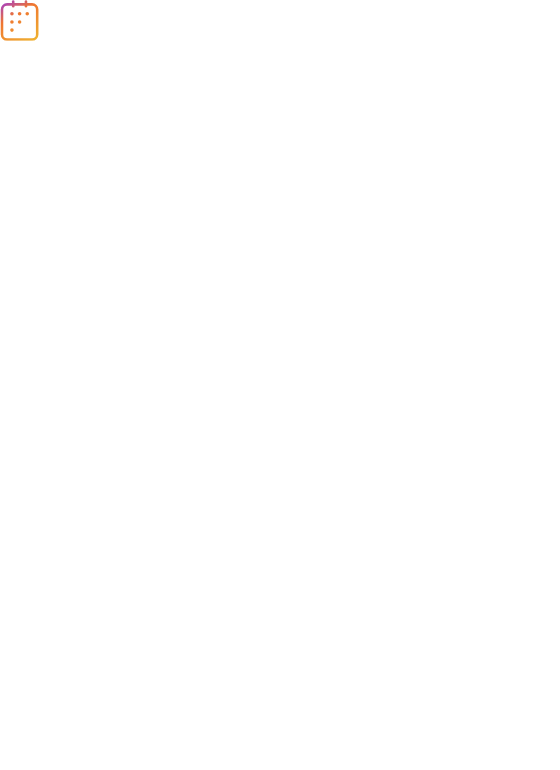 scroll, scrollTop: 0, scrollLeft: 0, axis: both 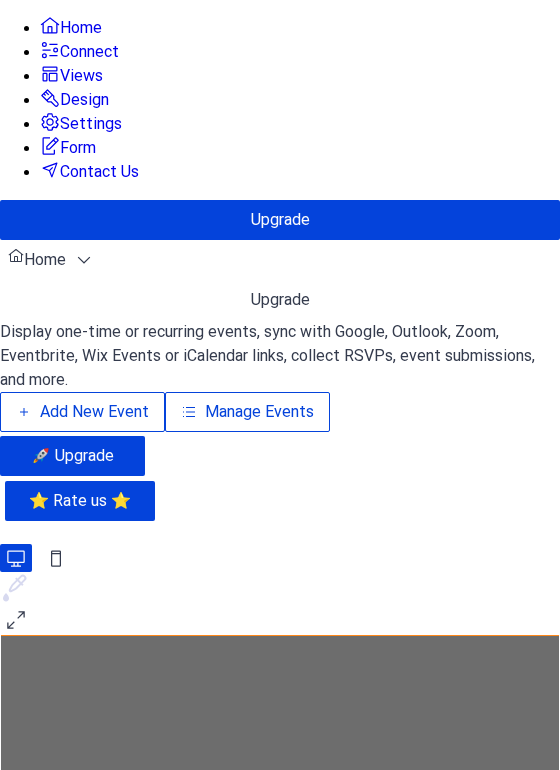 click on "Manage Events" at bounding box center [259, 412] 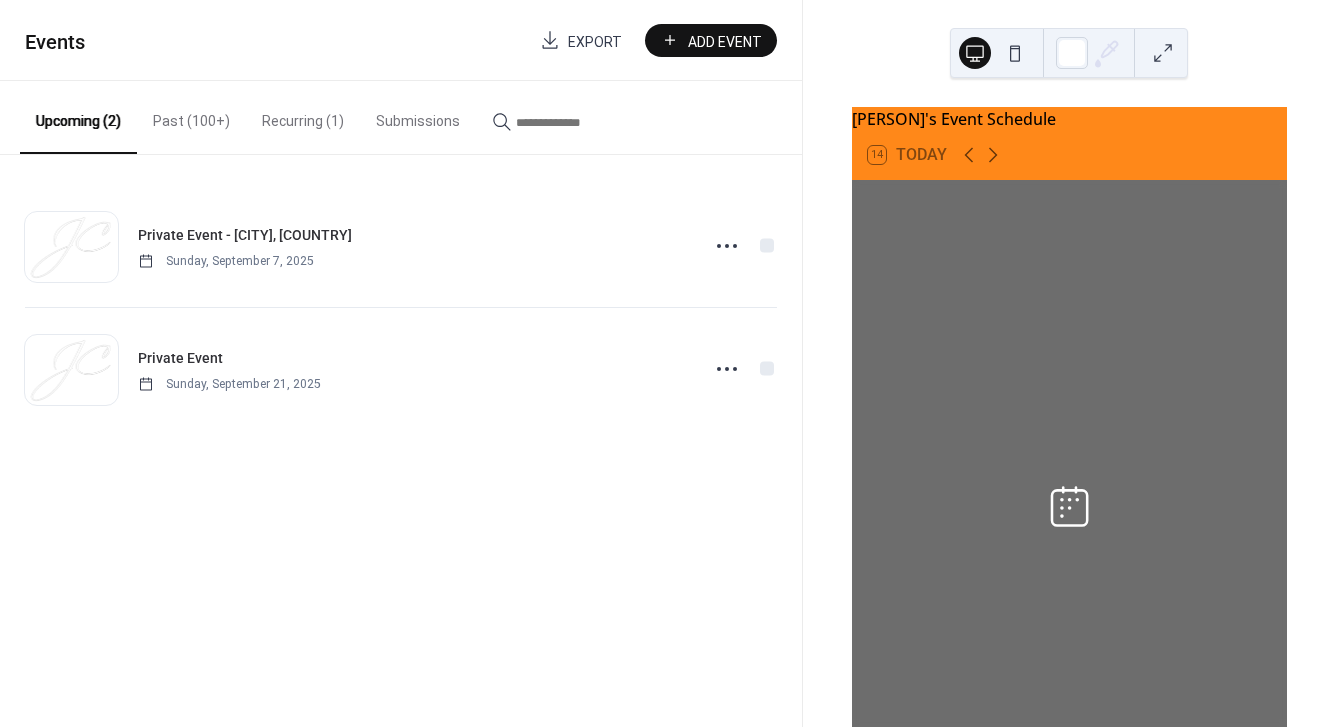 scroll, scrollTop: 0, scrollLeft: 0, axis: both 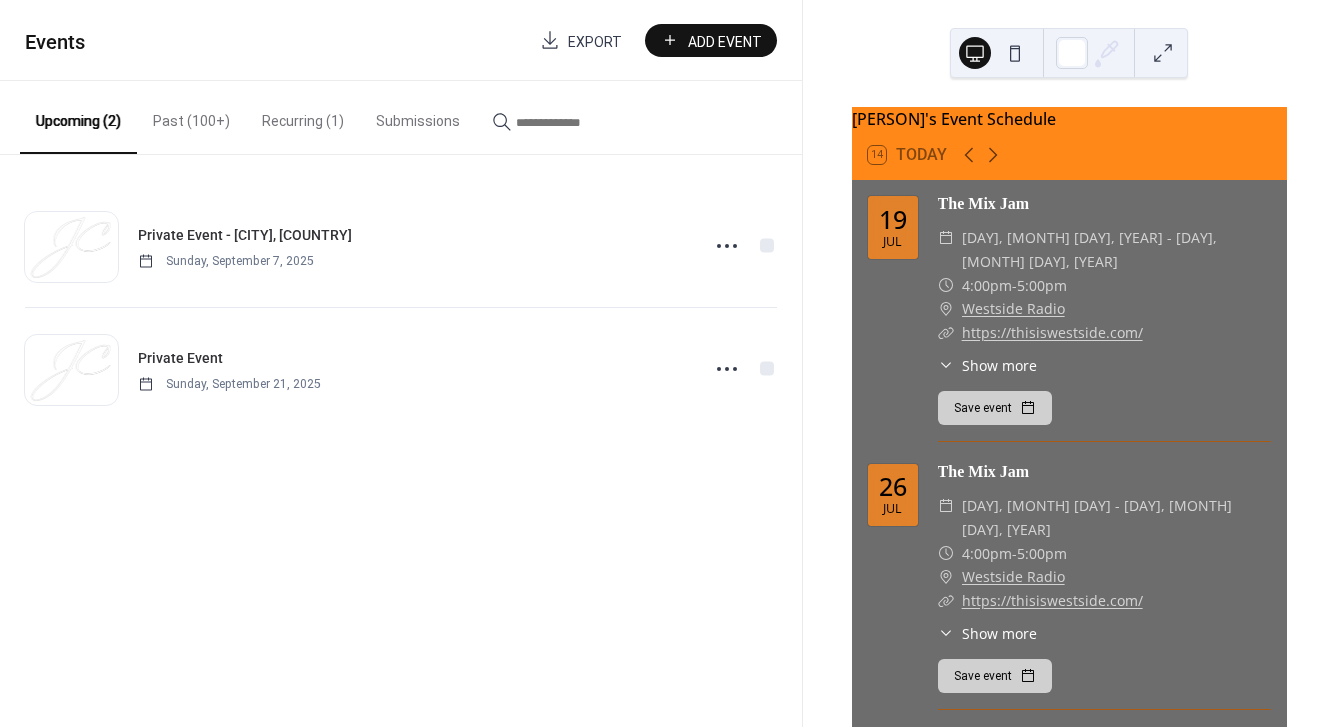 click on "Recurring (1)" at bounding box center (303, 116) 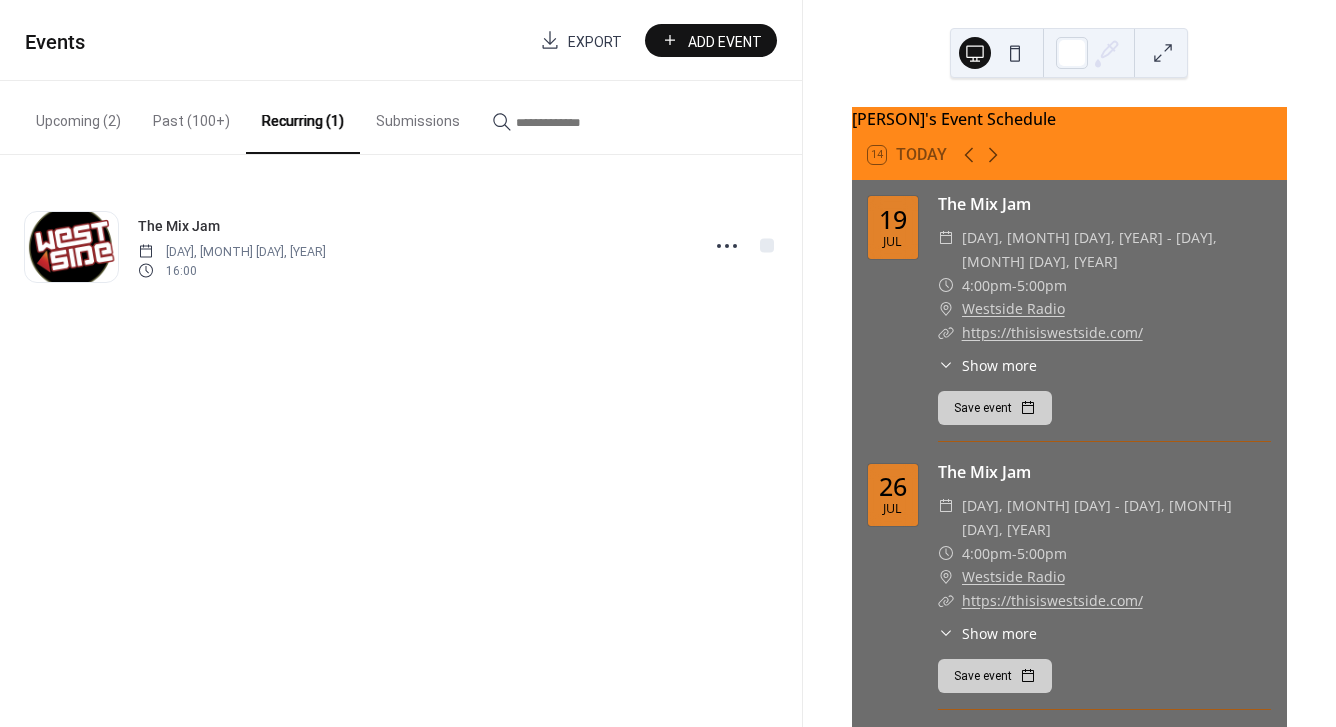 click on "Past (100+)" at bounding box center (191, 116) 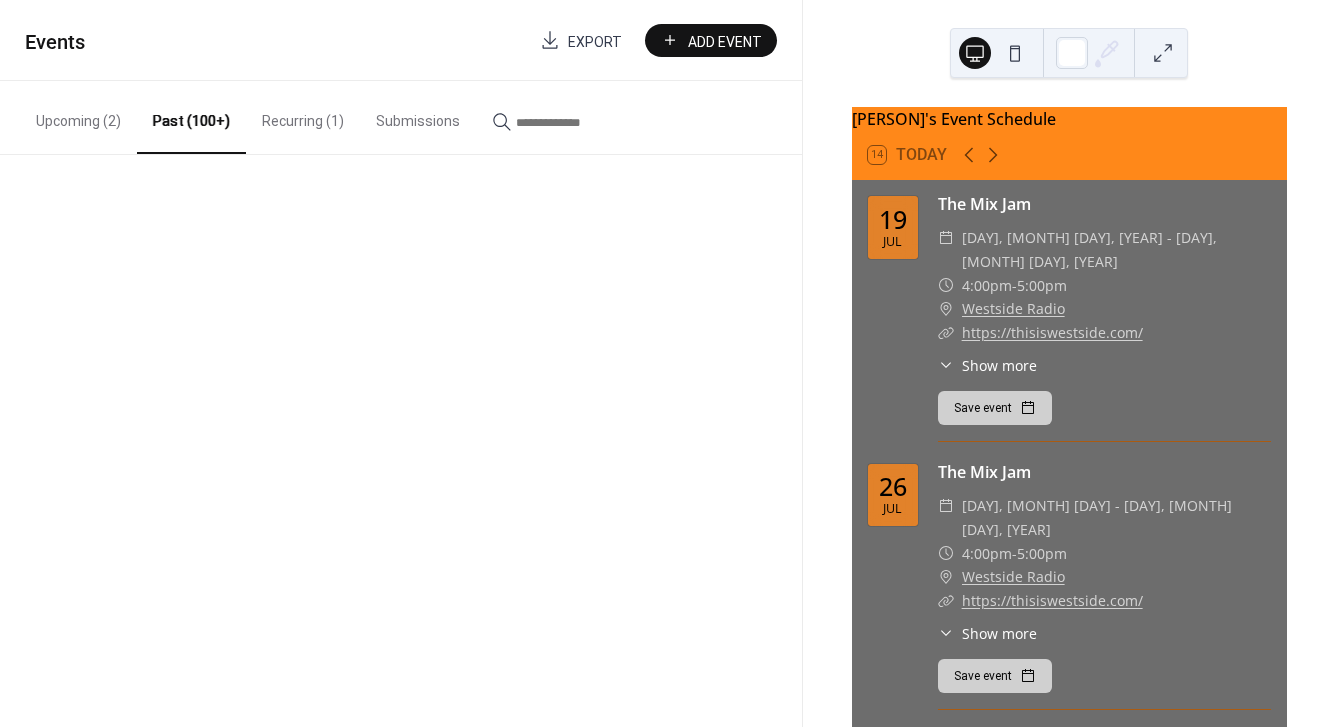 click on "Past (100+)" at bounding box center (191, 117) 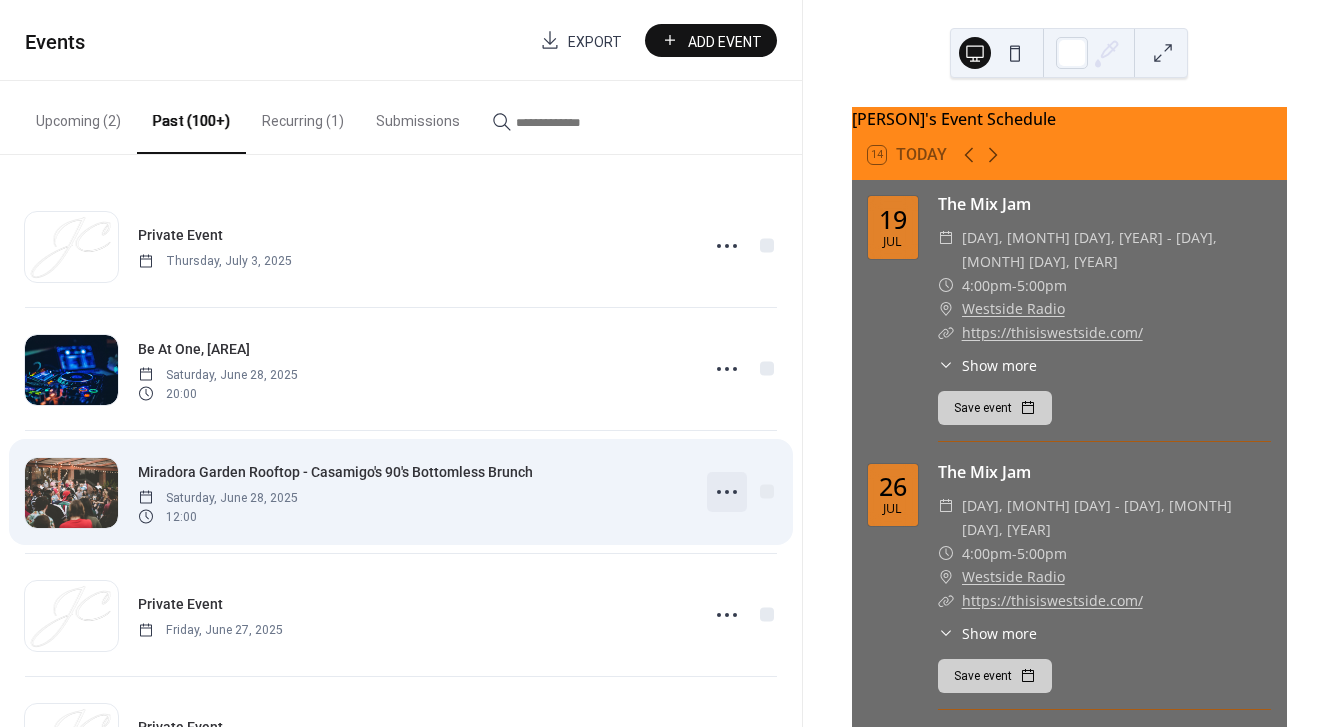 click 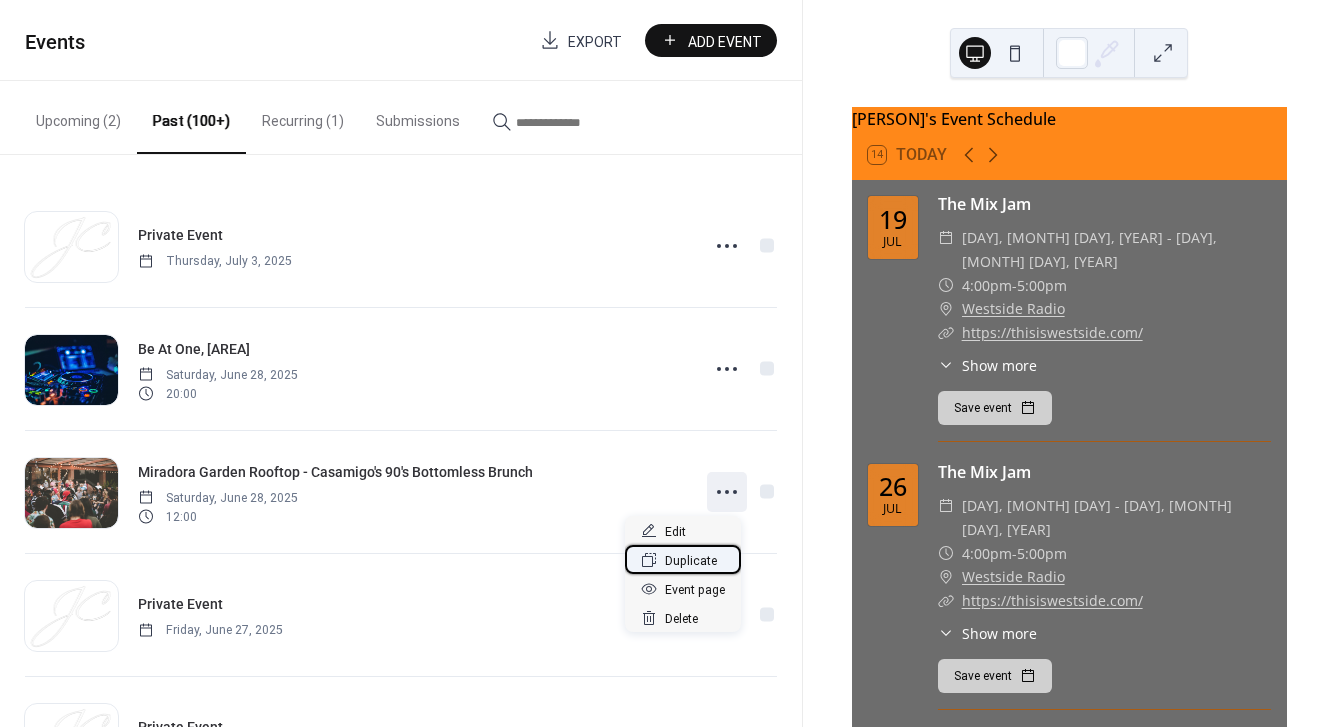 click on "Duplicate" at bounding box center (691, 561) 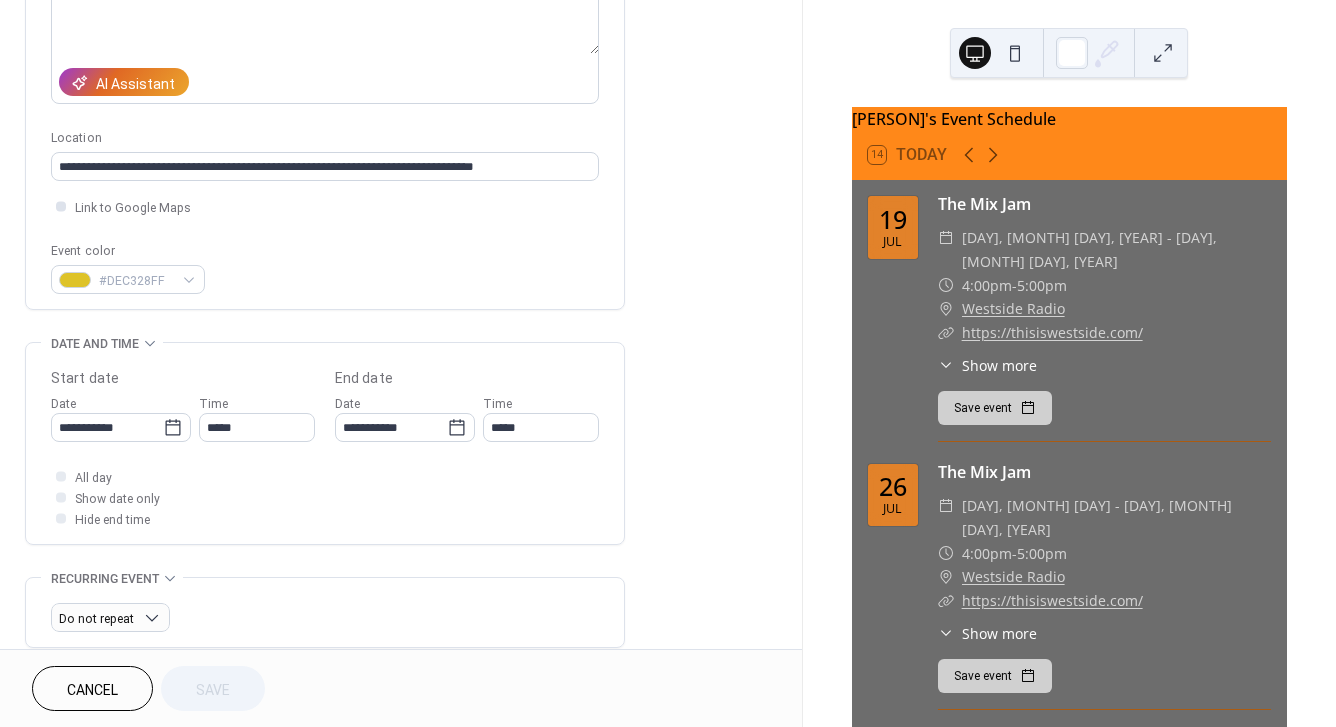 scroll, scrollTop: 309, scrollLeft: 0, axis: vertical 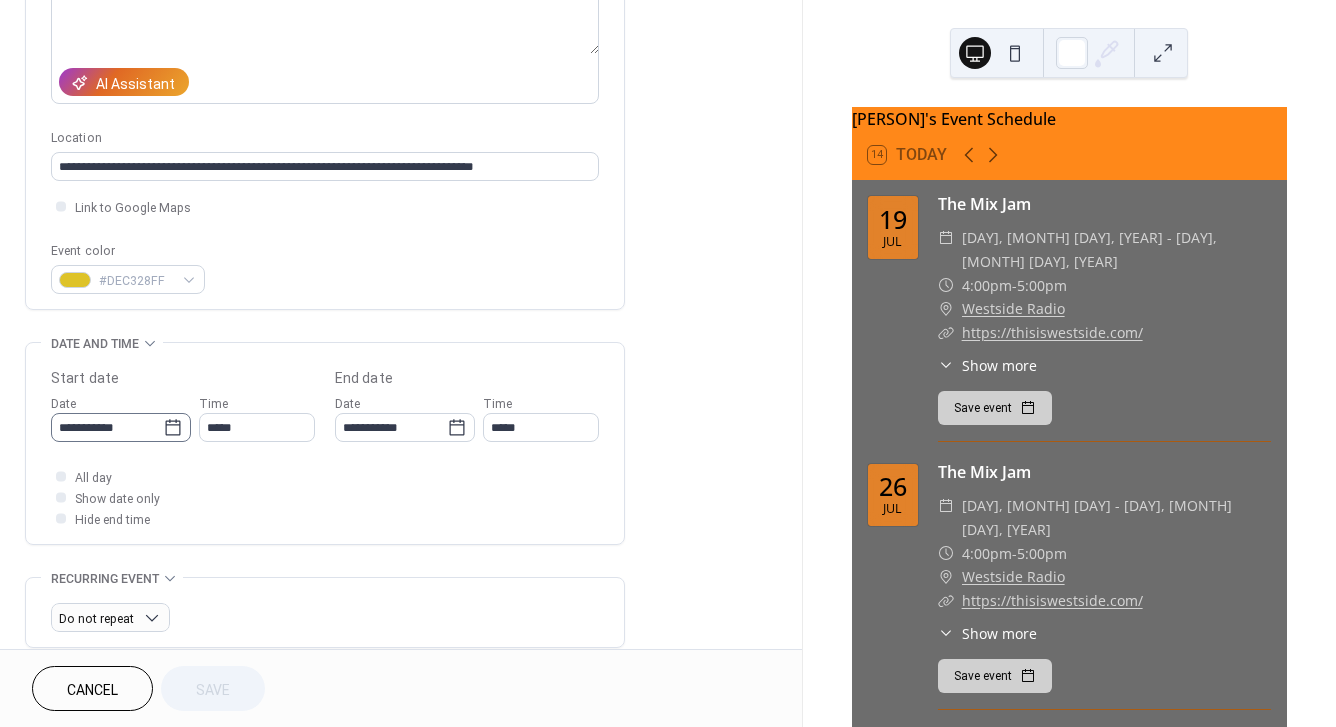 click 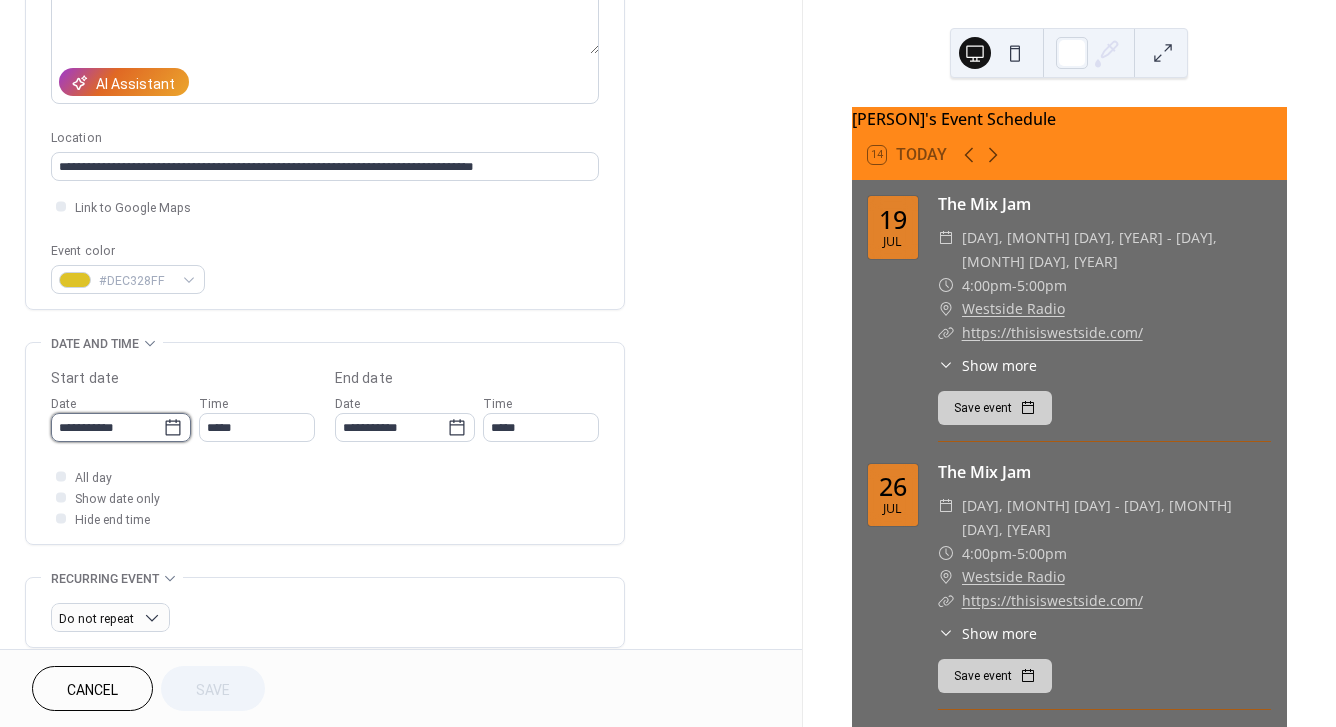 click on "**********" at bounding box center [107, 427] 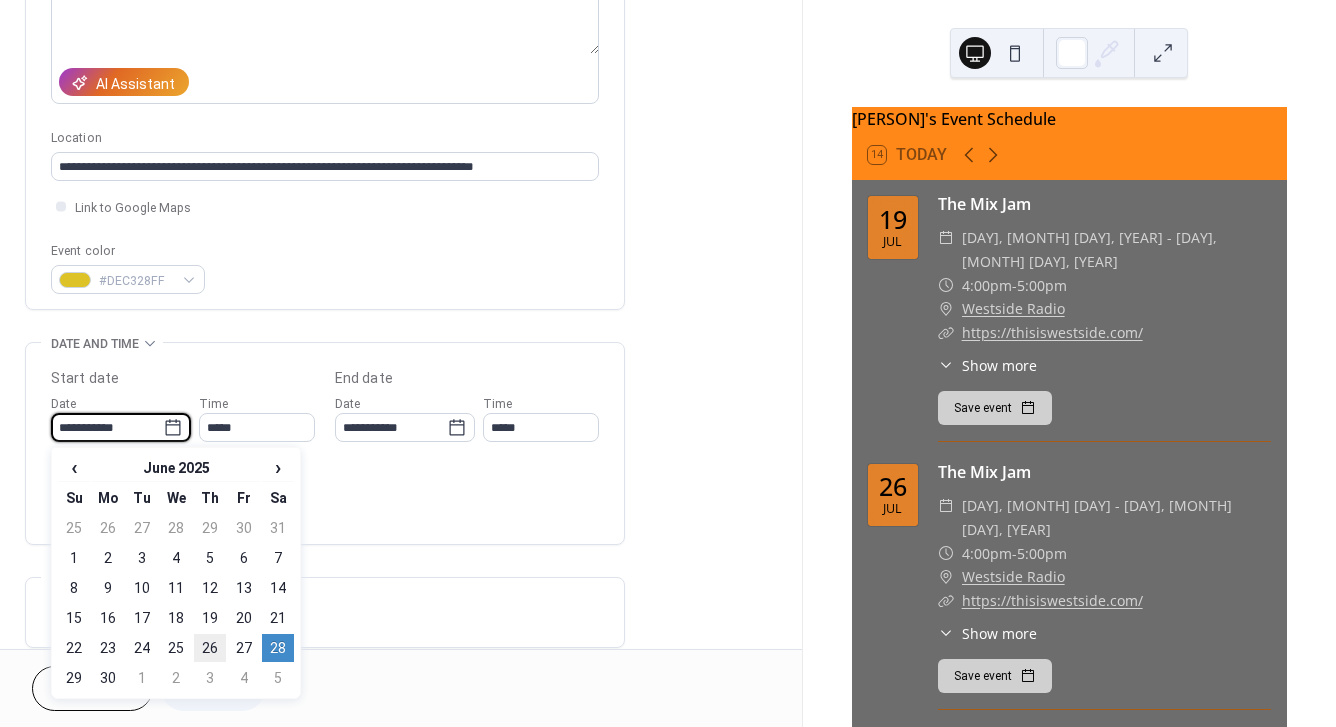 click on "26" at bounding box center [210, 648] 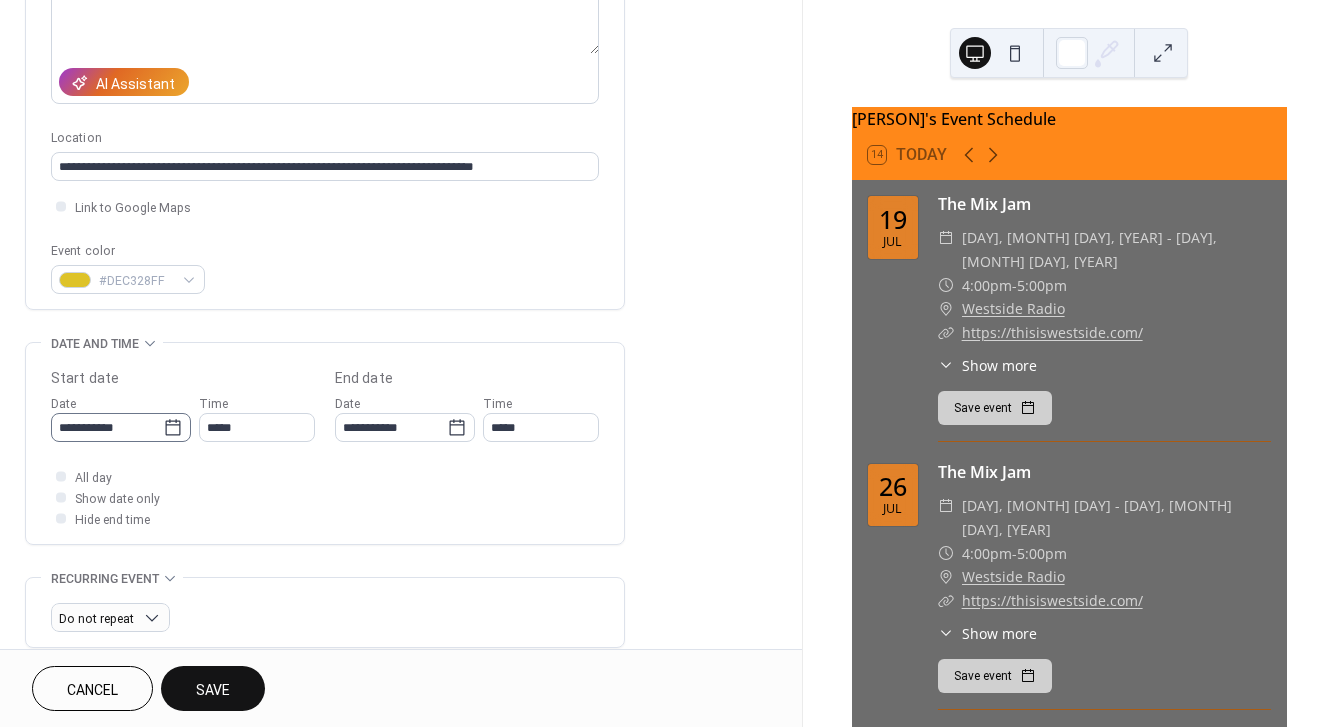 click 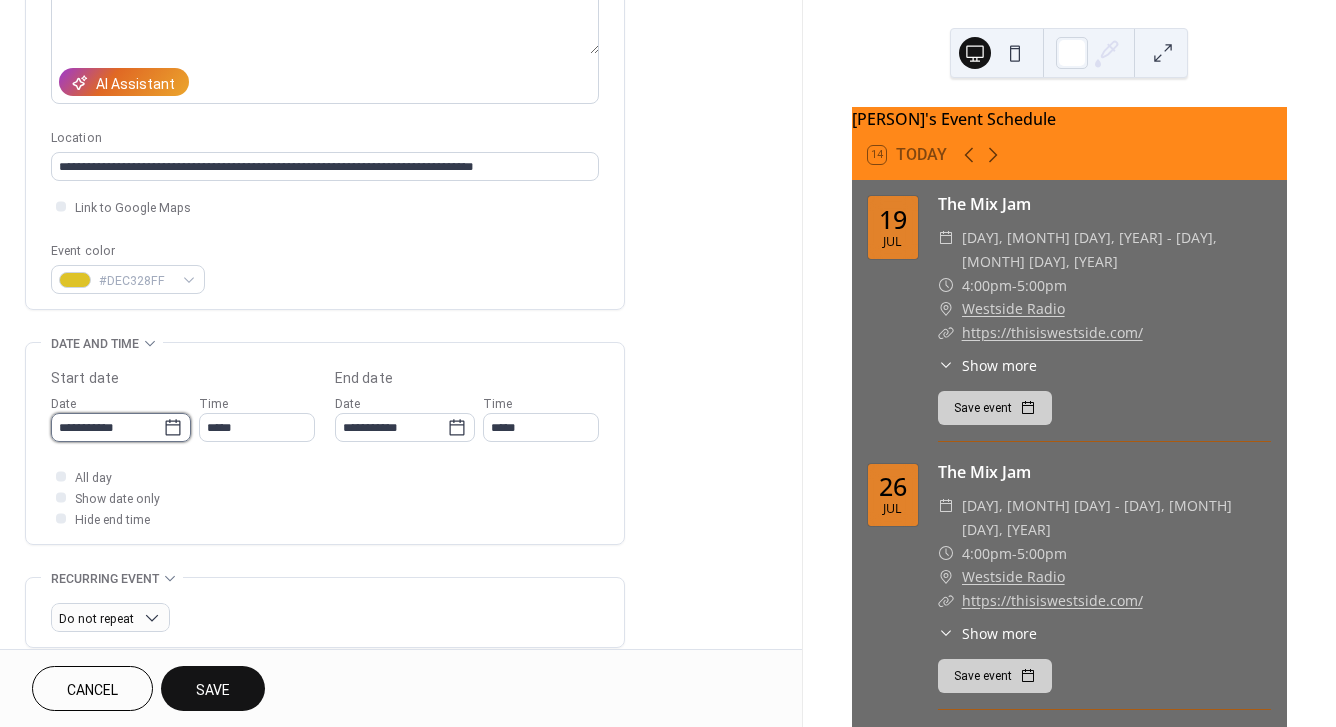 click on "**********" at bounding box center [107, 427] 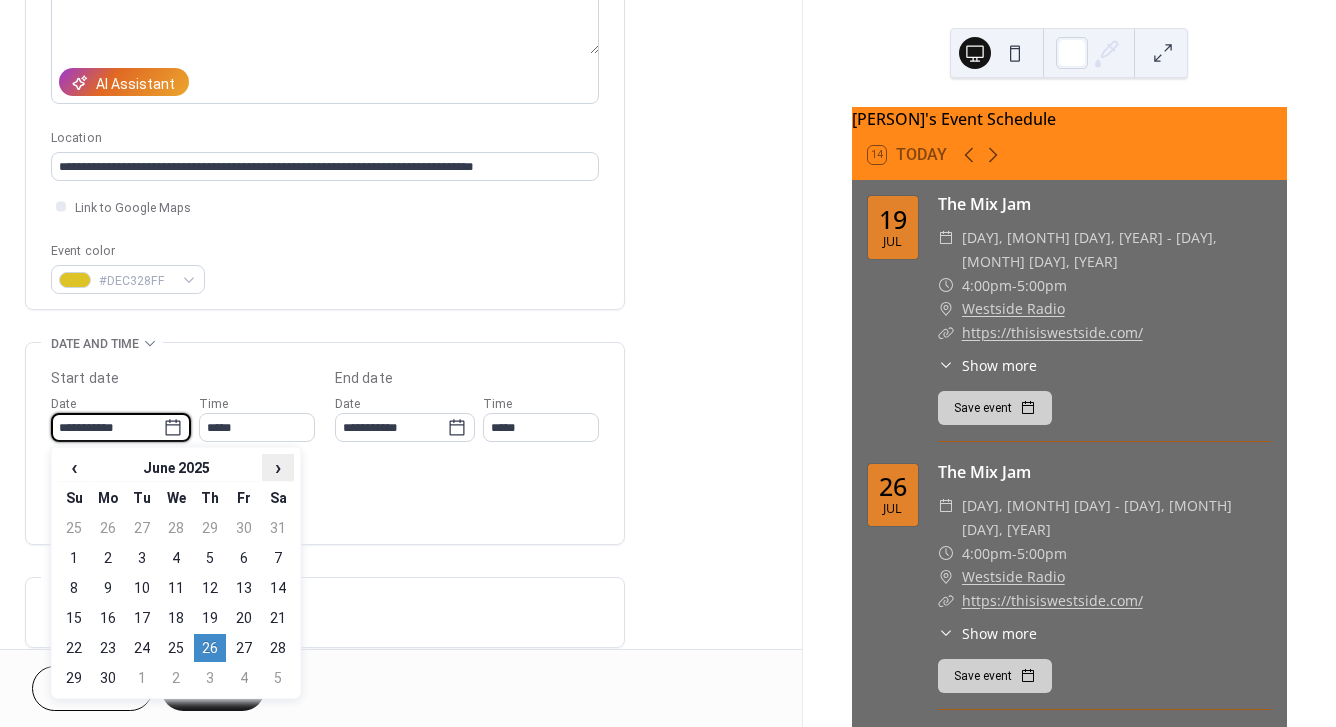 click on "›" at bounding box center (278, 467) 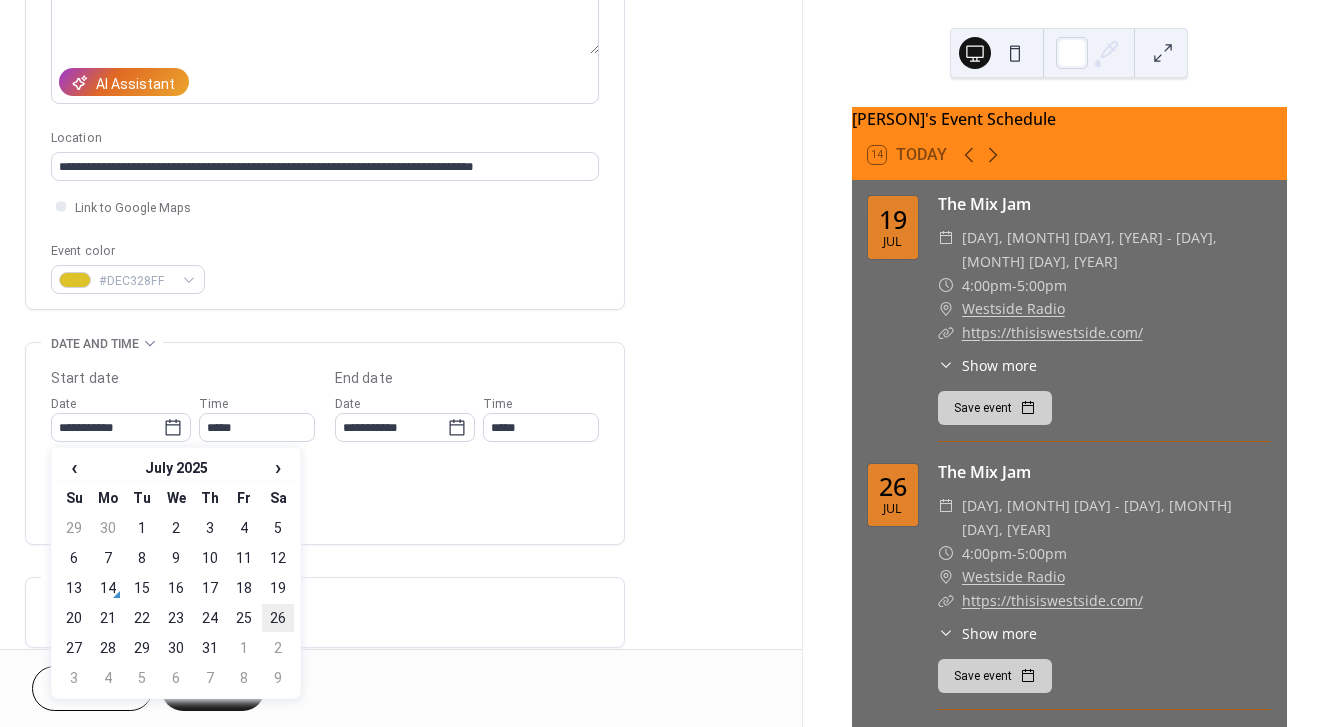 click on "26" at bounding box center (278, 618) 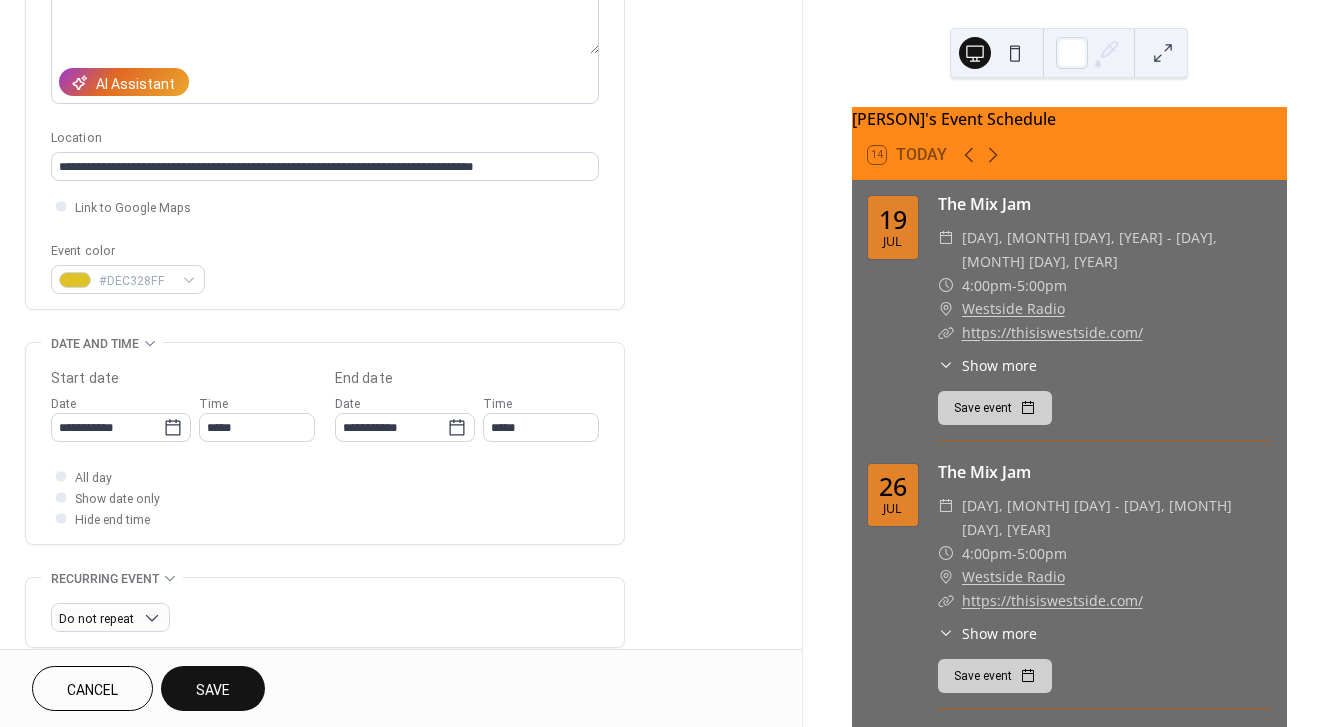 click on "Save" at bounding box center (213, 690) 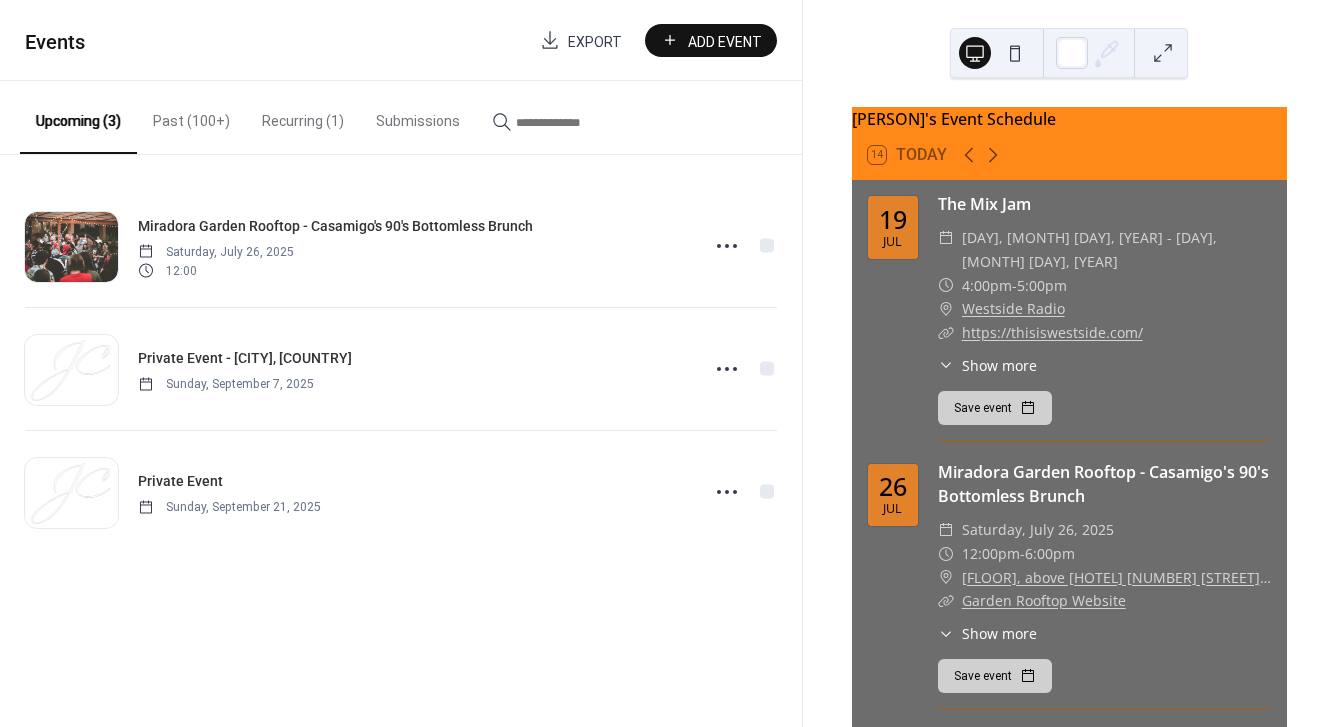 click on "Recurring (1)" at bounding box center [303, 116] 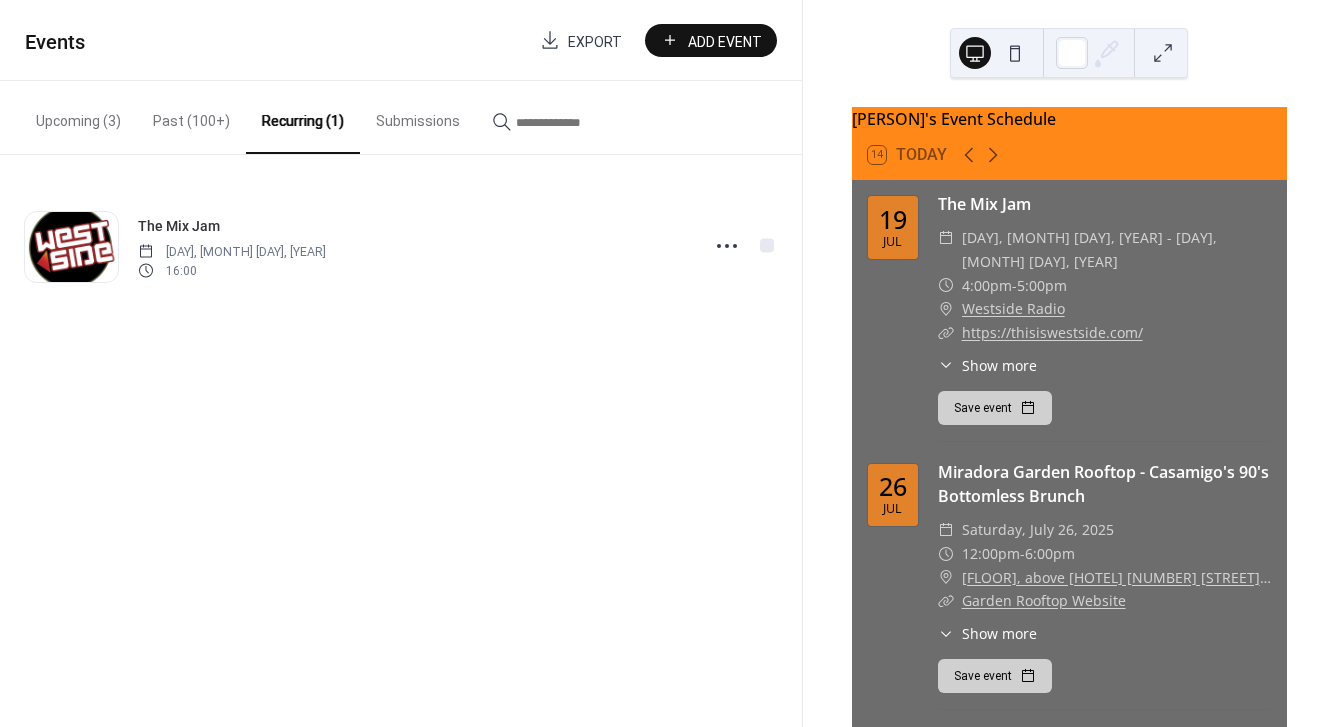 click on "Past (100+)" at bounding box center (191, 116) 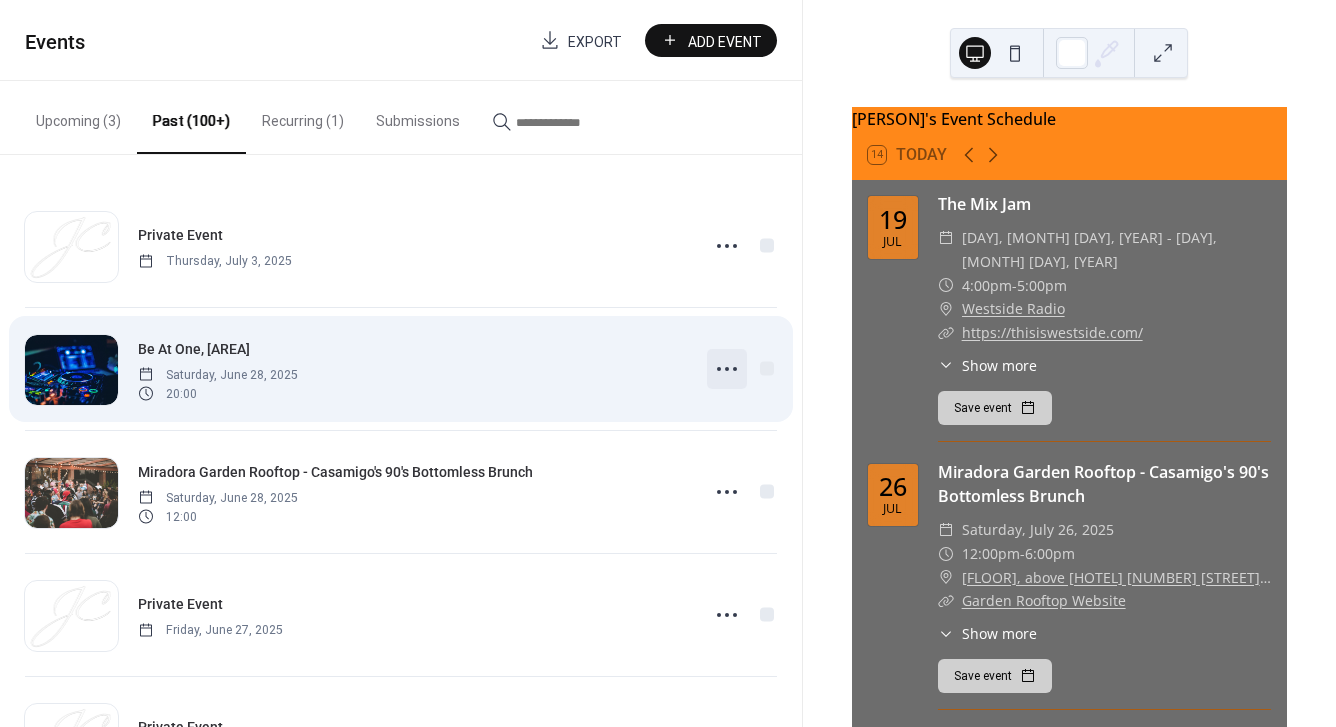 click 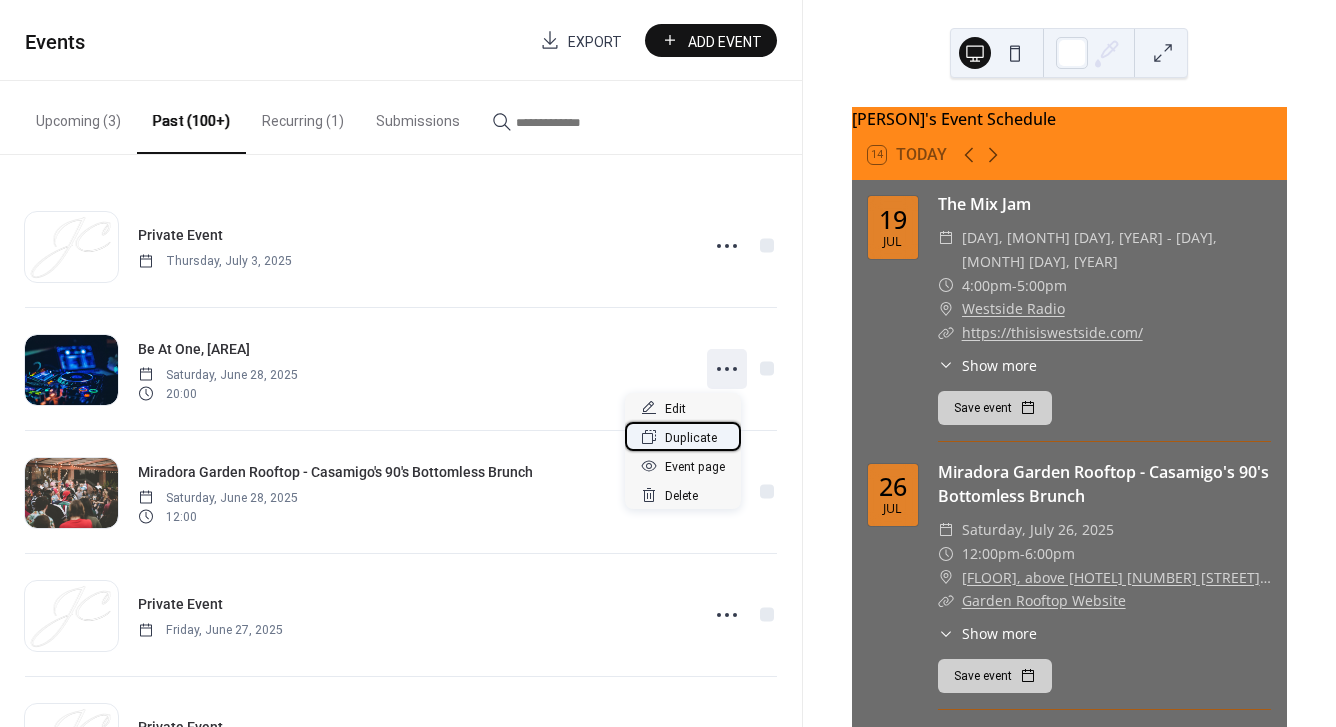click on "Duplicate" at bounding box center [691, 438] 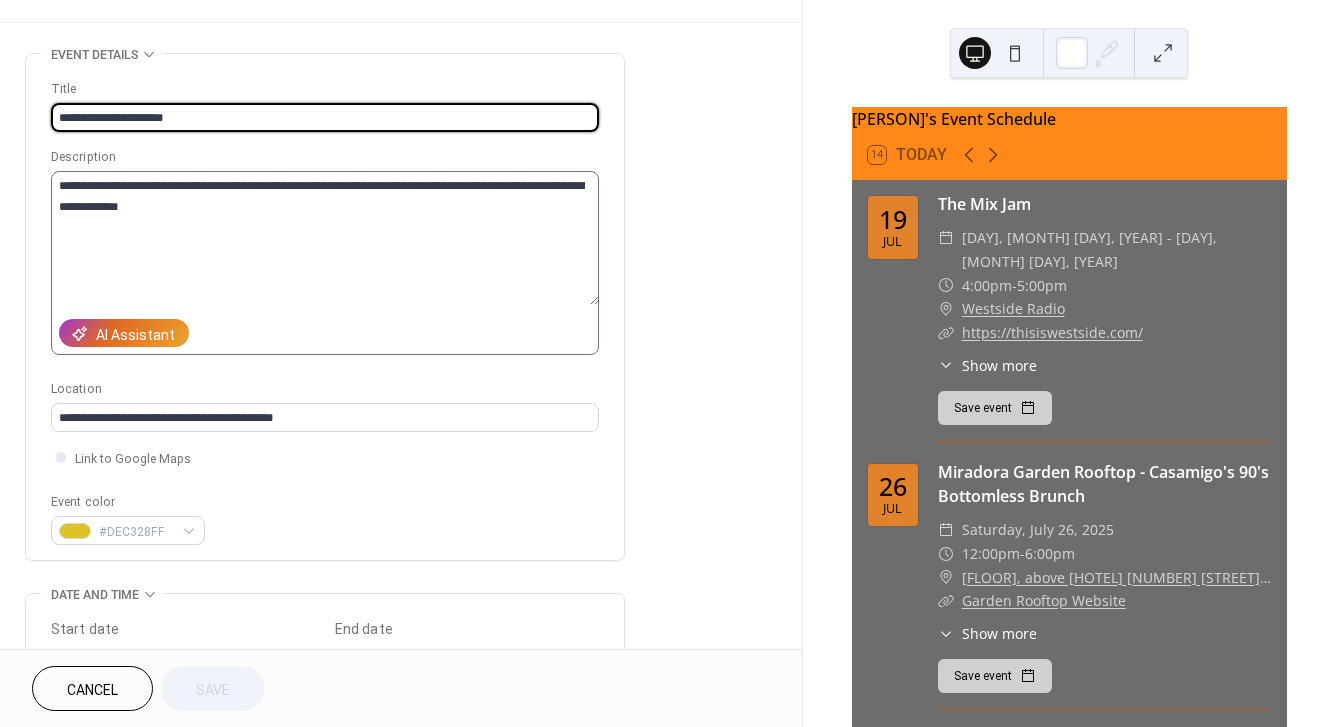 scroll, scrollTop: 56, scrollLeft: 0, axis: vertical 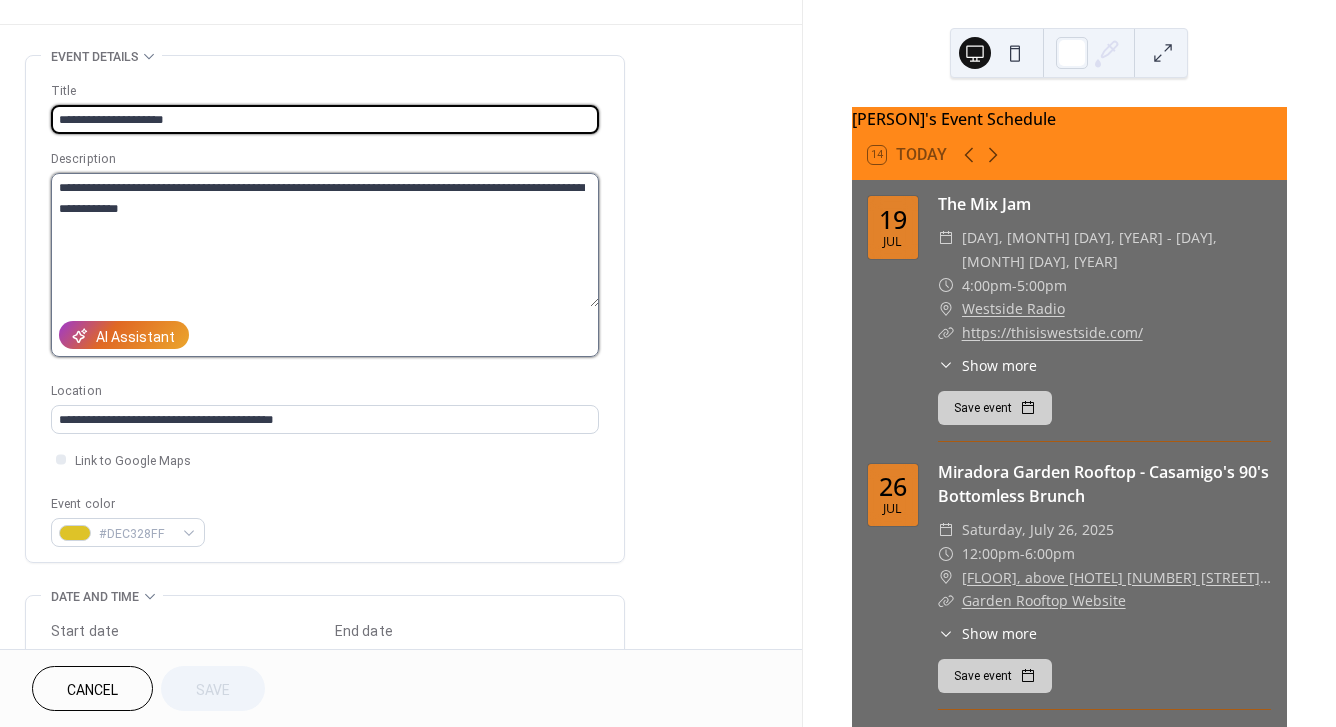 click on "**********" at bounding box center (325, 240) 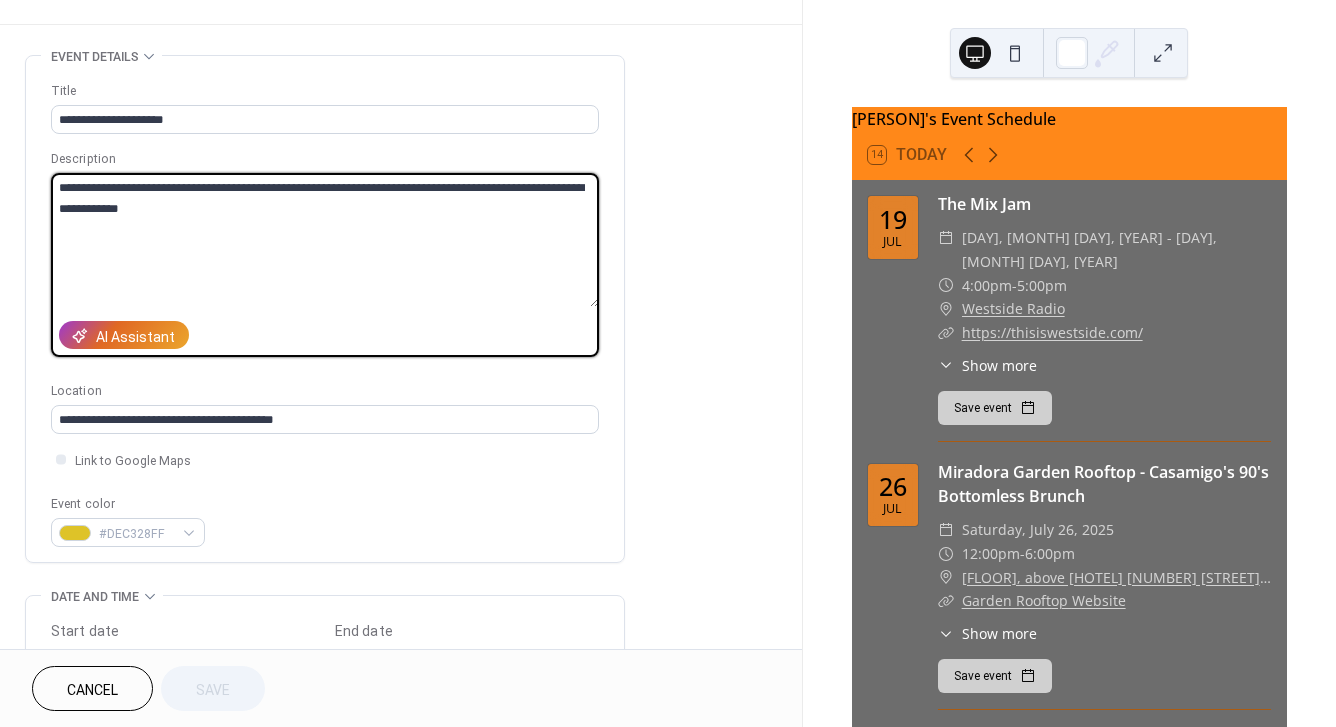 click on "**********" at bounding box center (325, 240) 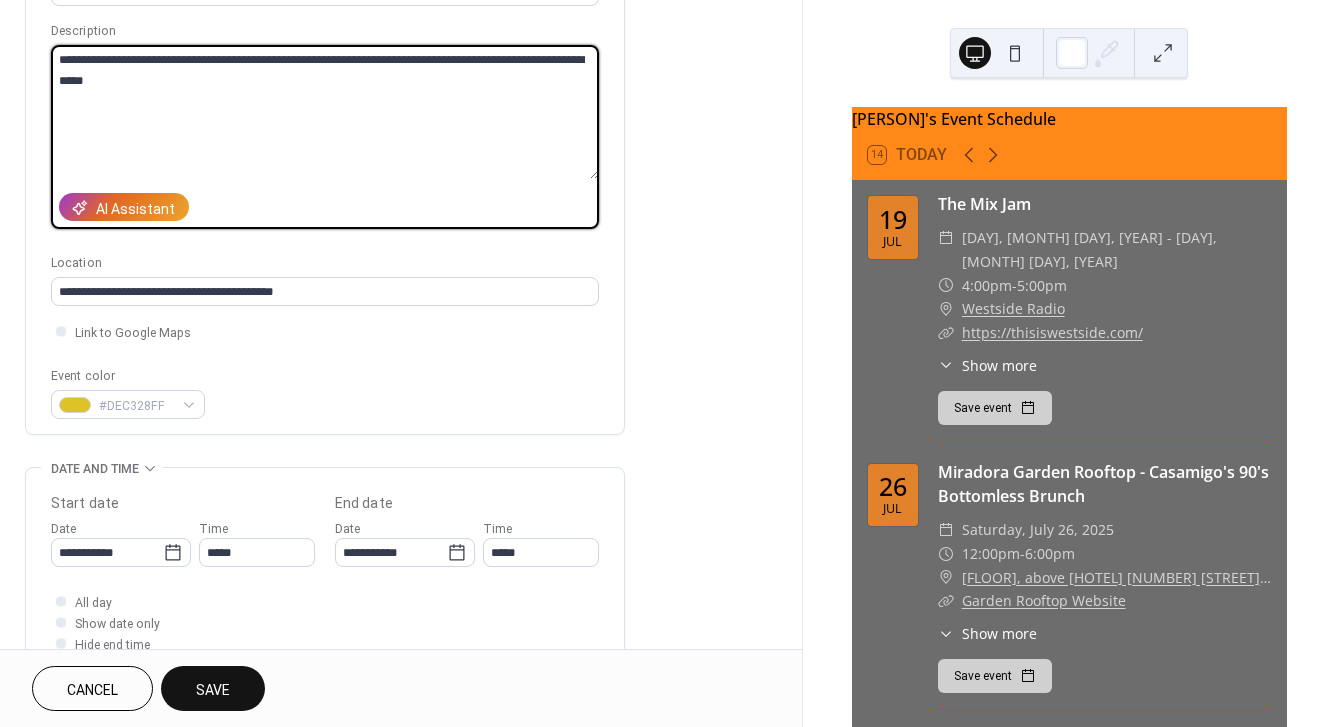 scroll, scrollTop: 213, scrollLeft: 0, axis: vertical 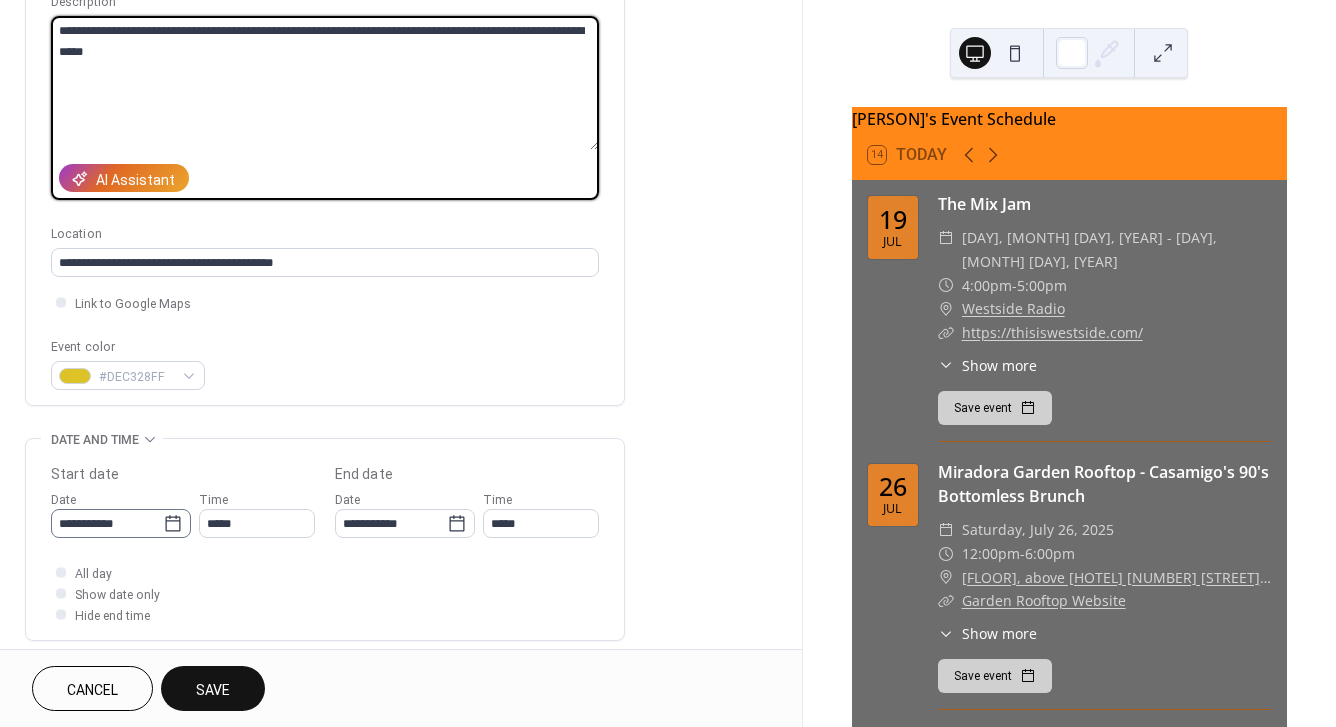 type on "**********" 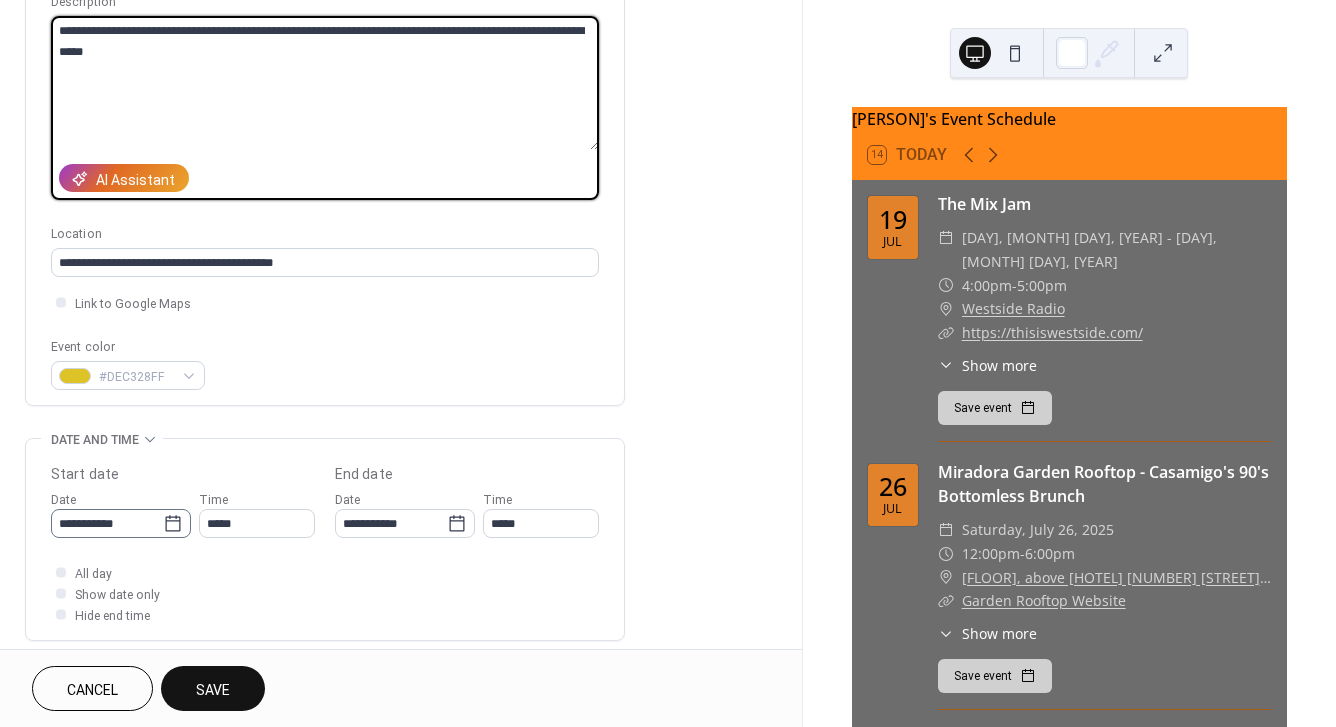 click 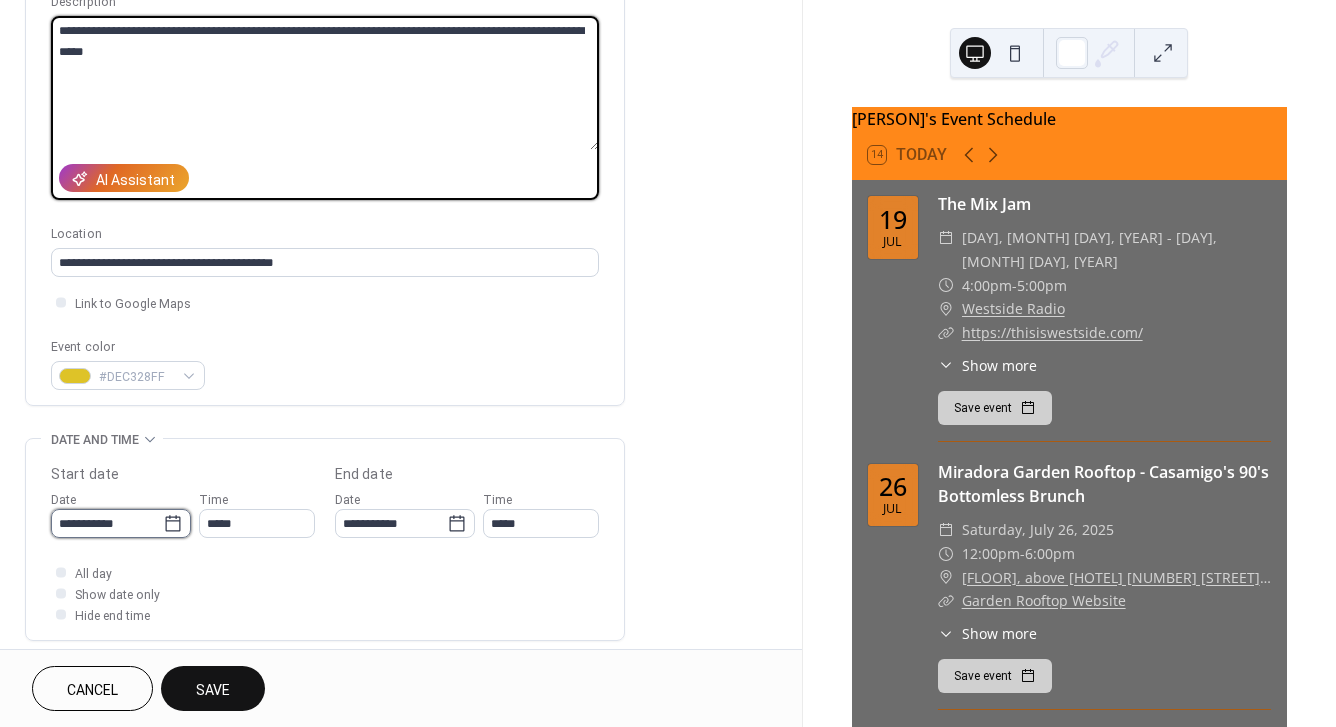 click on "**********" at bounding box center [107, 523] 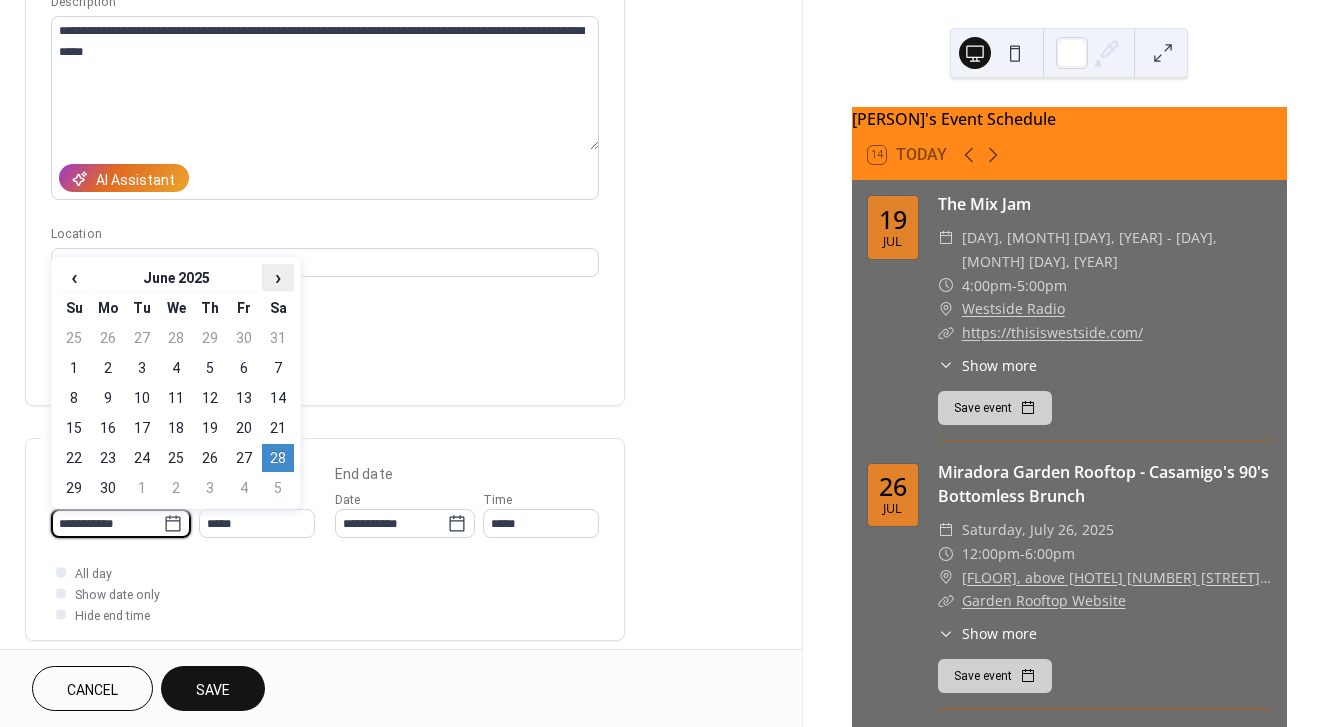 click on "›" at bounding box center [278, 277] 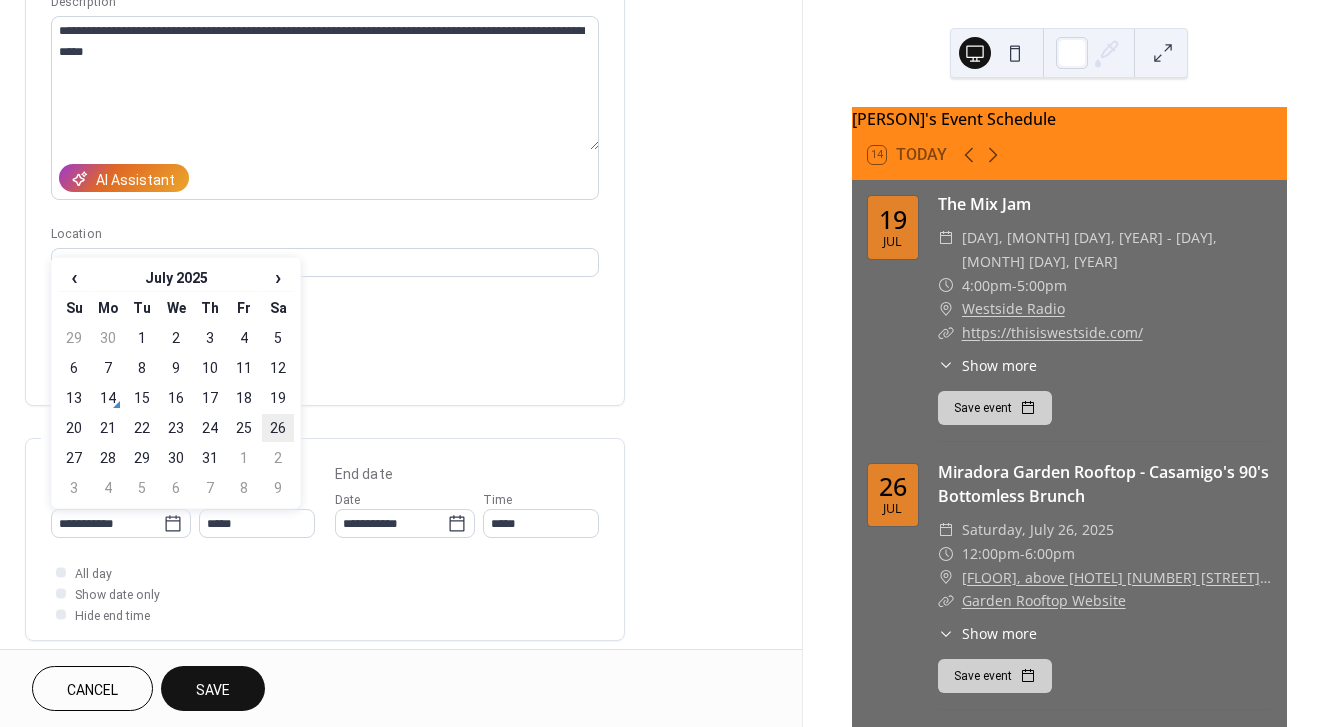 click on "26" at bounding box center (278, 428) 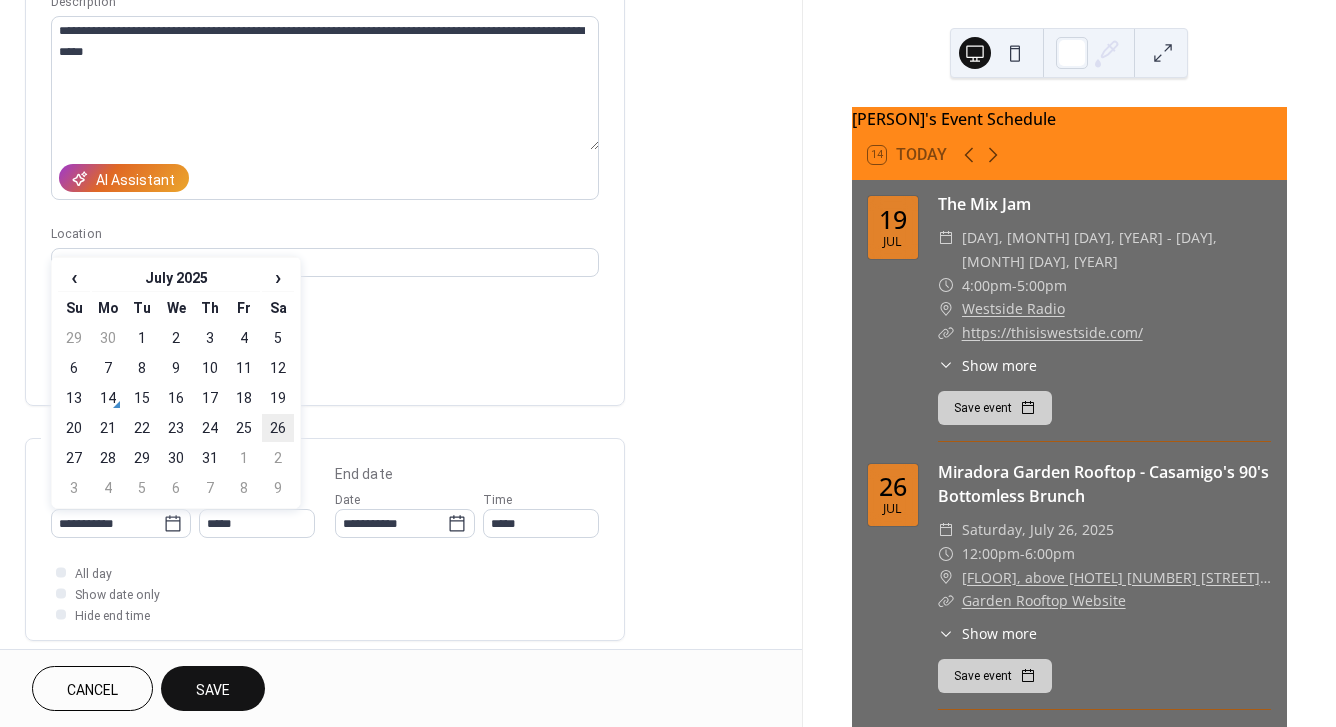 type on "**********" 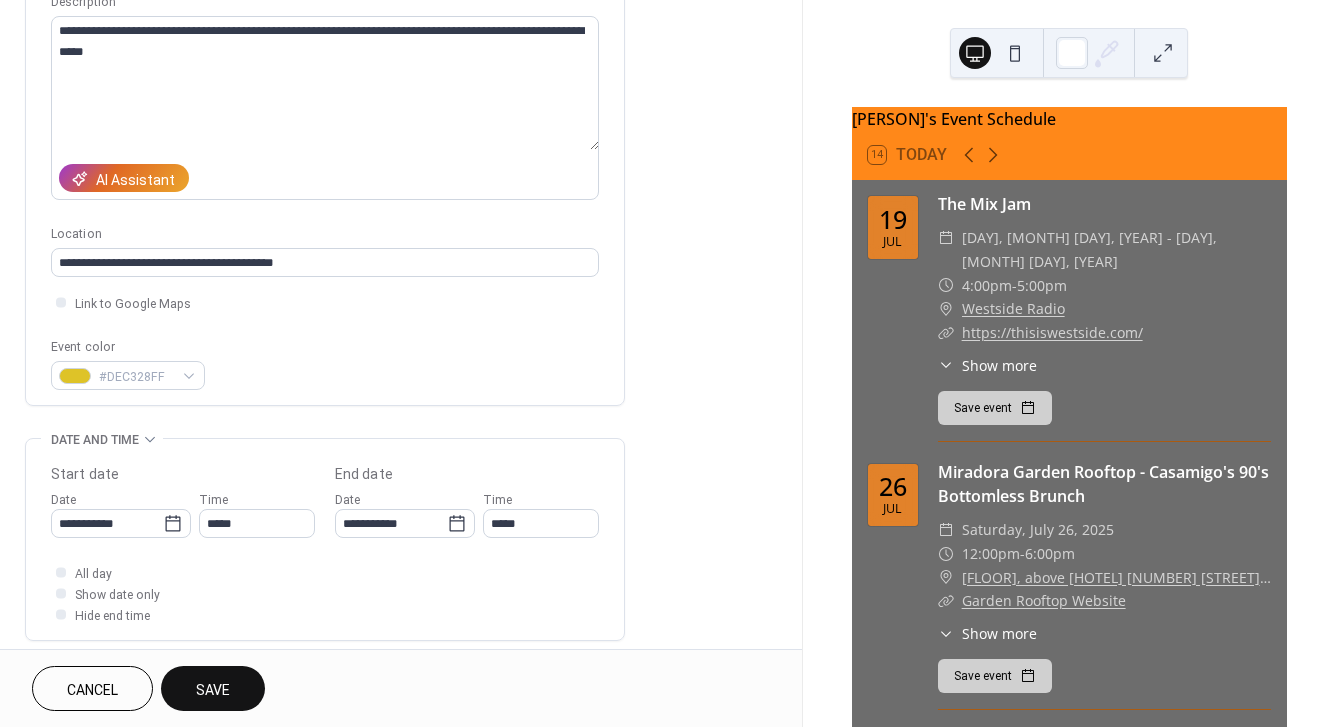 click on "Save" at bounding box center (213, 690) 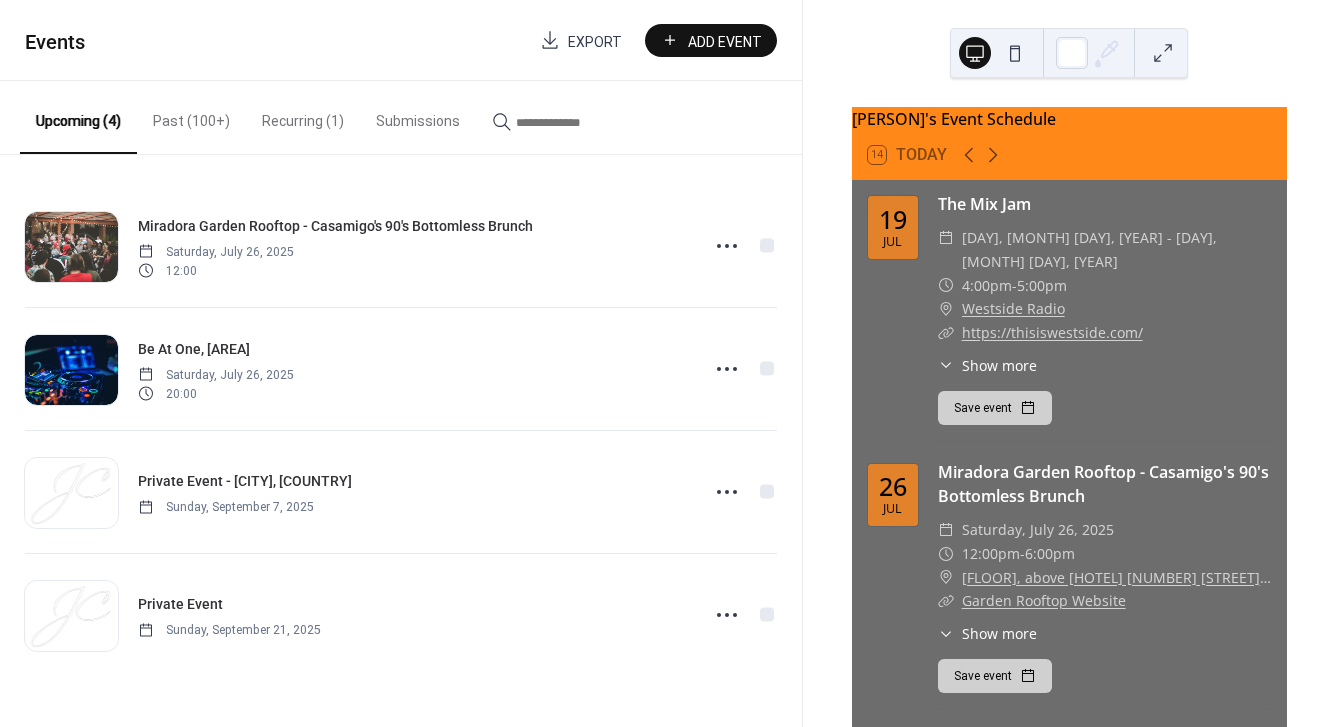 click on "Past (100+)" at bounding box center [191, 116] 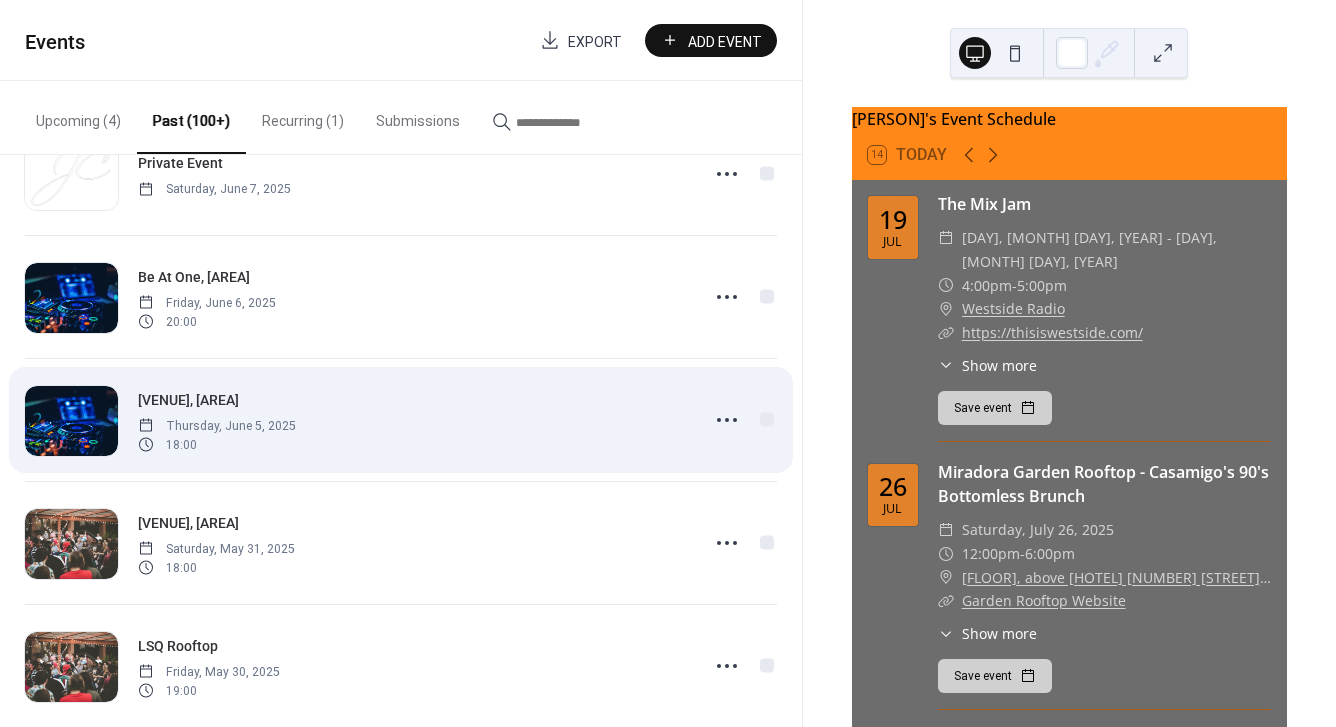 scroll, scrollTop: 1192, scrollLeft: 0, axis: vertical 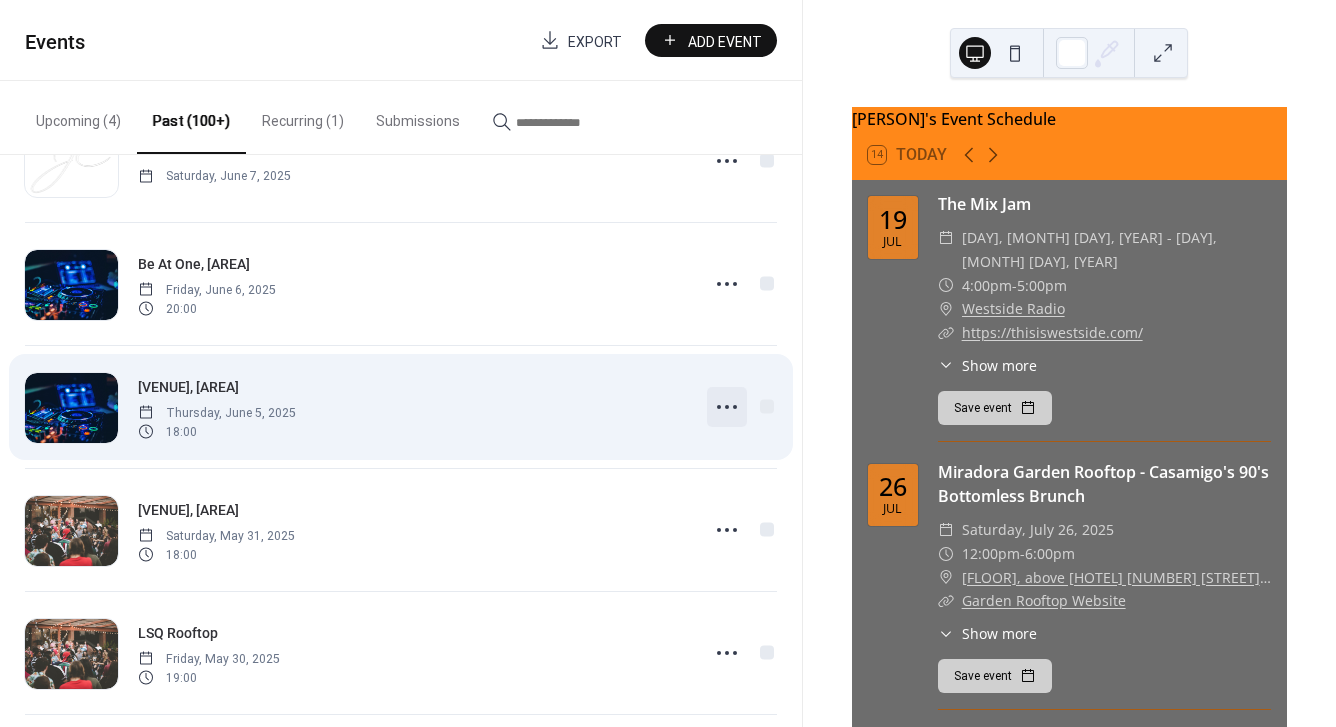 click 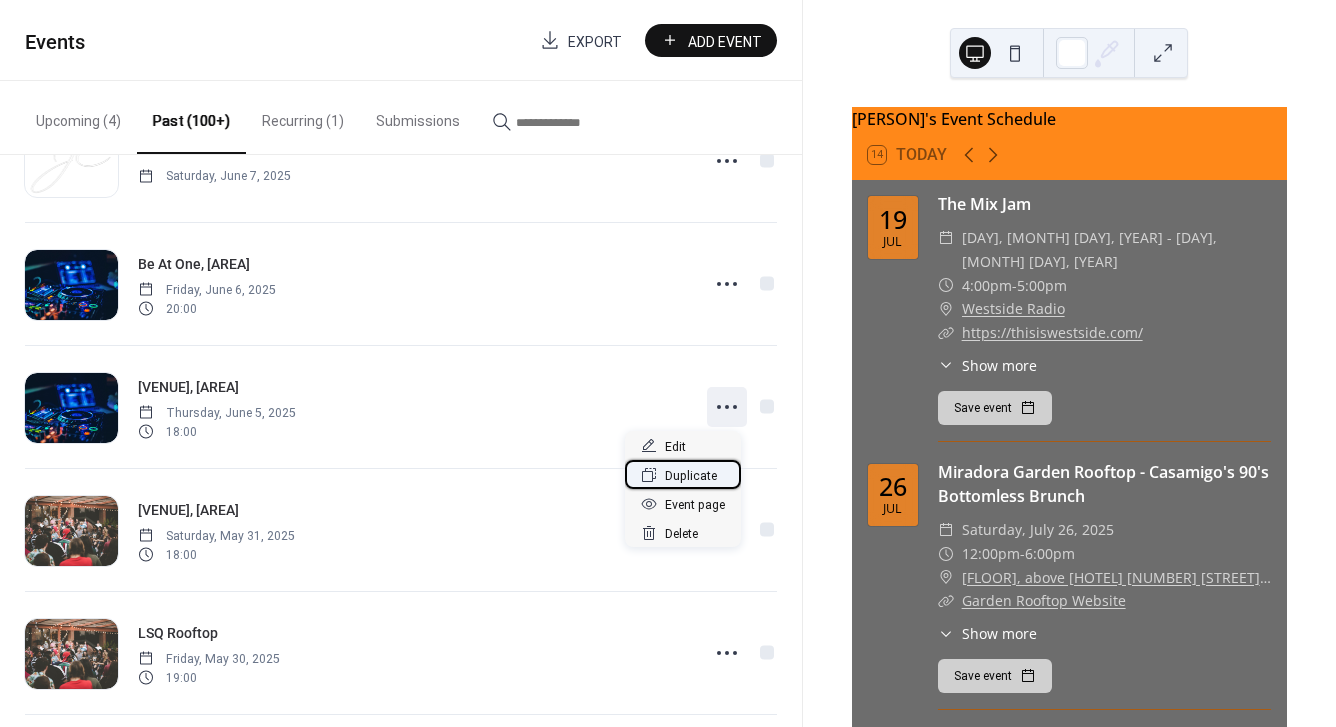 click on "Duplicate" at bounding box center [691, 476] 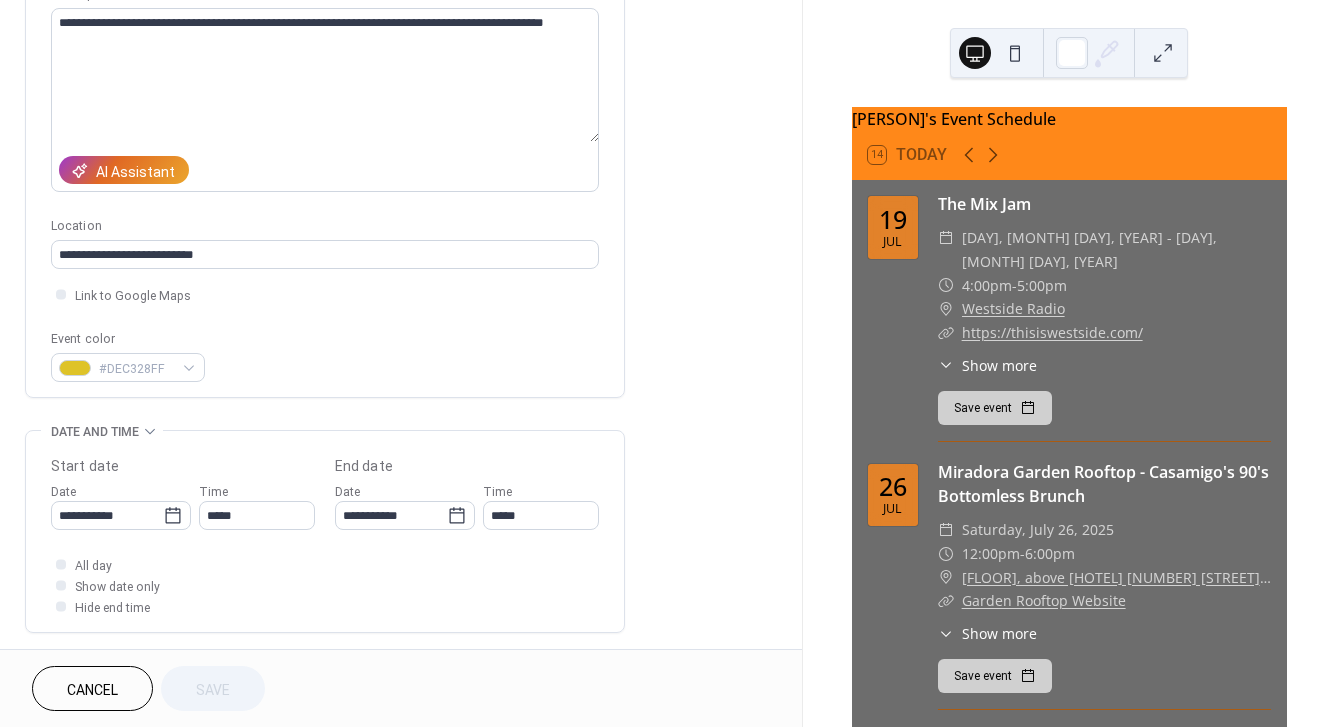 scroll, scrollTop: 247, scrollLeft: 0, axis: vertical 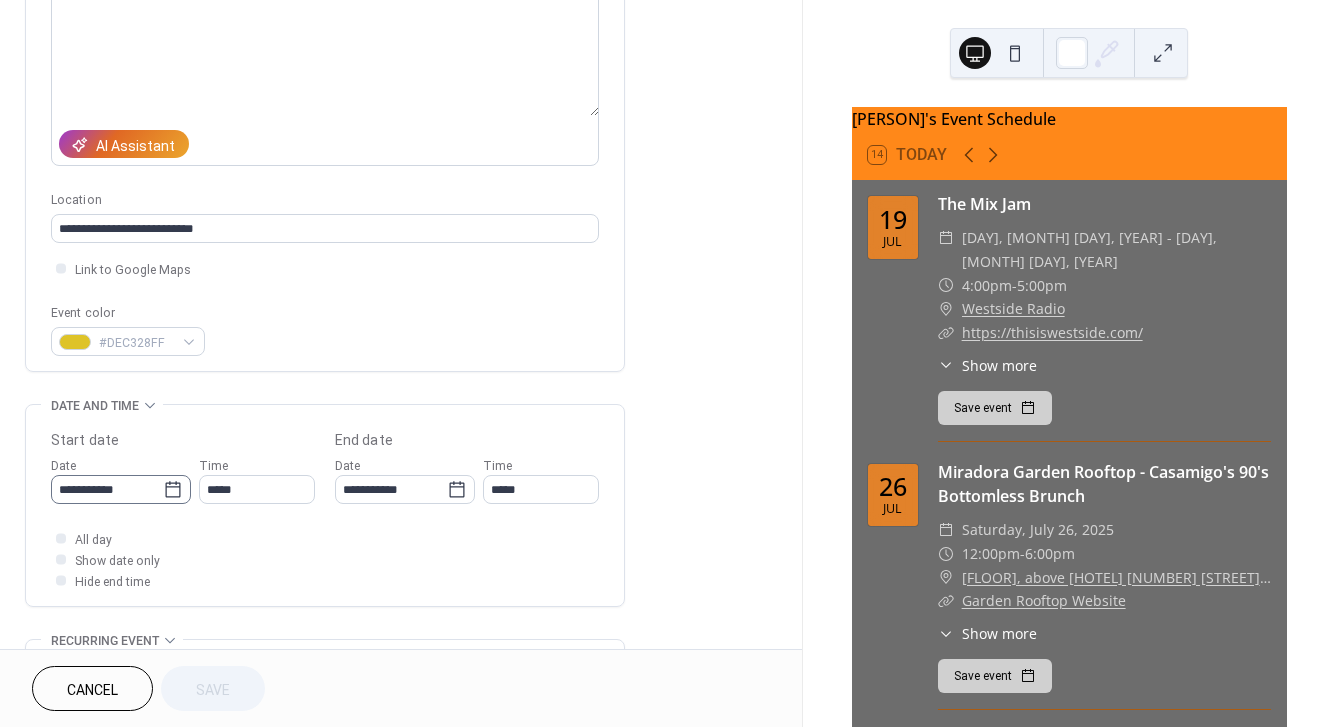 click 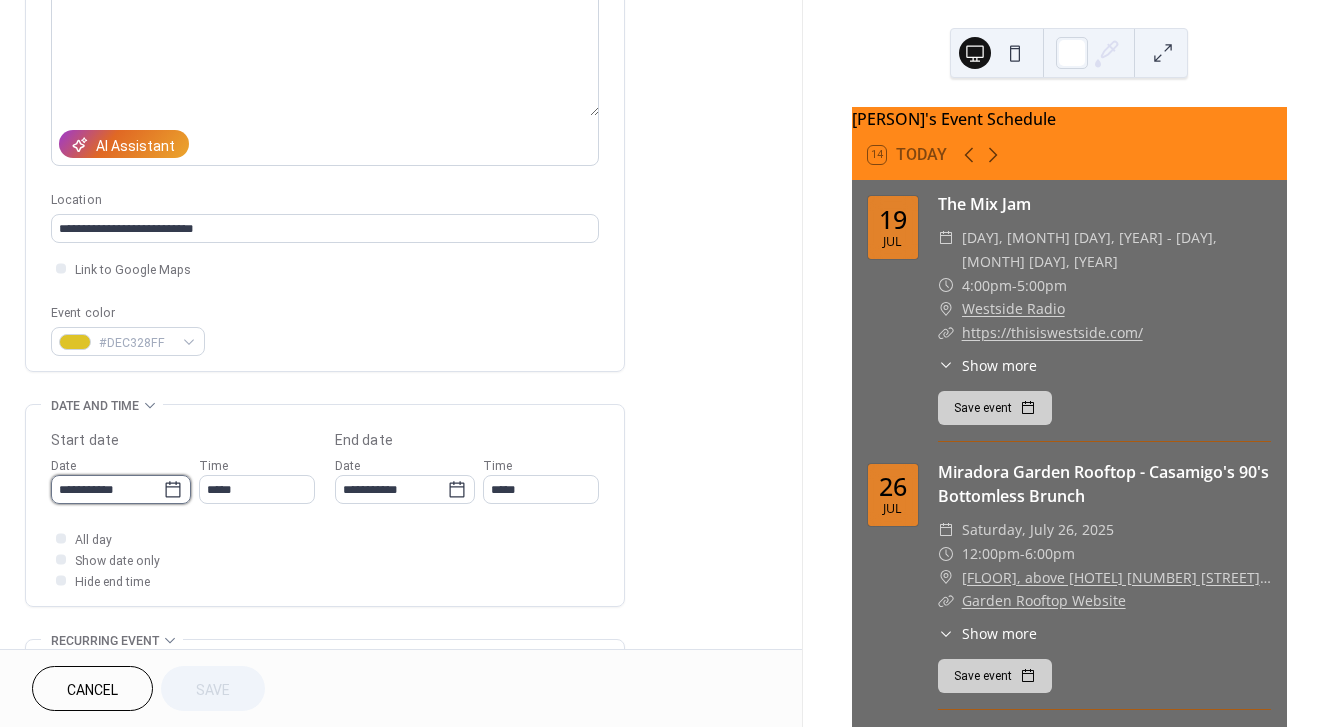 click on "**********" at bounding box center (107, 489) 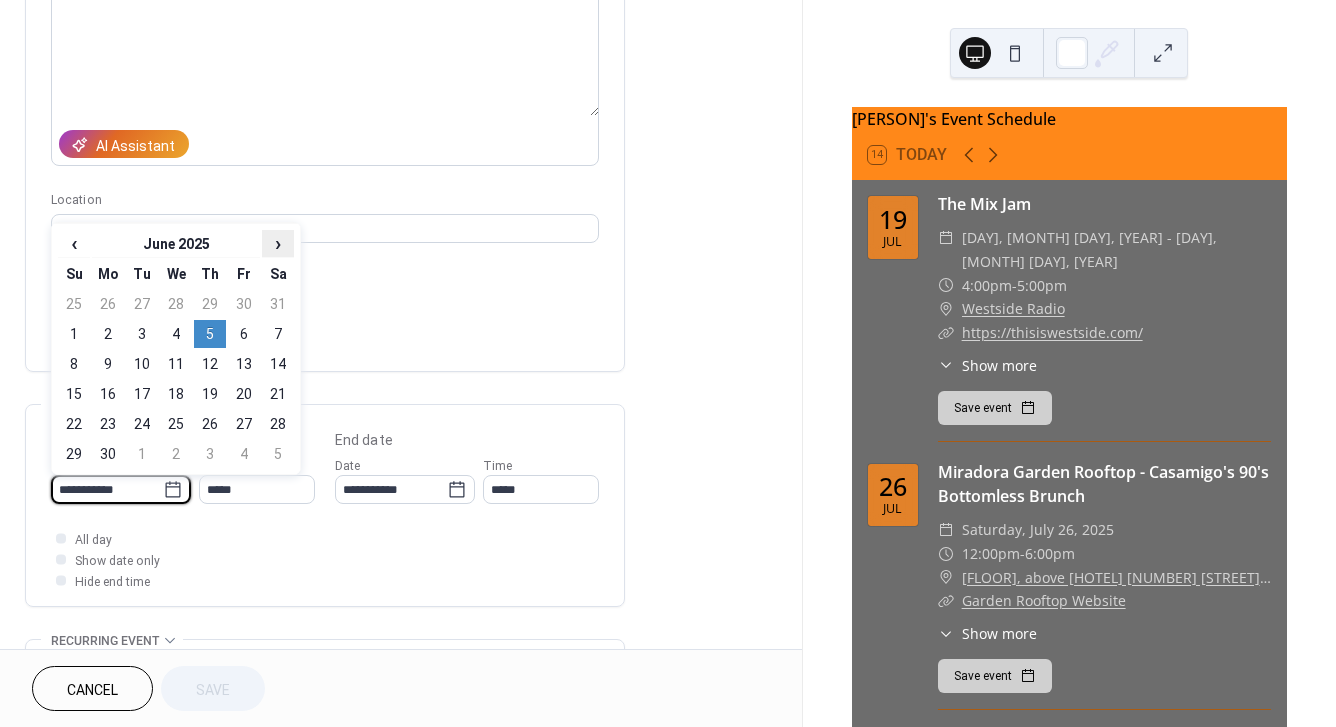 click on "›" at bounding box center (278, 243) 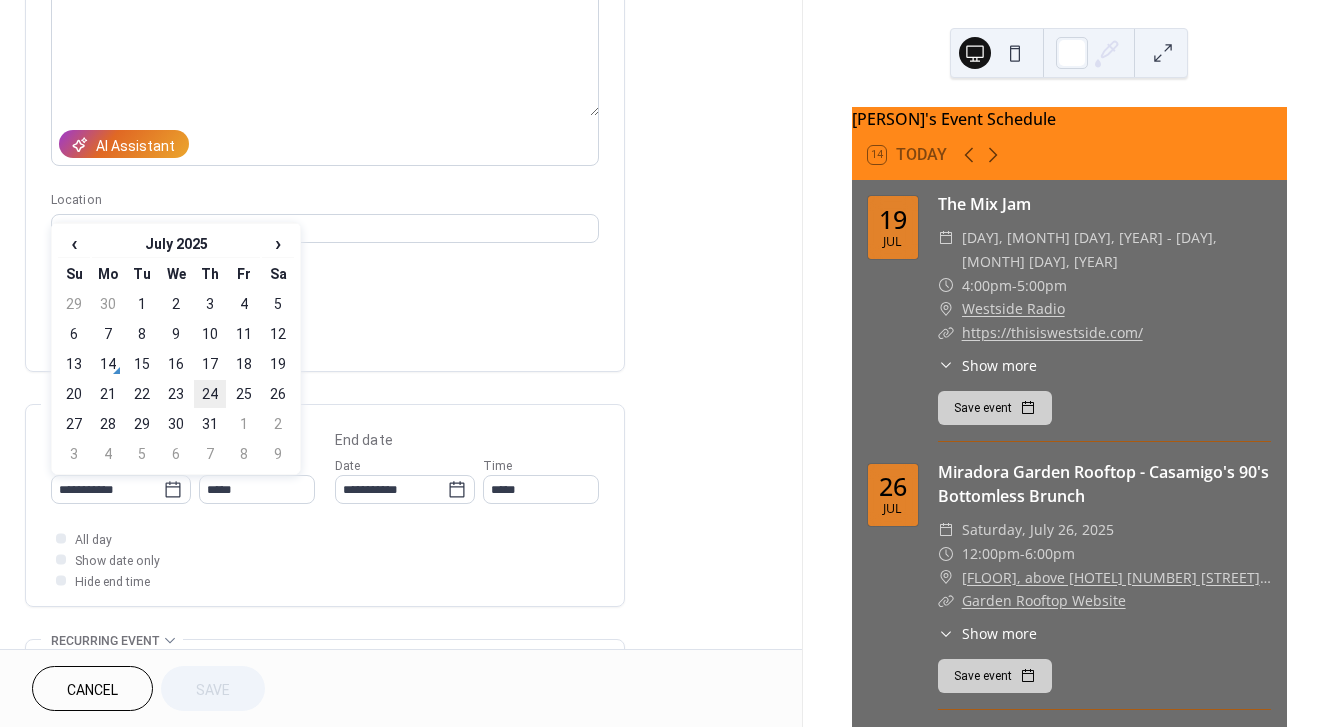 click on "24" at bounding box center (210, 394) 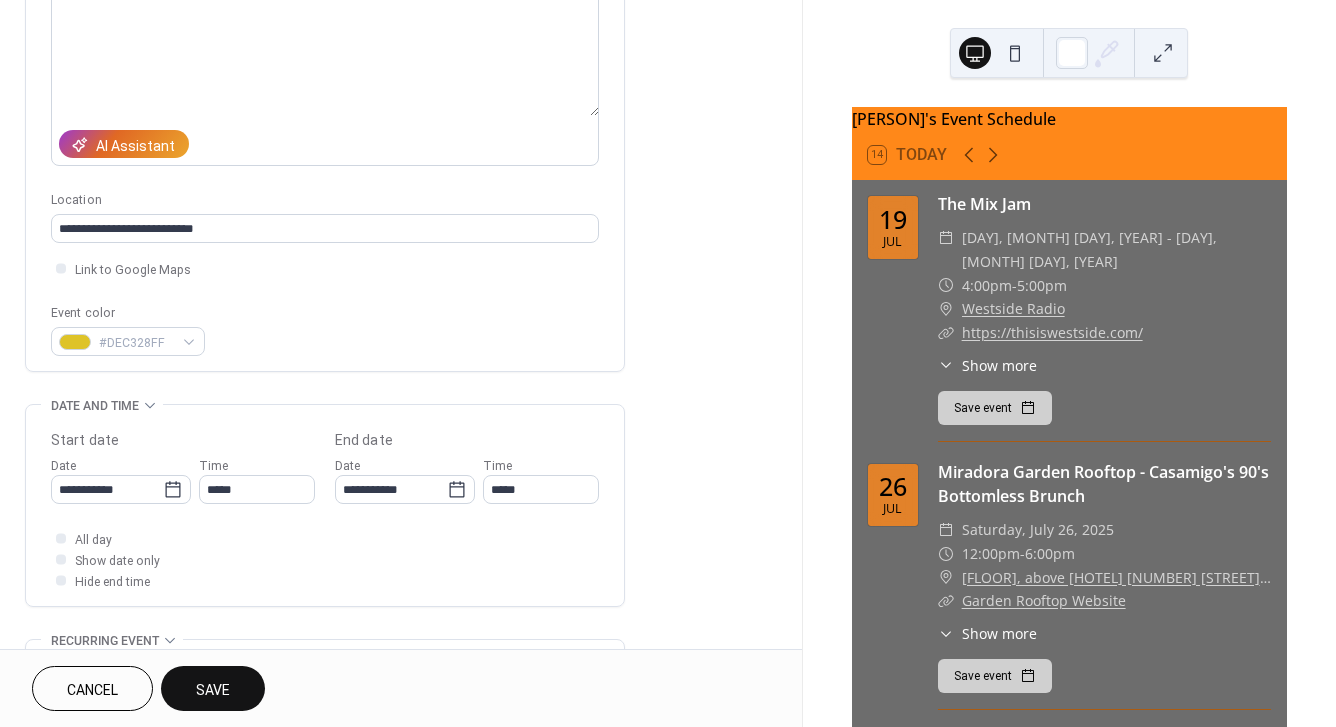 click on "Save" at bounding box center [213, 688] 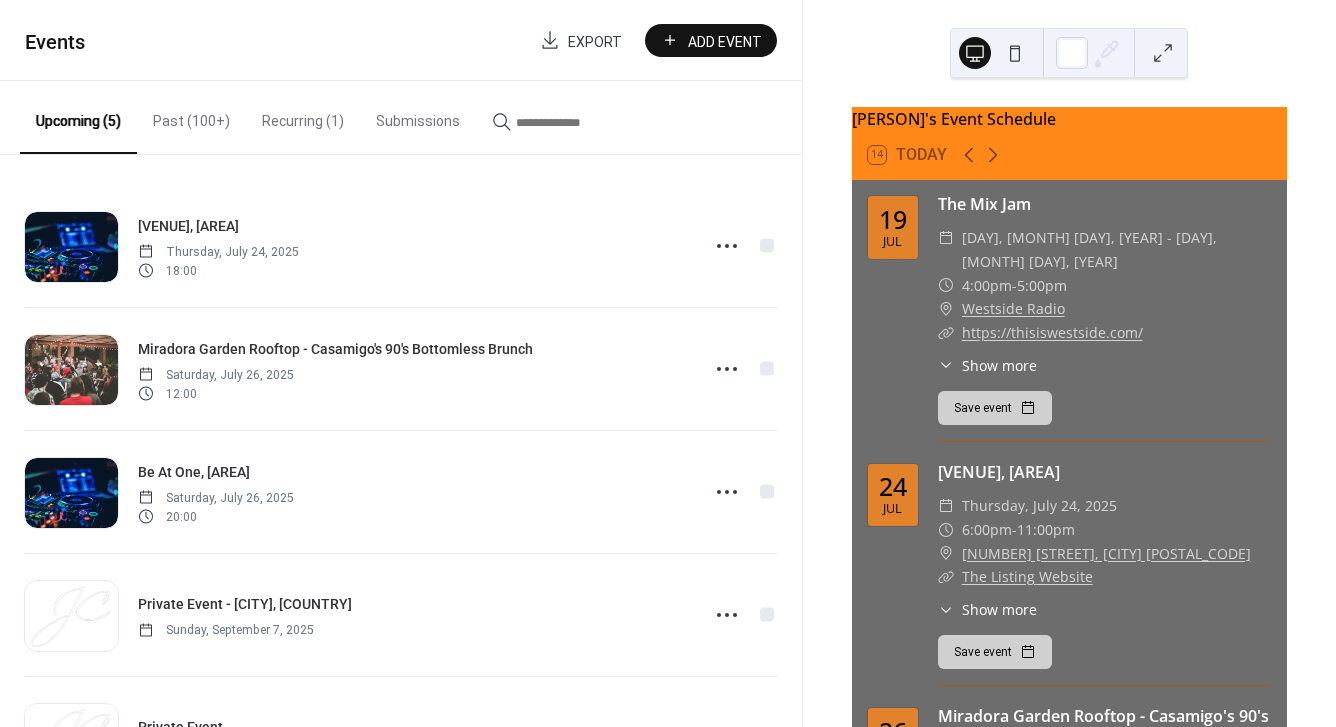 scroll, scrollTop: 102, scrollLeft: 0, axis: vertical 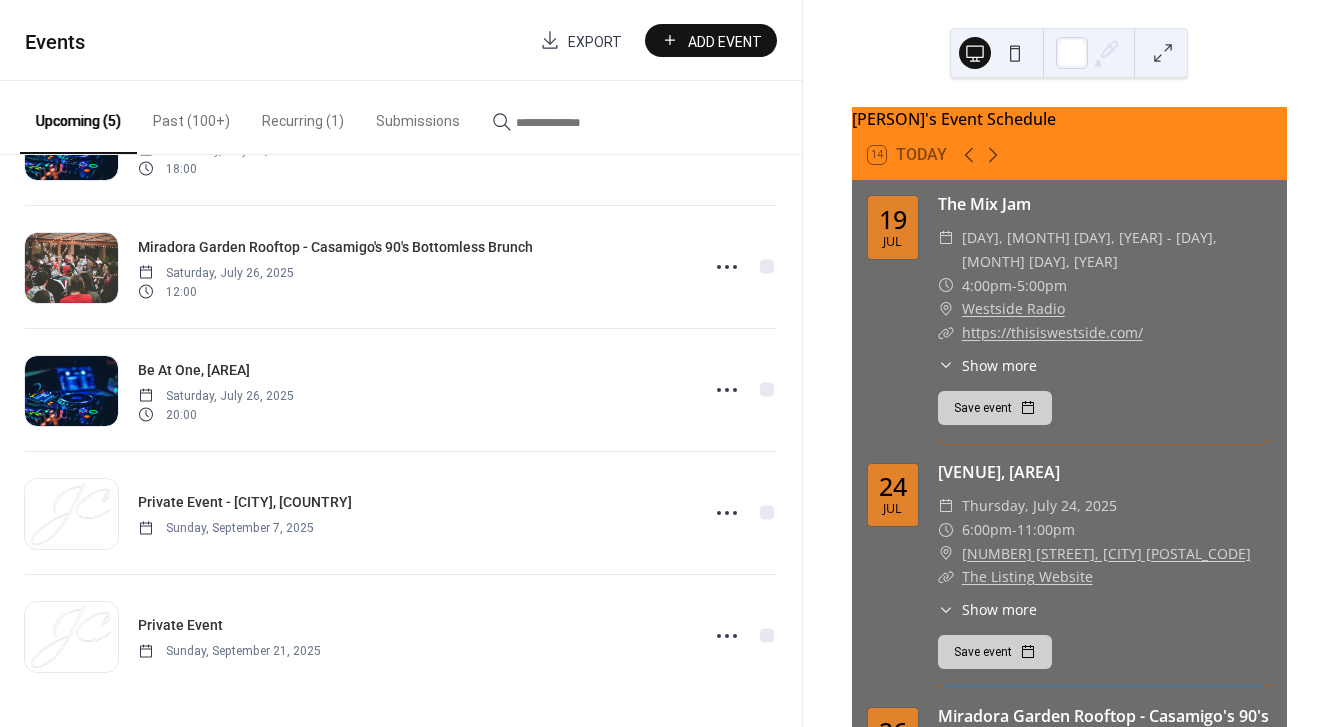 click on "Past (100+)" at bounding box center [191, 116] 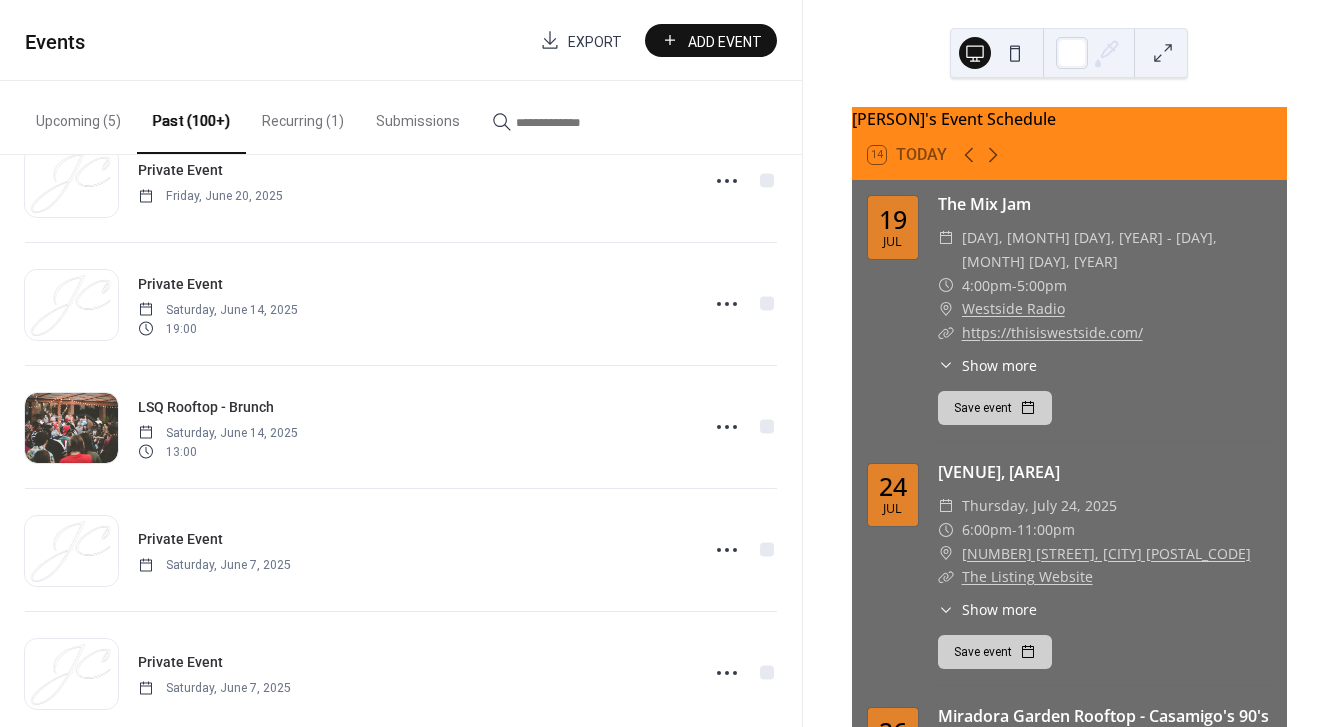 scroll, scrollTop: 774, scrollLeft: 0, axis: vertical 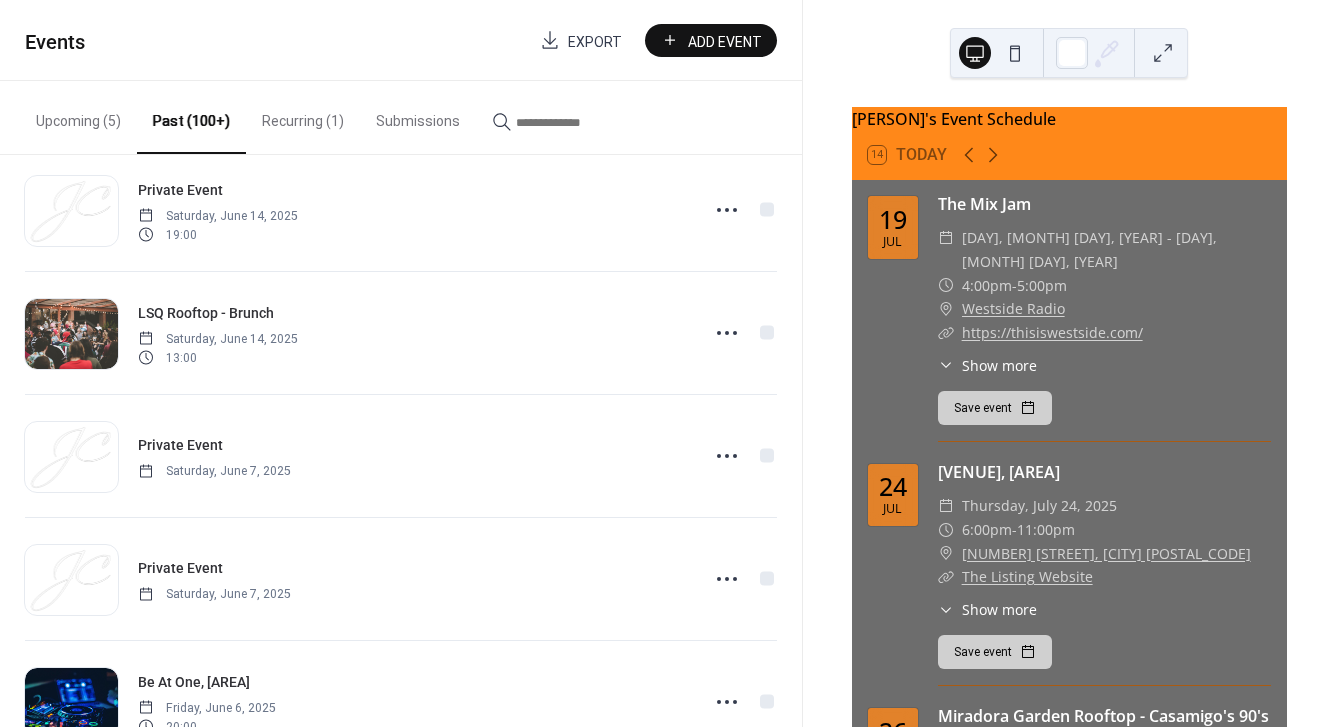 click at bounding box center (576, 122) 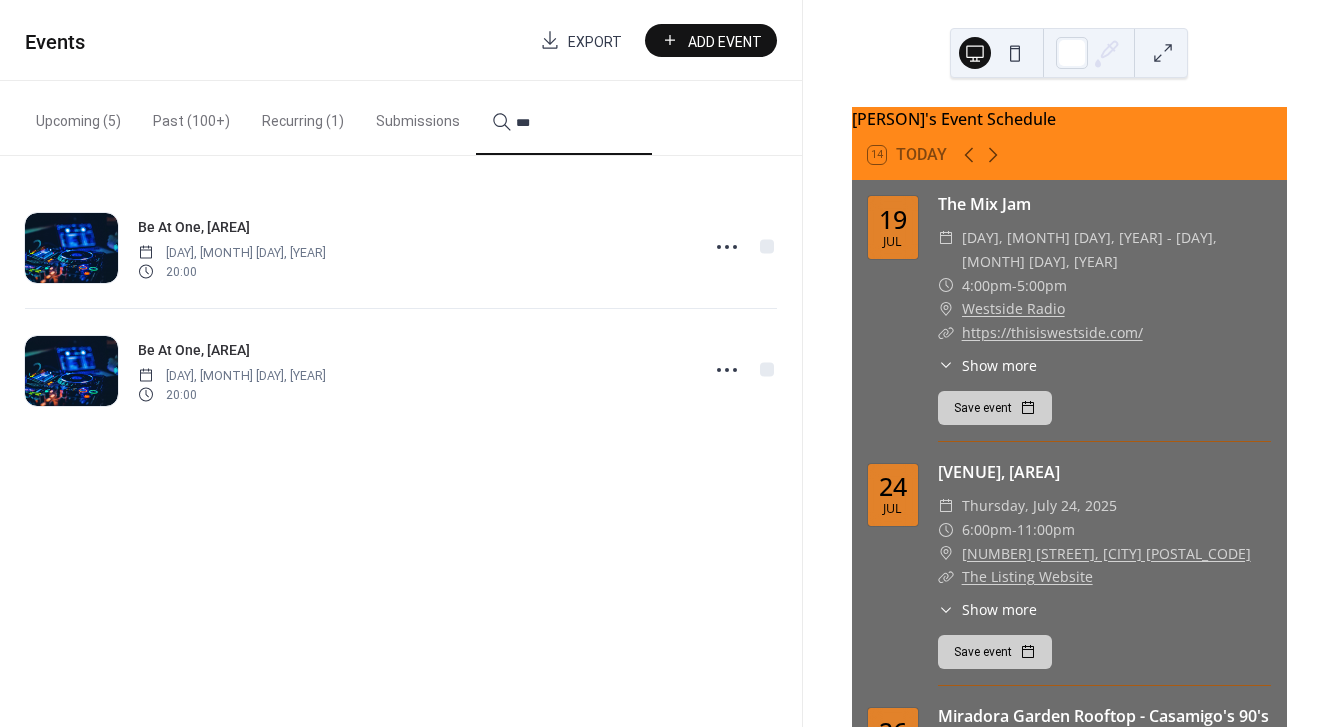 type on "***" 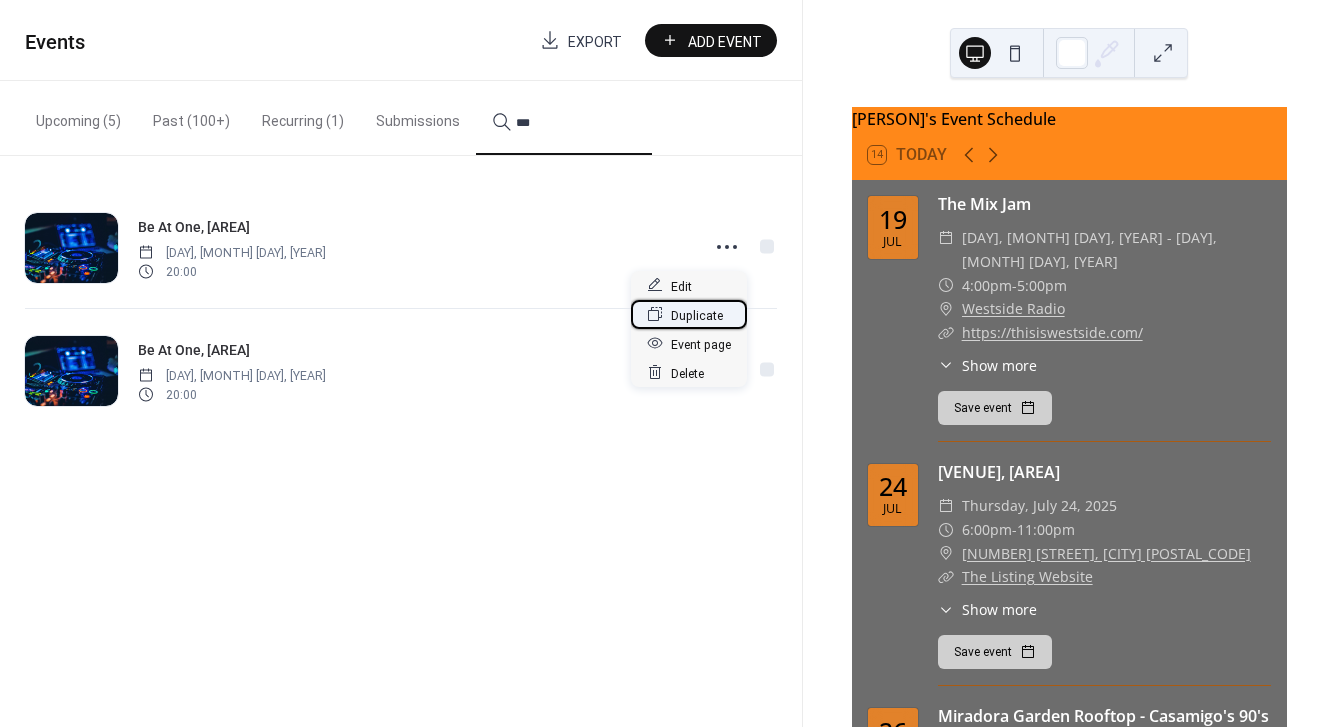 click on "Duplicate" at bounding box center (697, 315) 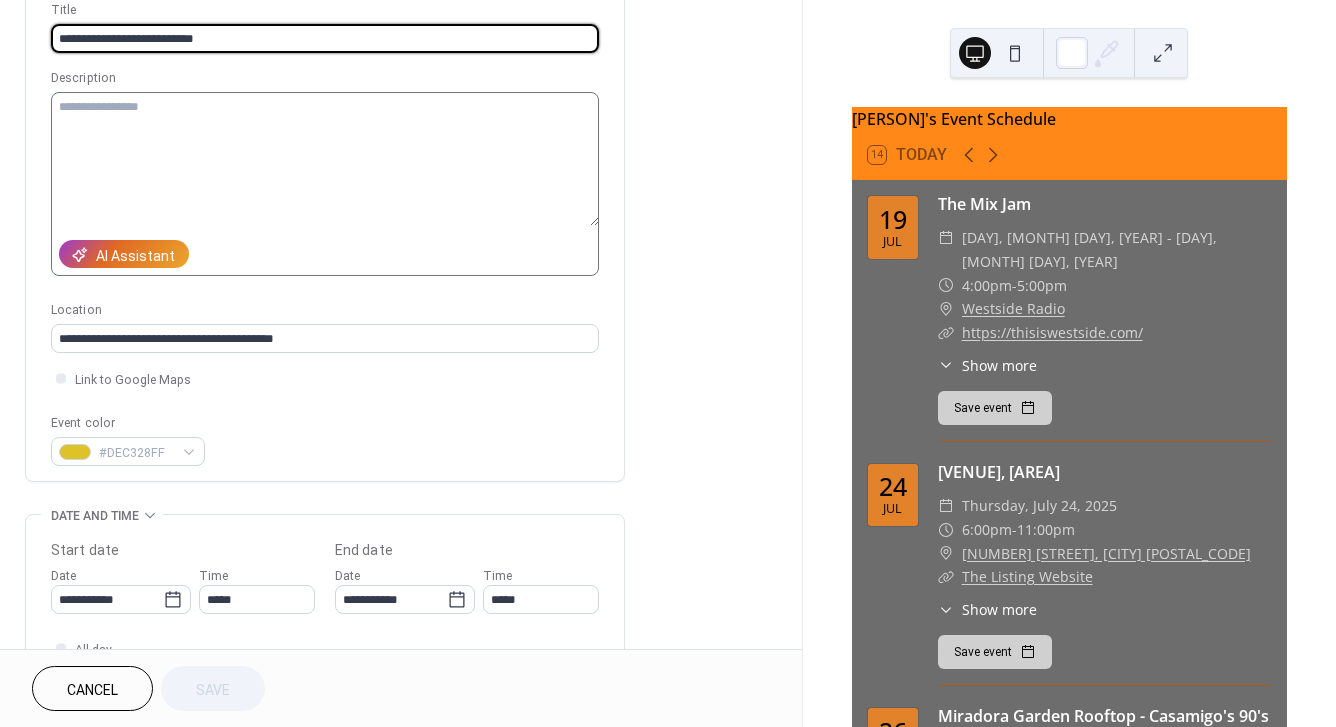 scroll, scrollTop: 150, scrollLeft: 0, axis: vertical 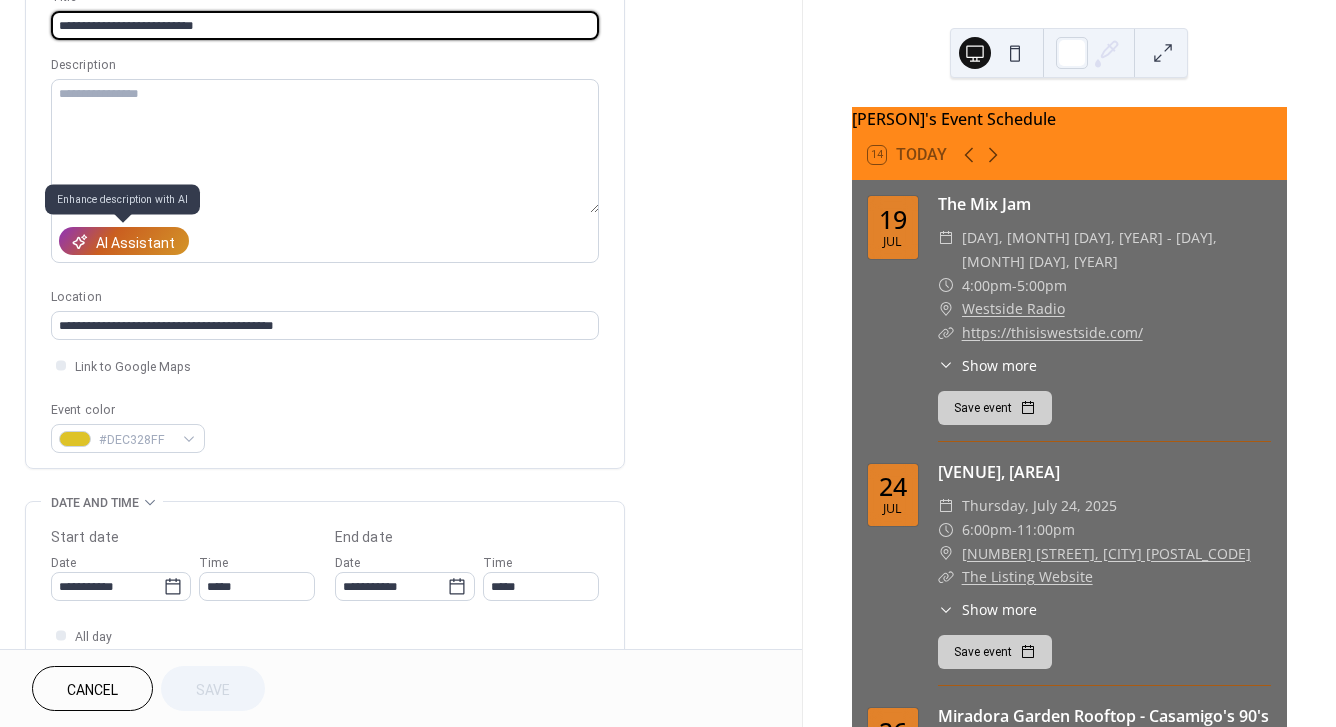 click on "AI Assistant" at bounding box center (124, 241) 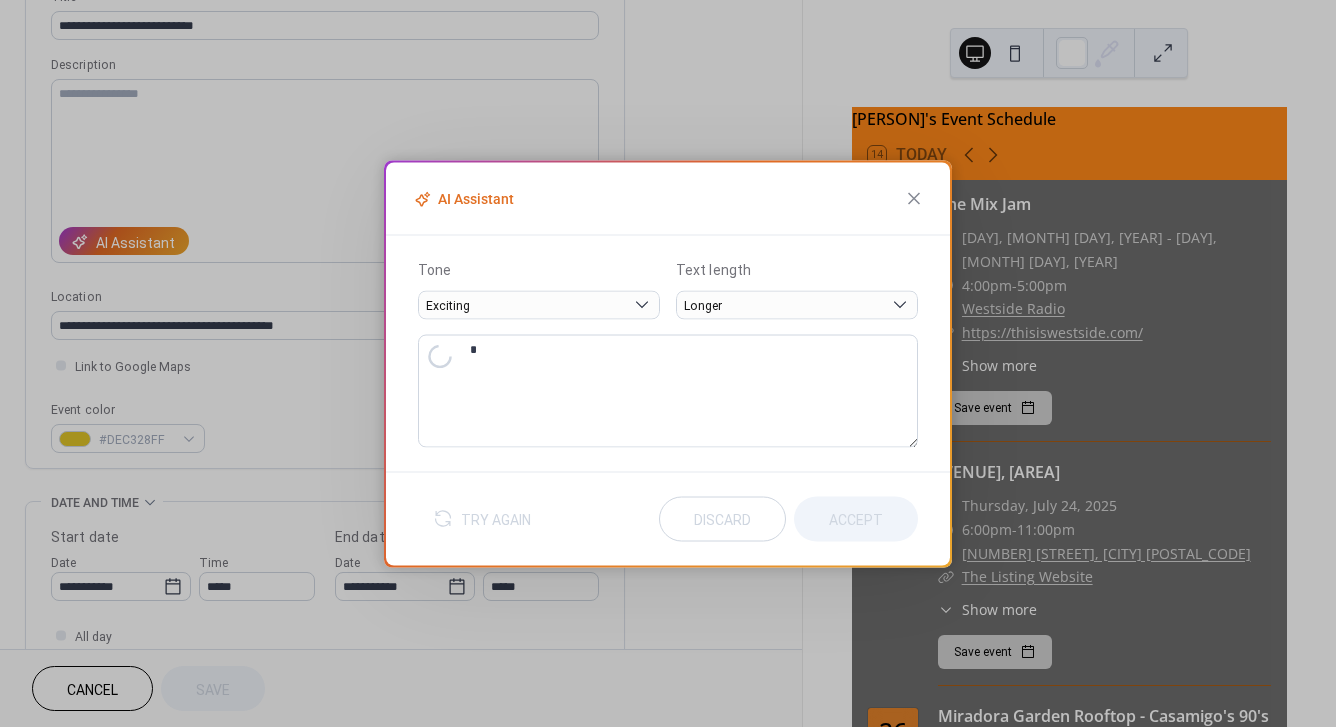 type on "**********" 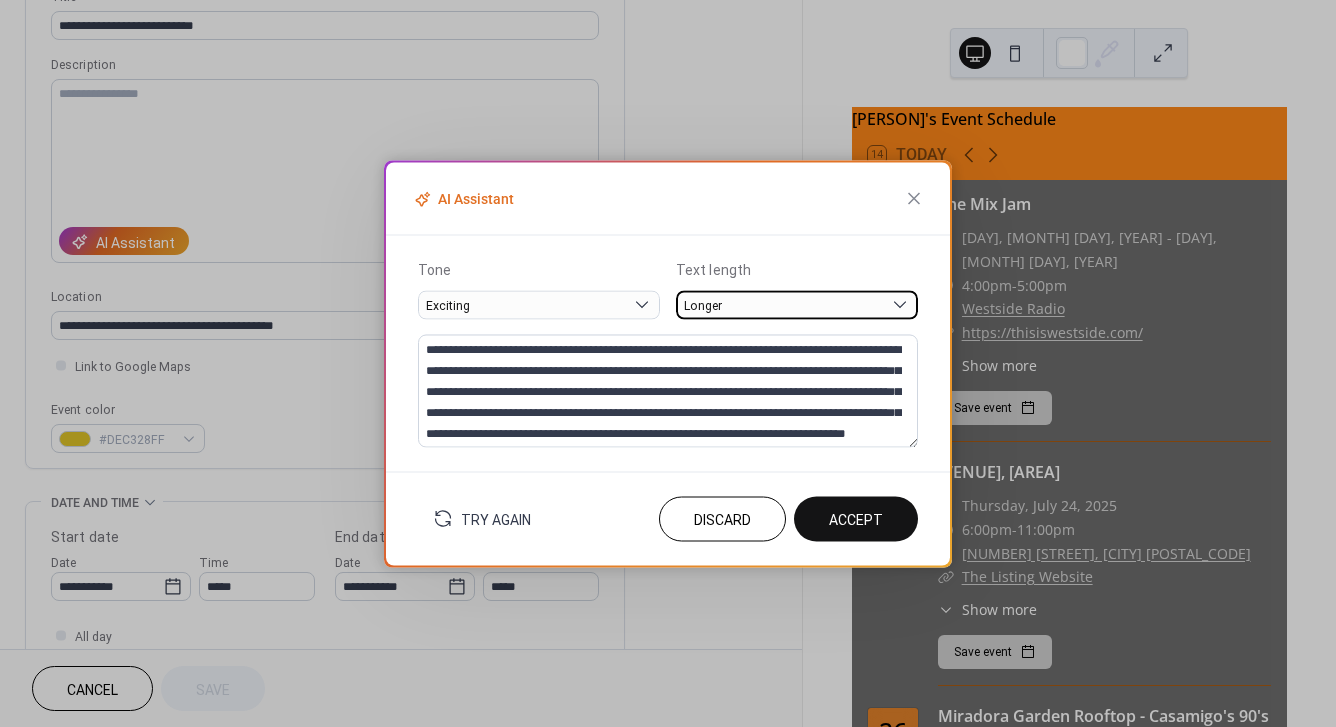click on "Longer" at bounding box center (797, 304) 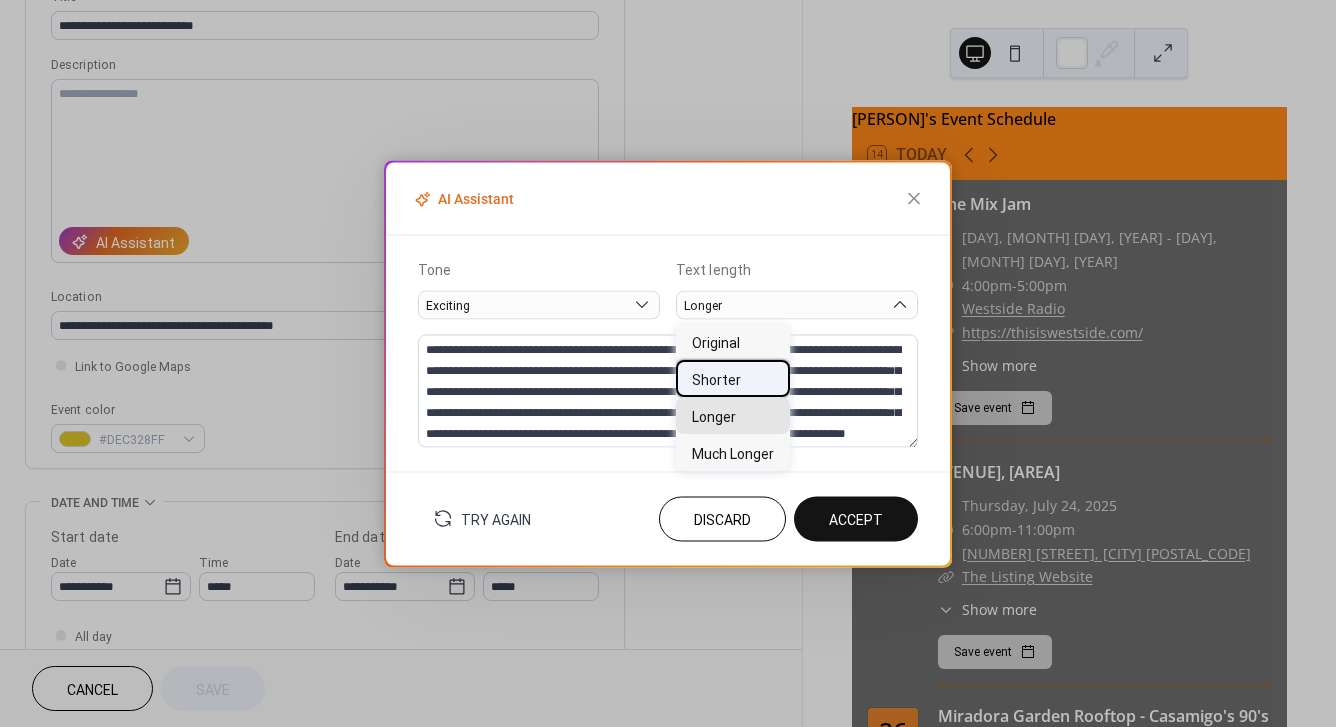 click on "Shorter" at bounding box center [733, 378] 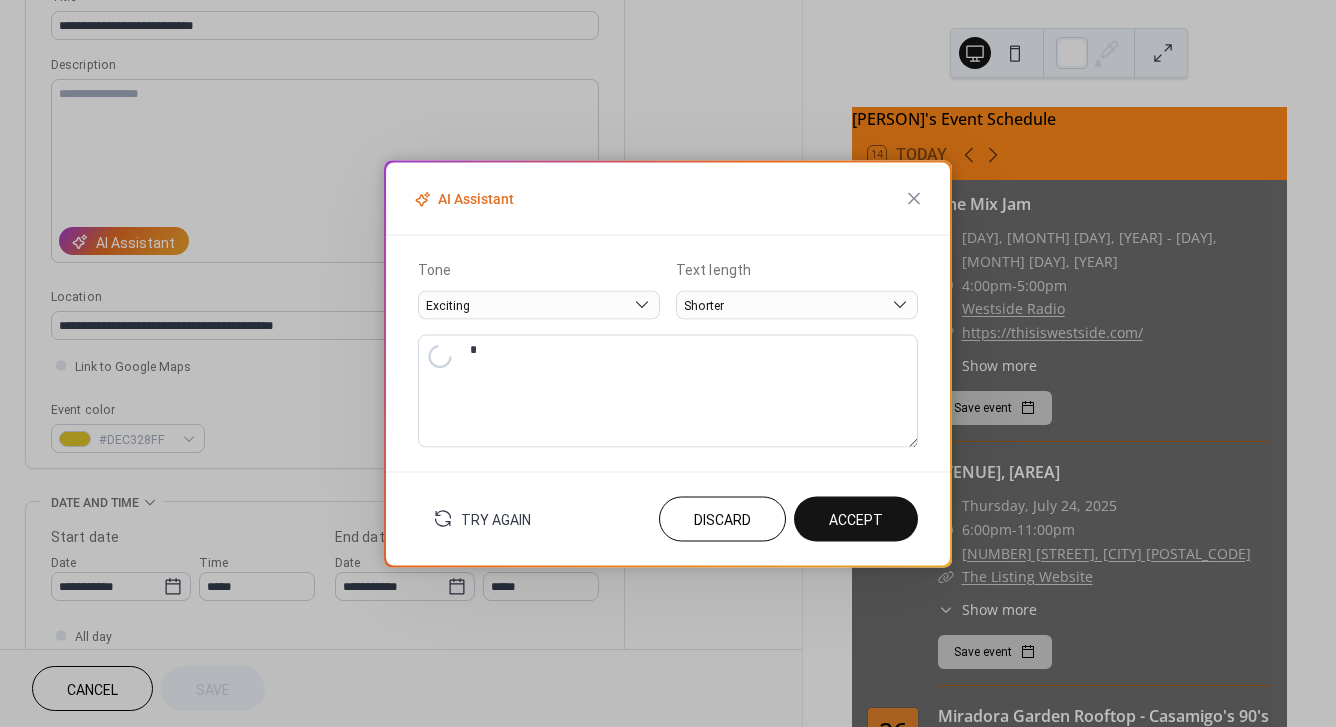 type on "**********" 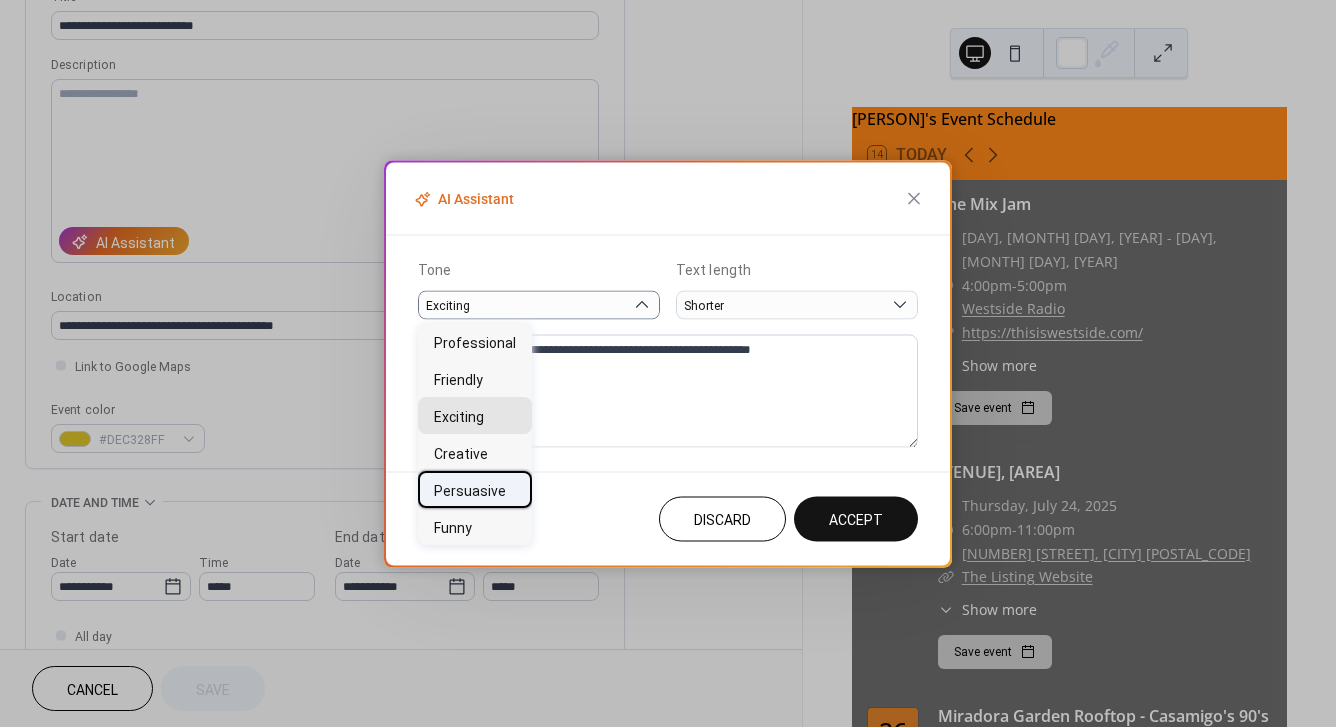 click on "Persuasive" at bounding box center [470, 491] 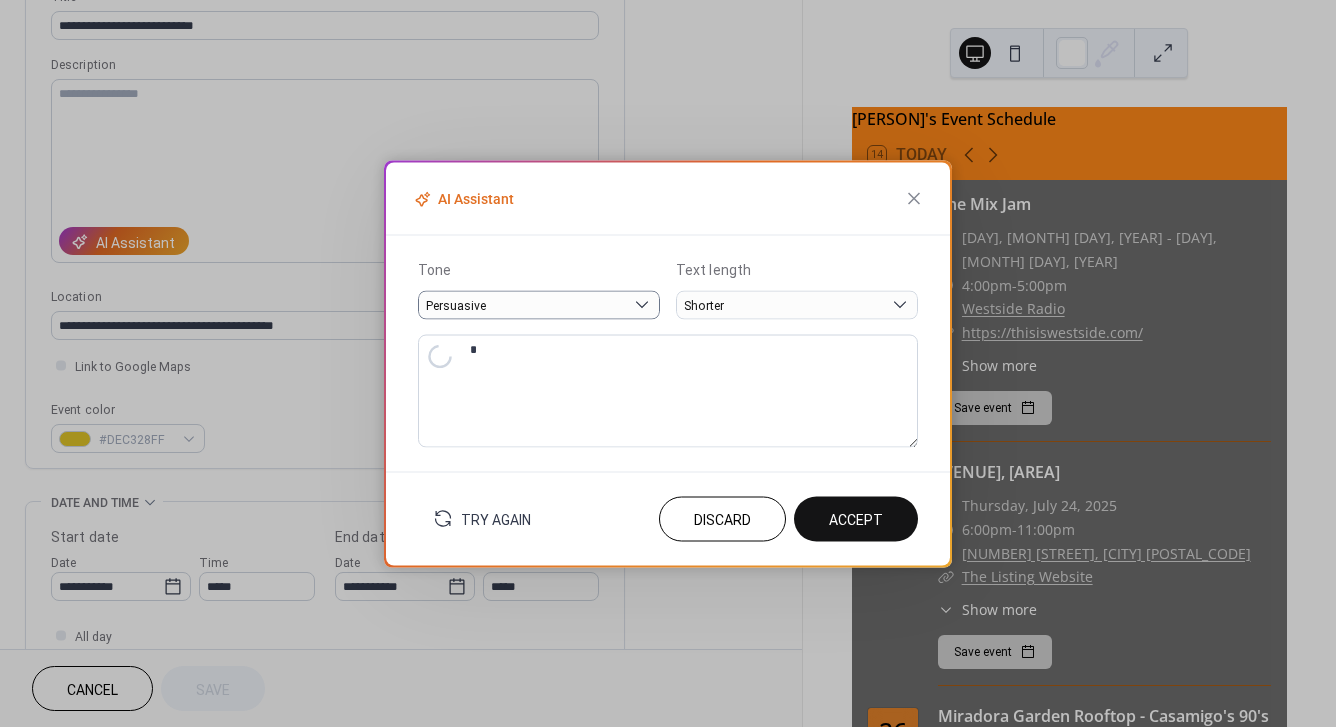 type on "**********" 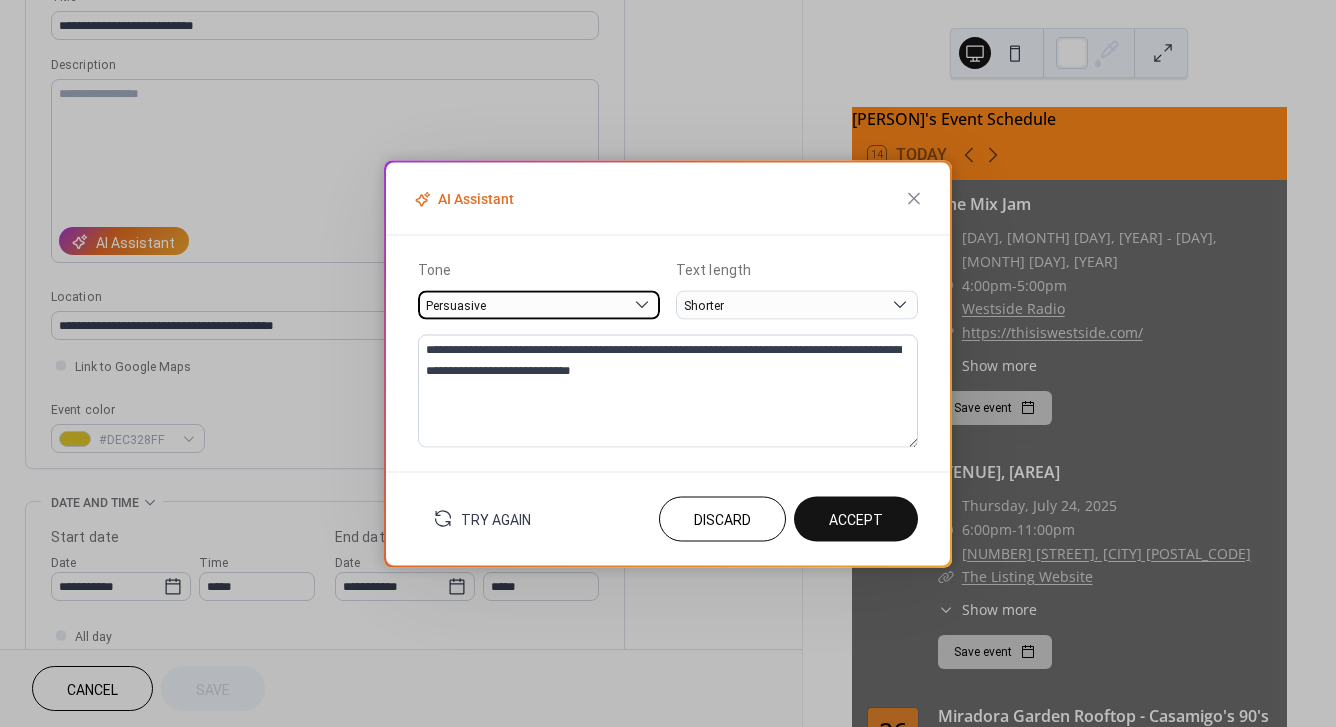 click on "Persuasive" at bounding box center [539, 304] 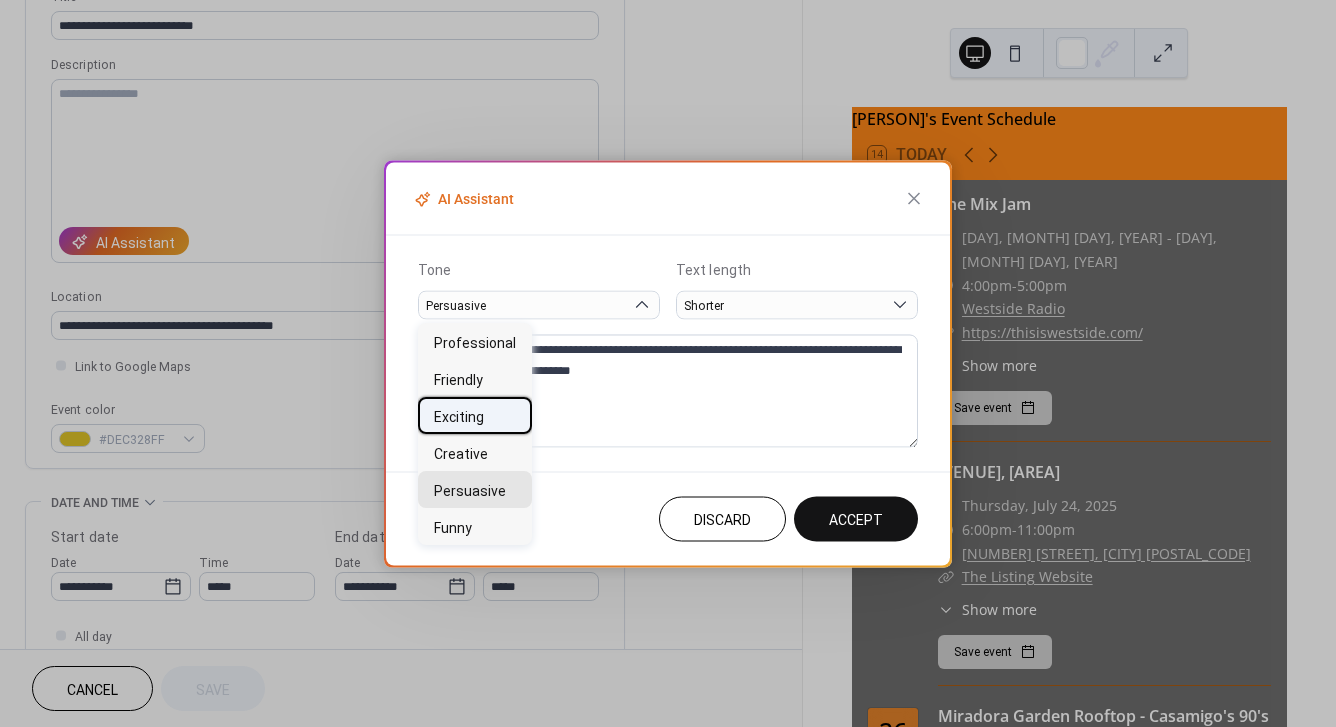 click on "Exciting" at bounding box center (475, 415) 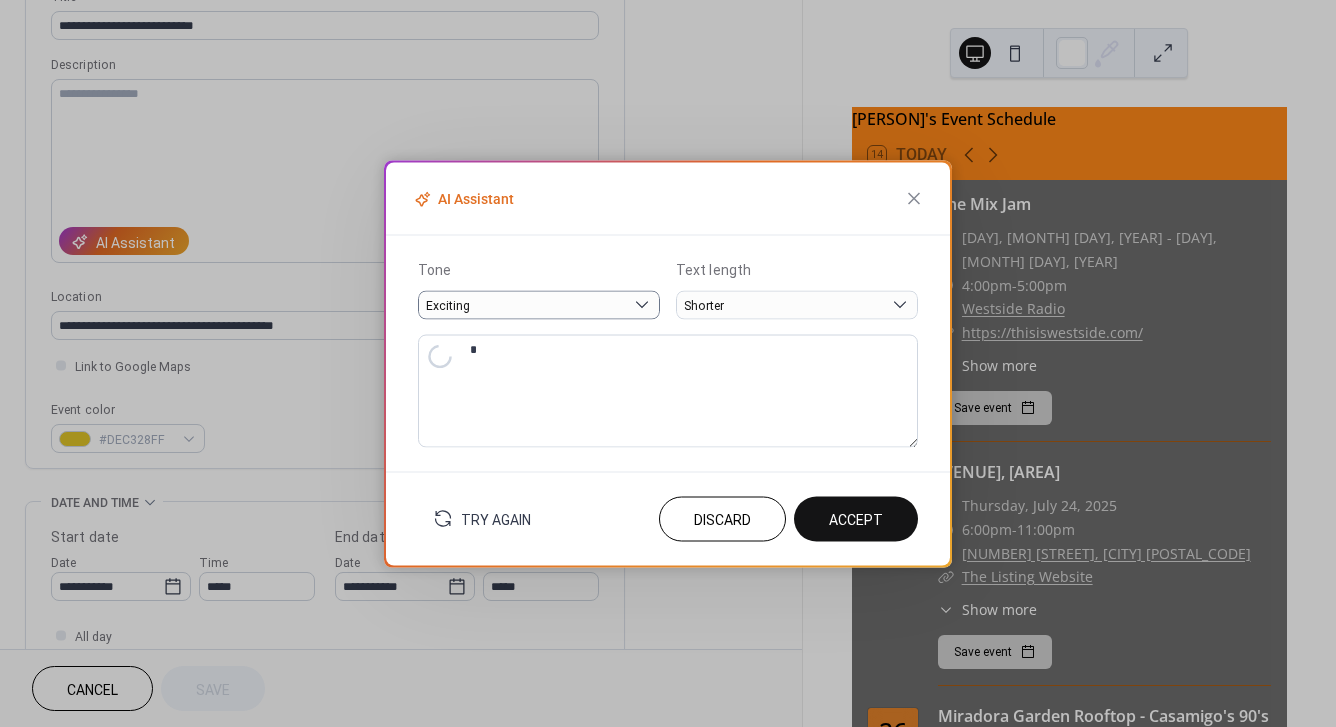 type on "**********" 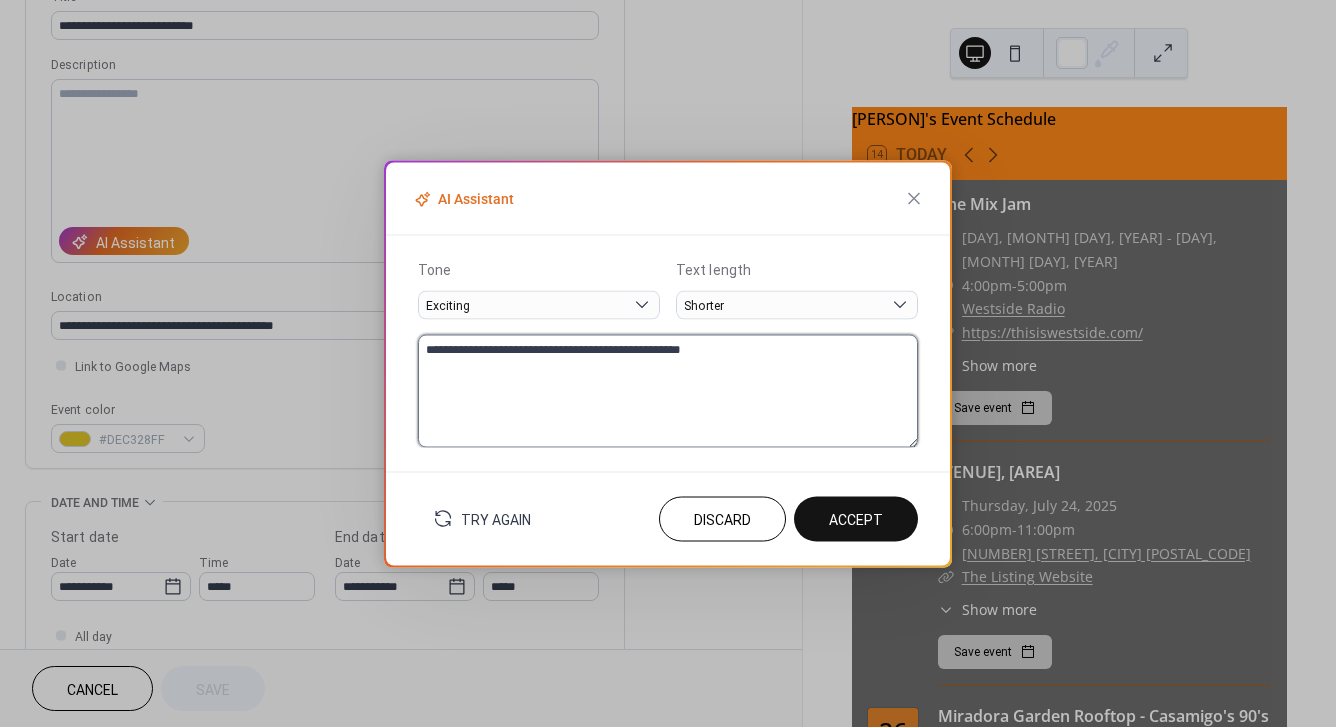 click on "**********" at bounding box center (668, 390) 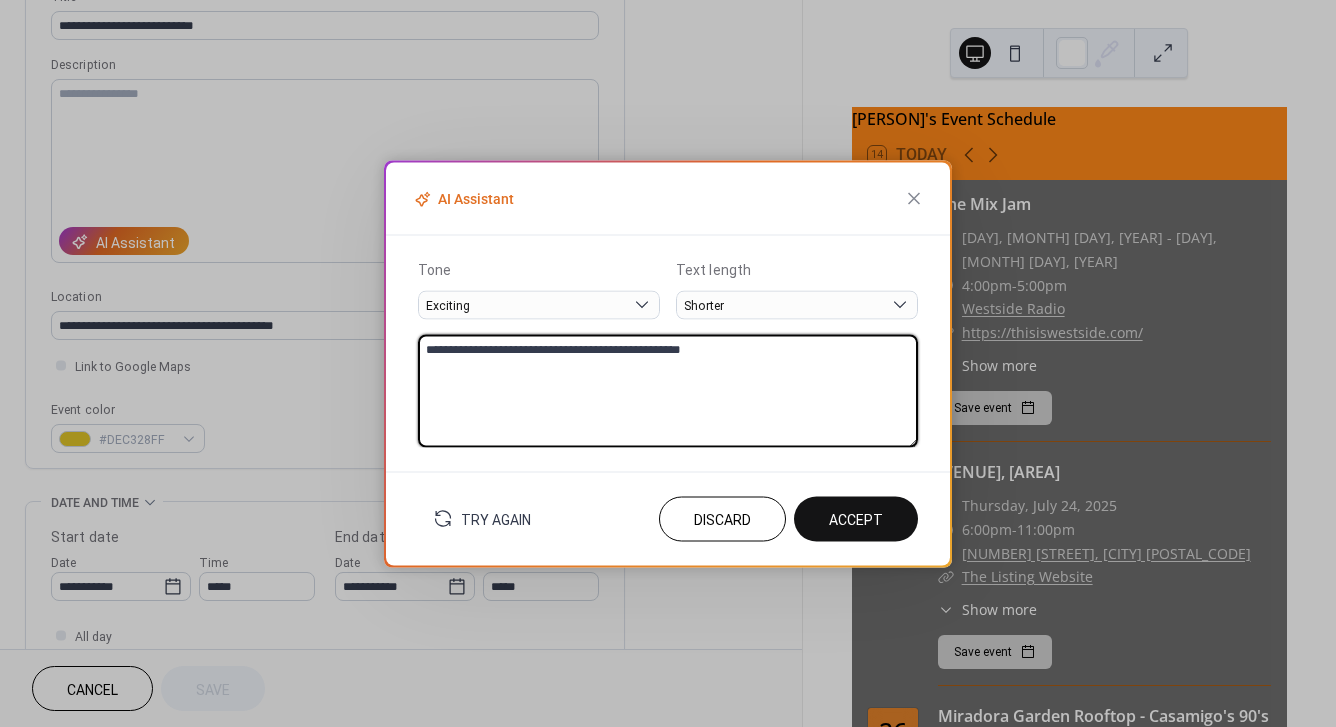 click on "**********" at bounding box center [668, 390] 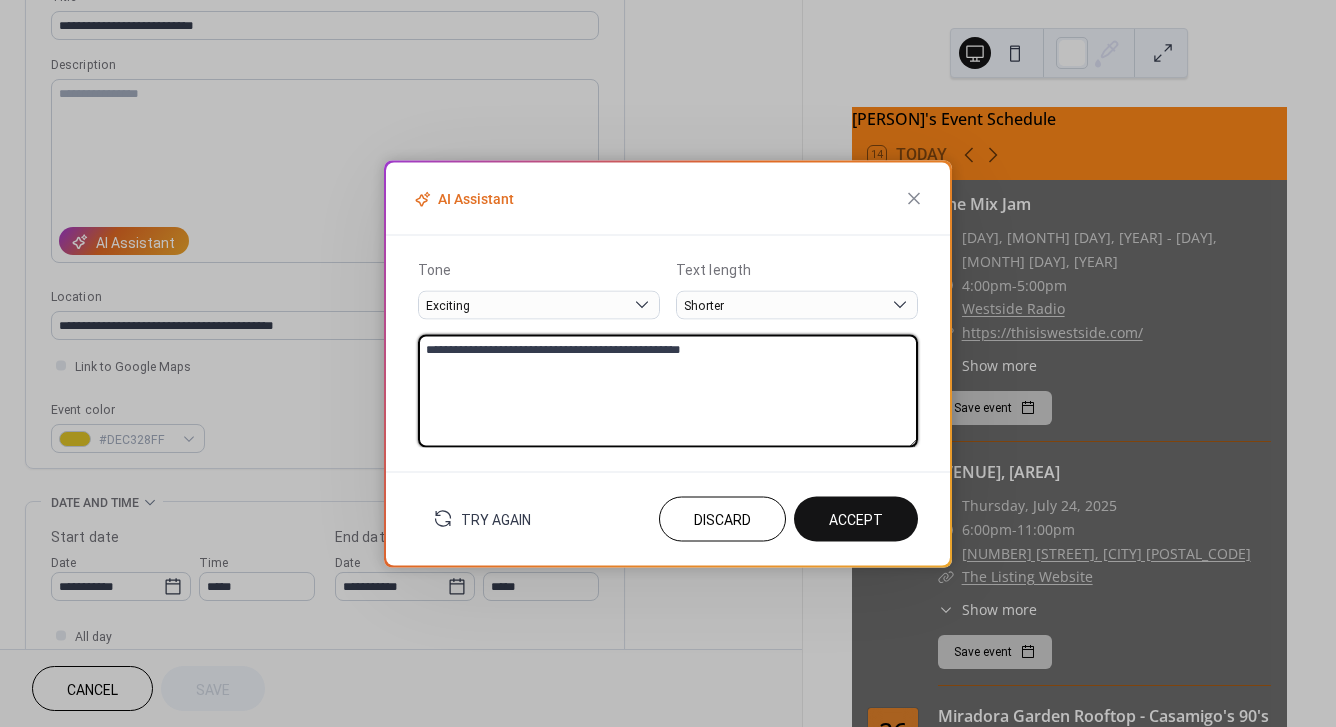 click on "Accept" at bounding box center (856, 520) 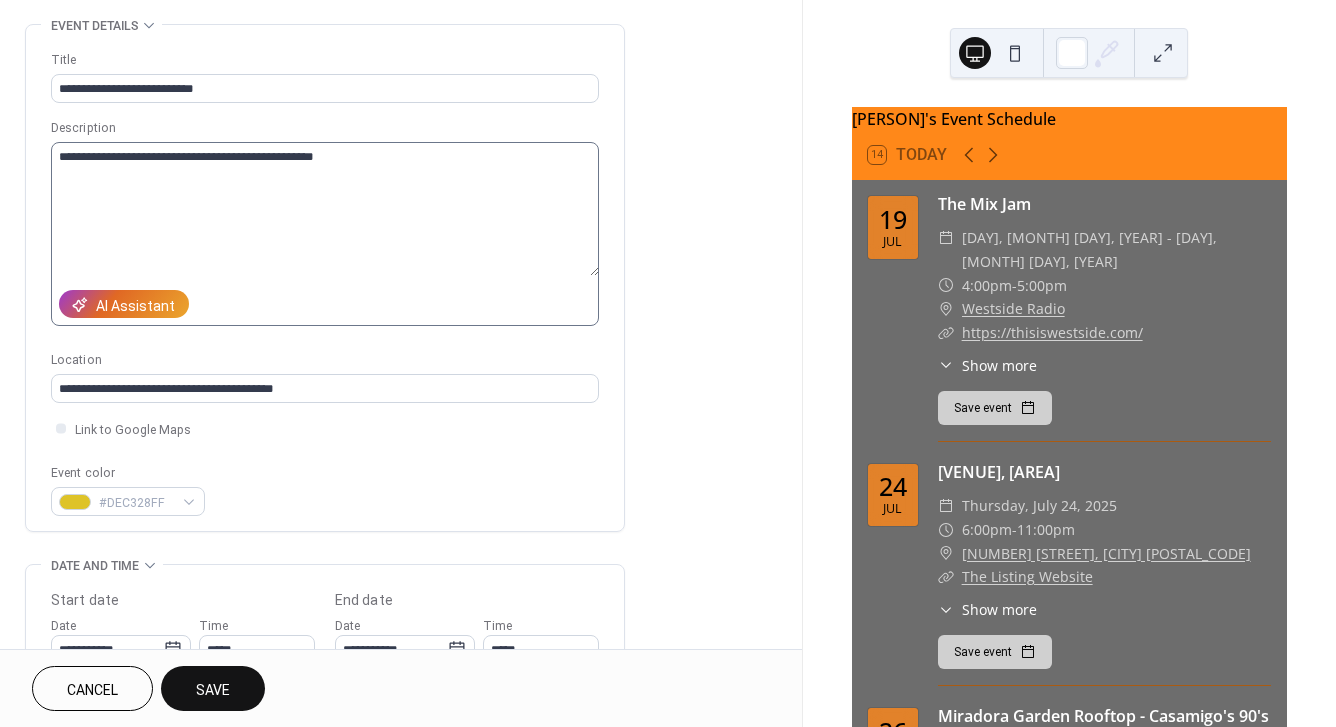 scroll, scrollTop: 80, scrollLeft: 0, axis: vertical 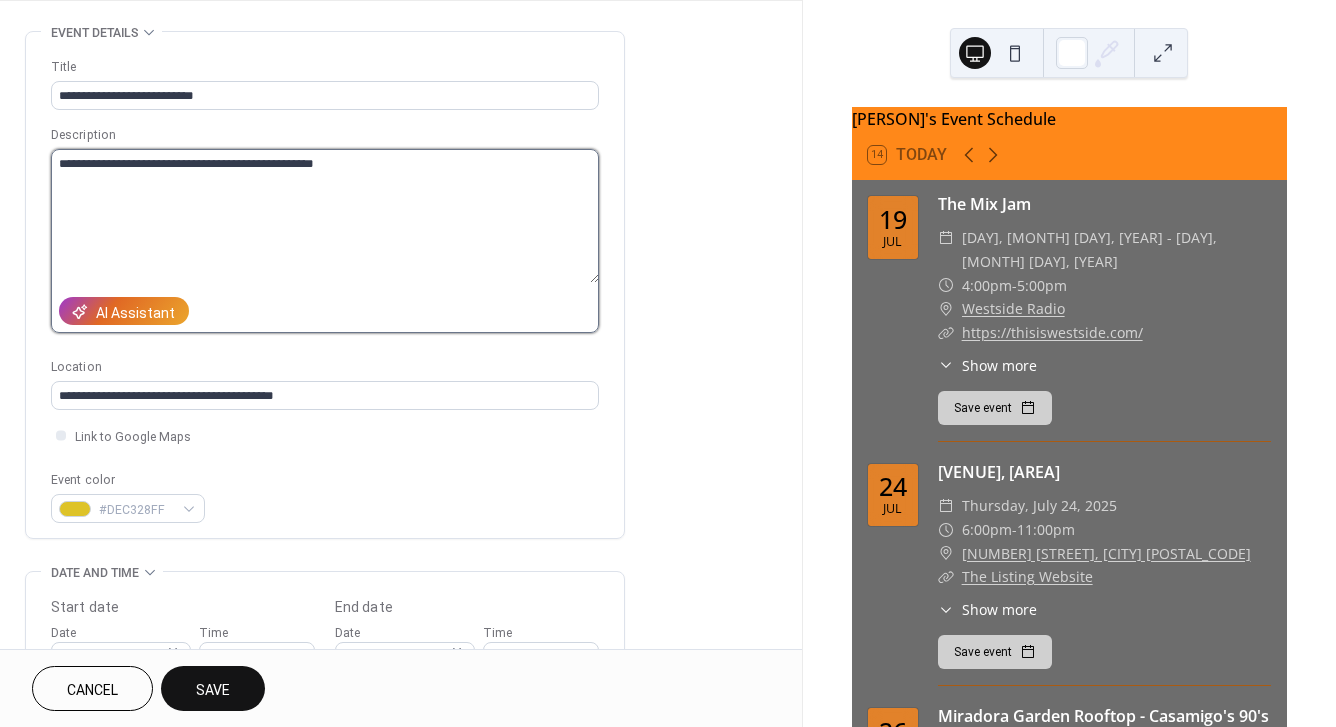 click on "**********" at bounding box center (325, 216) 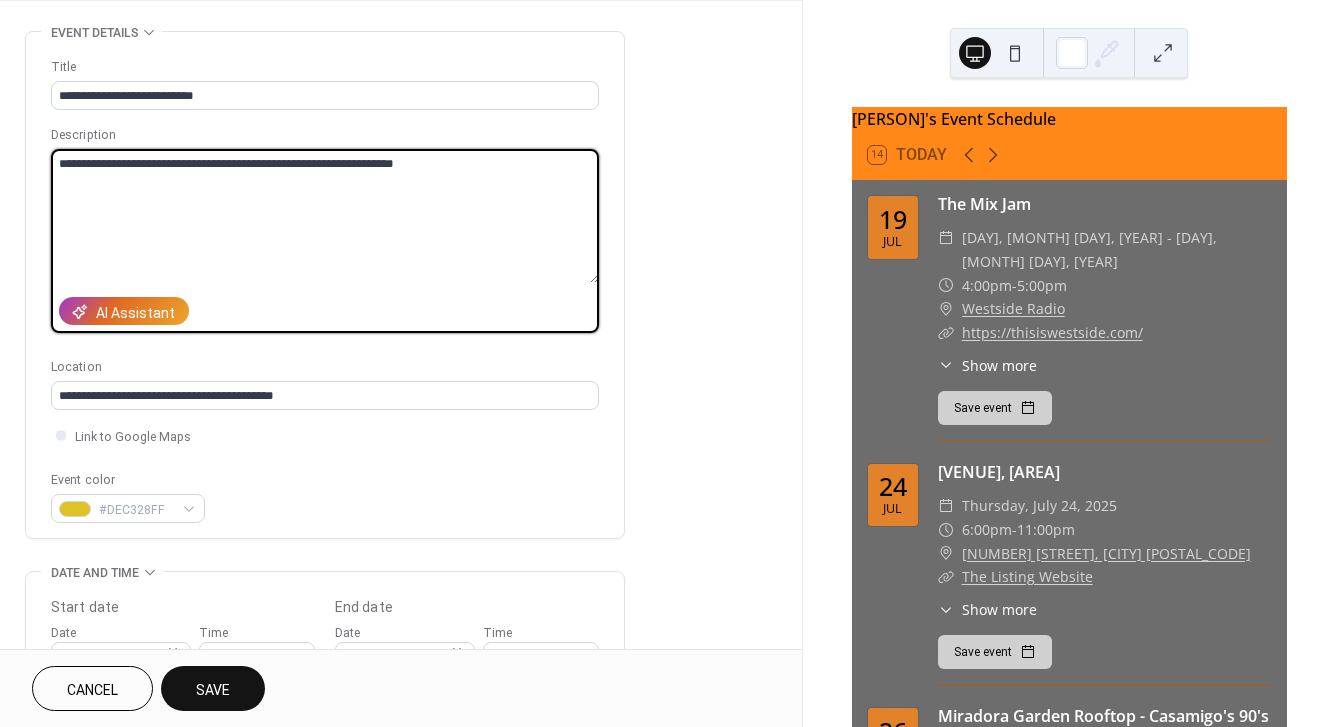 drag, startPoint x: 253, startPoint y: 159, endPoint x: 193, endPoint y: 160, distance: 60.00833 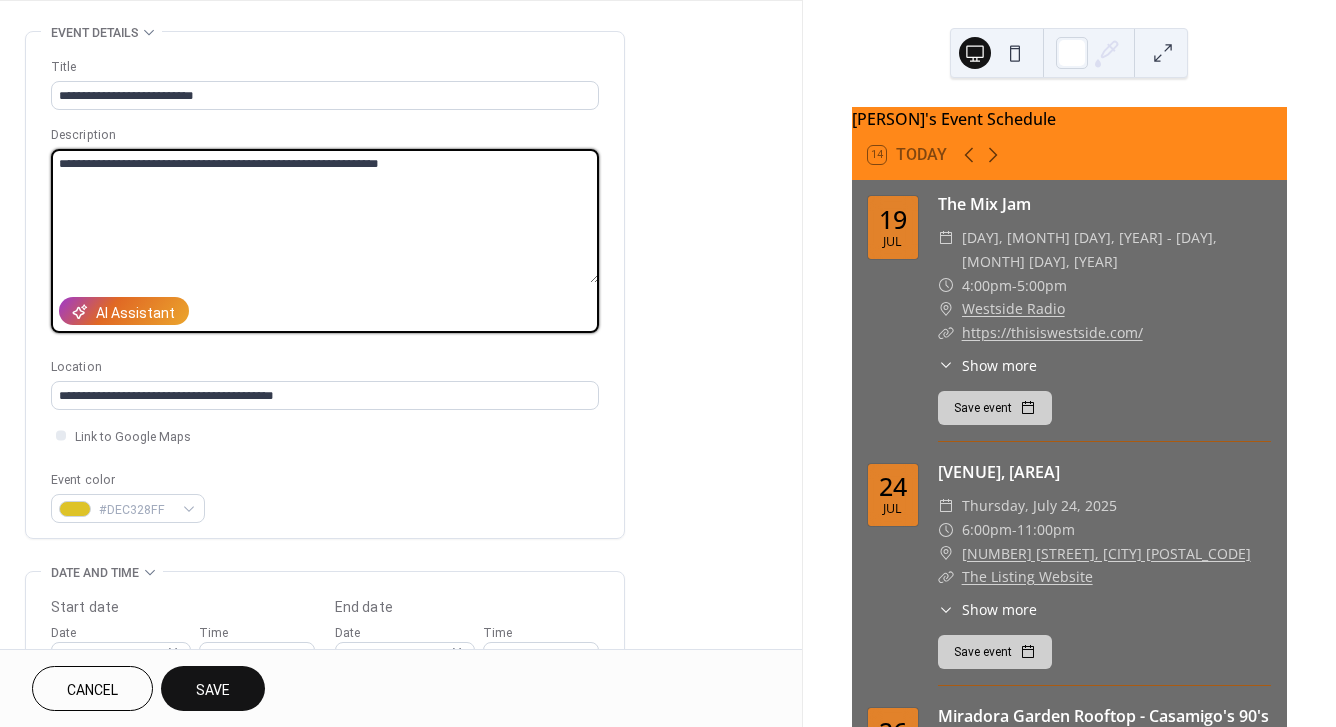 drag, startPoint x: 243, startPoint y: 162, endPoint x: 172, endPoint y: 157, distance: 71.17584 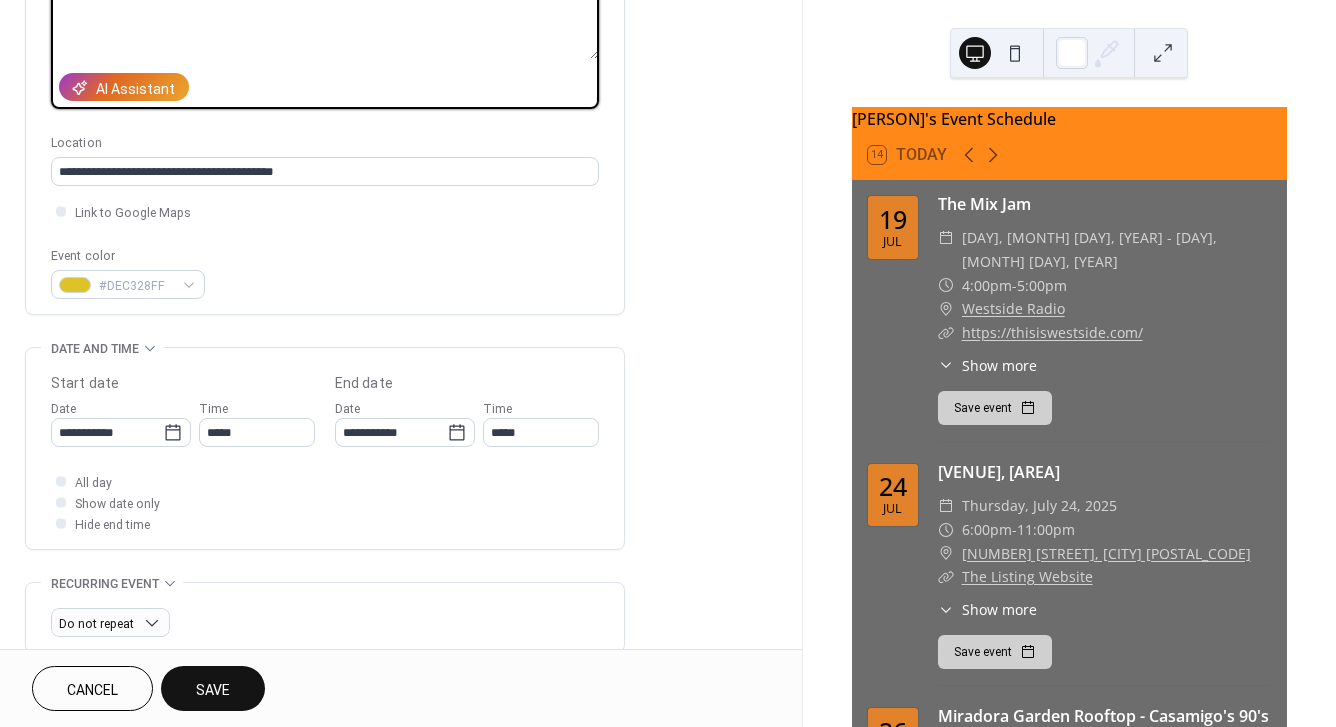 scroll, scrollTop: 315, scrollLeft: 0, axis: vertical 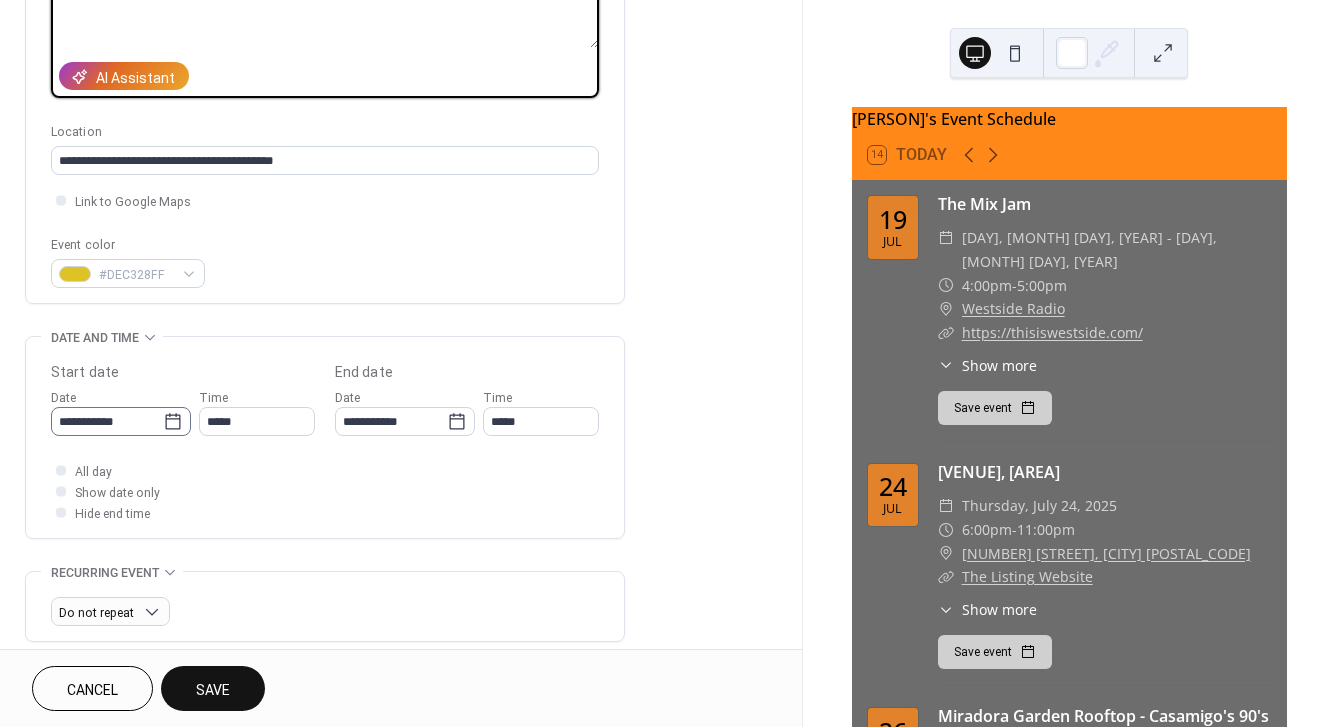 type on "**********" 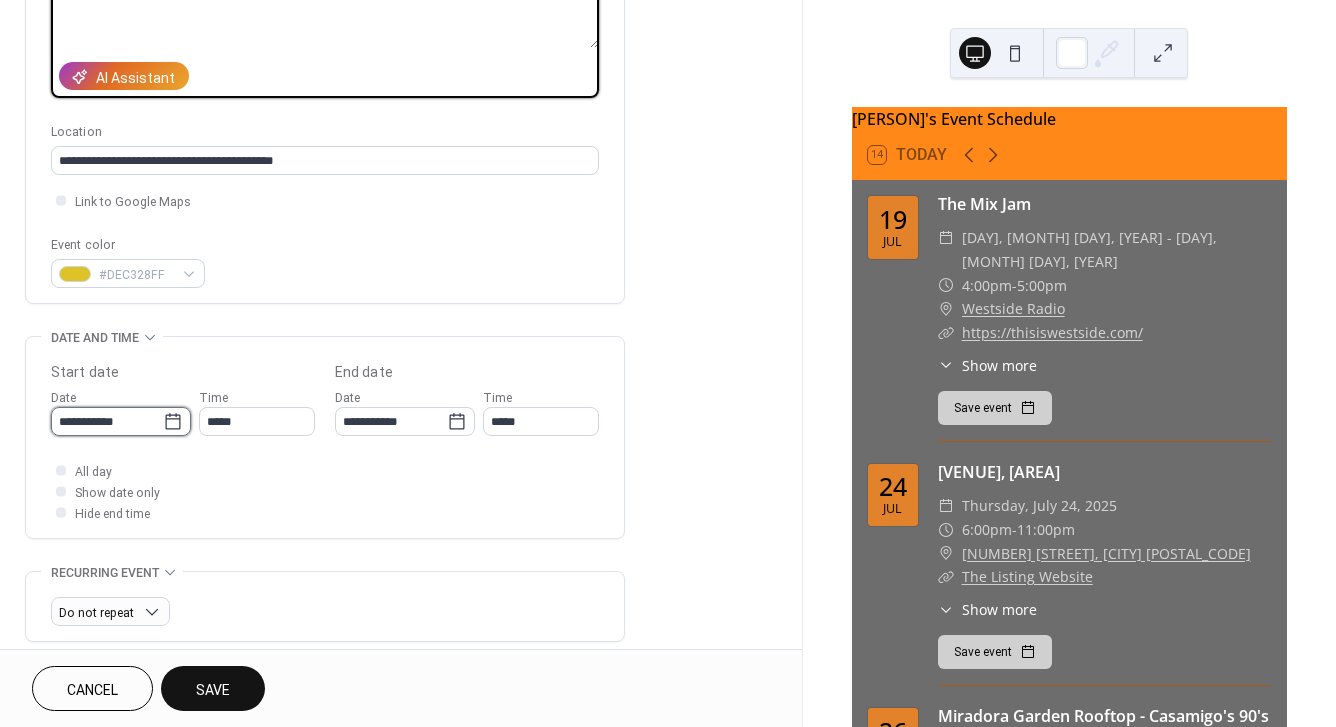 click on "**********" at bounding box center [107, 421] 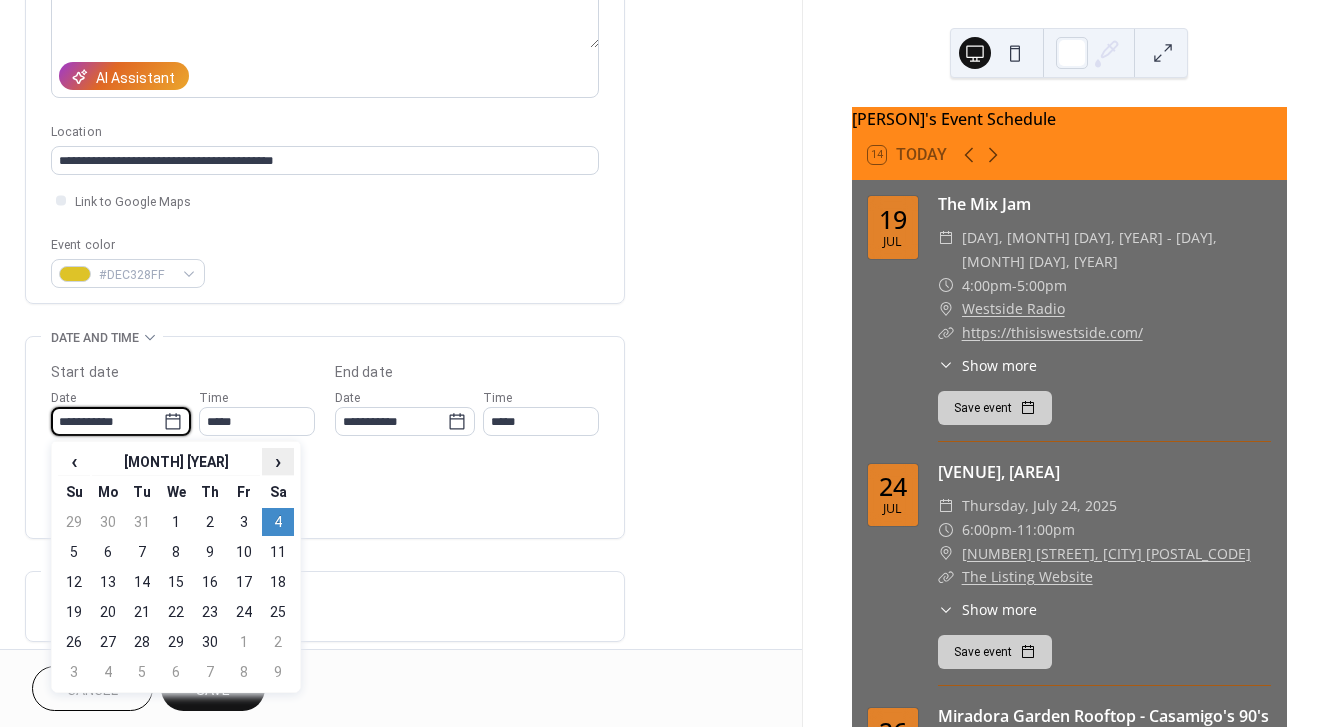 click on "›" at bounding box center (278, 461) 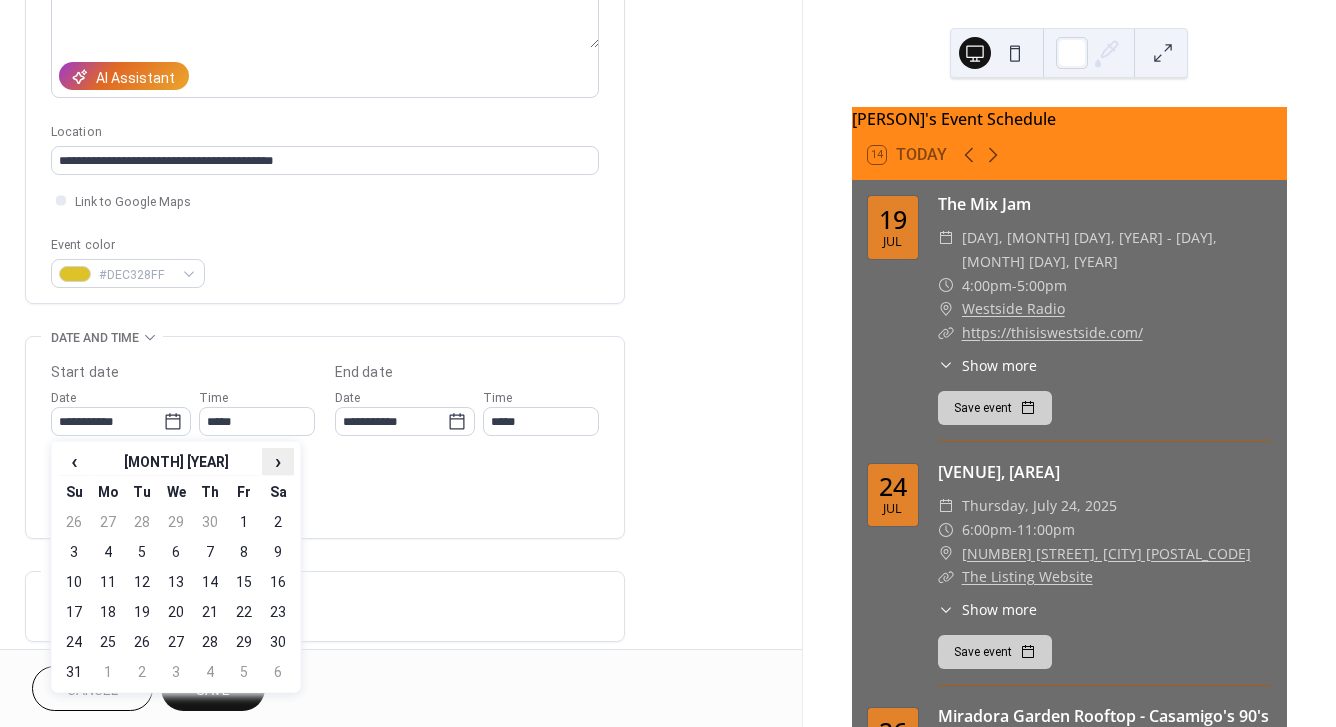 click on "›" at bounding box center [278, 461] 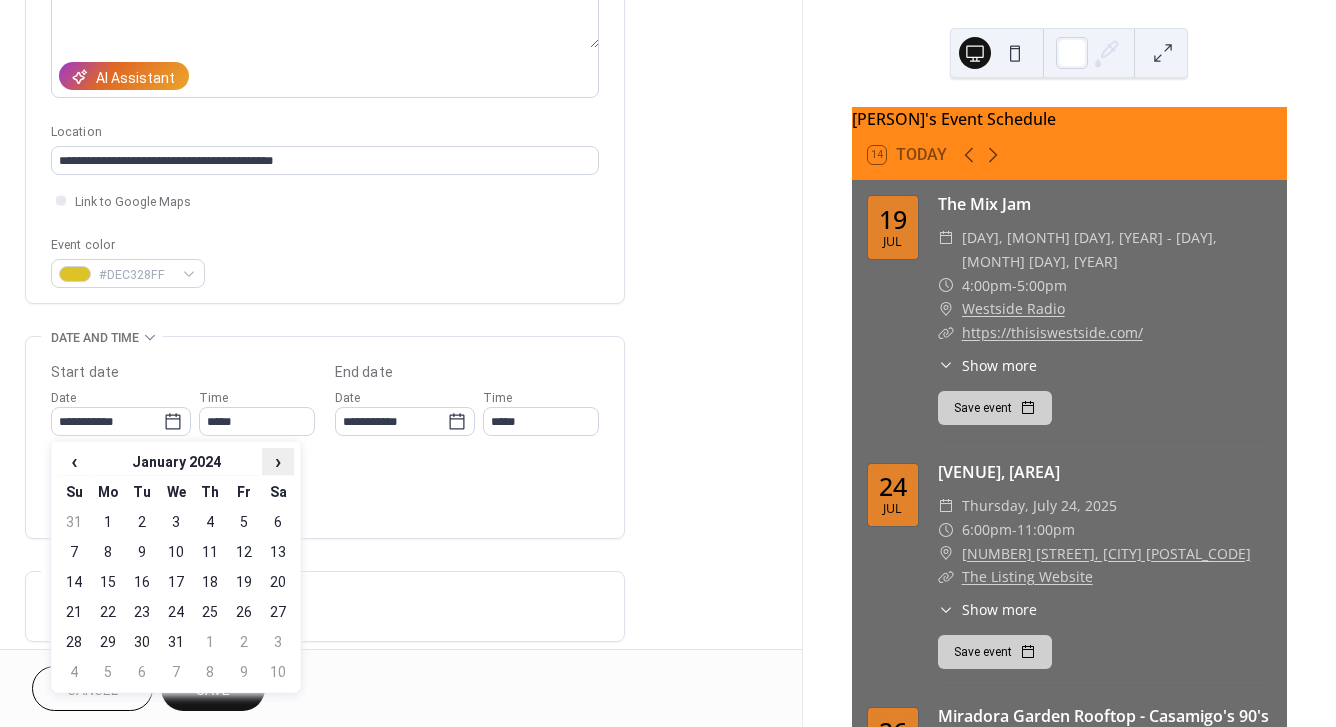 click on "›" at bounding box center [278, 461] 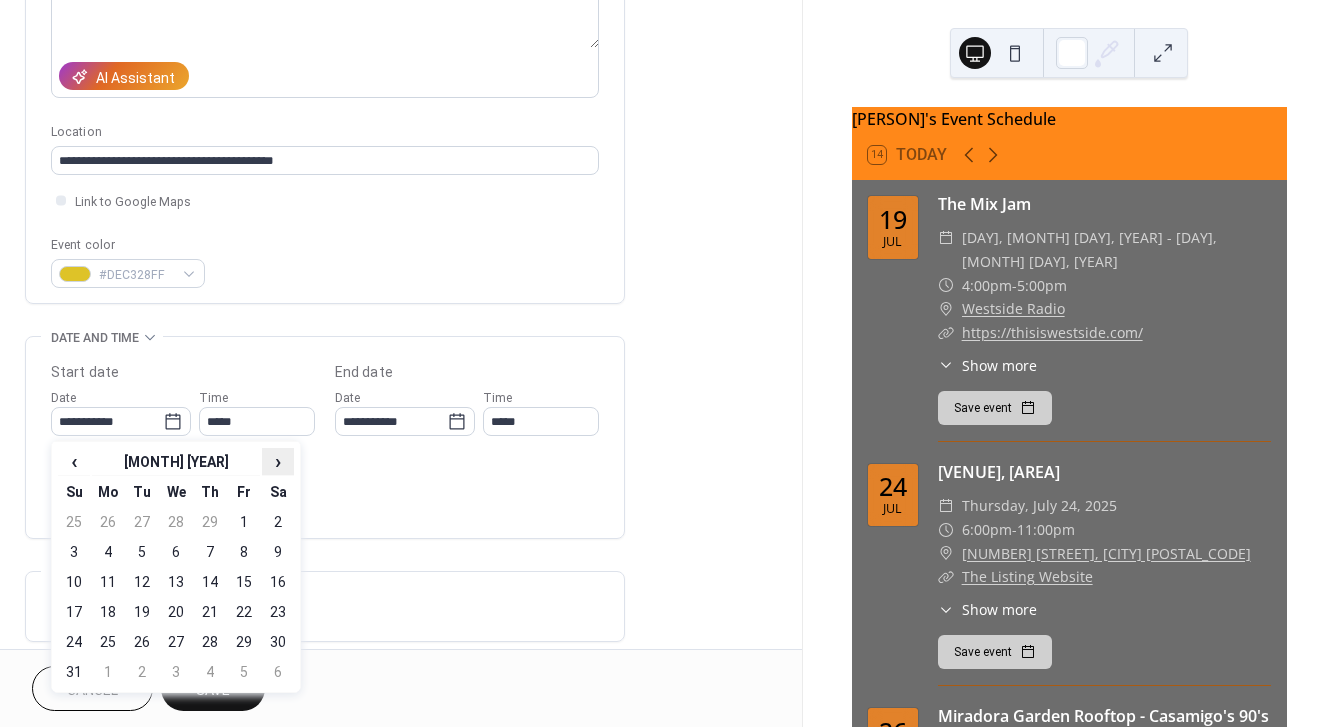 click on "›" at bounding box center (278, 461) 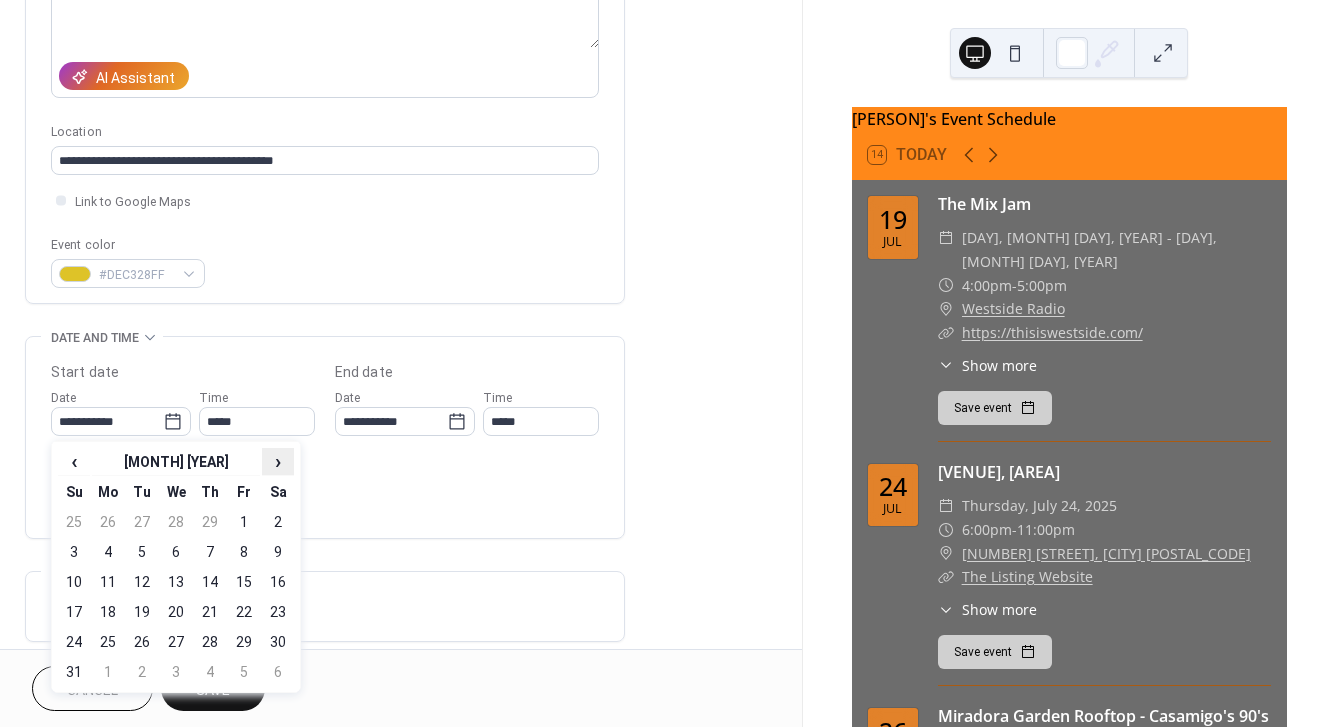 click on "›" at bounding box center [278, 461] 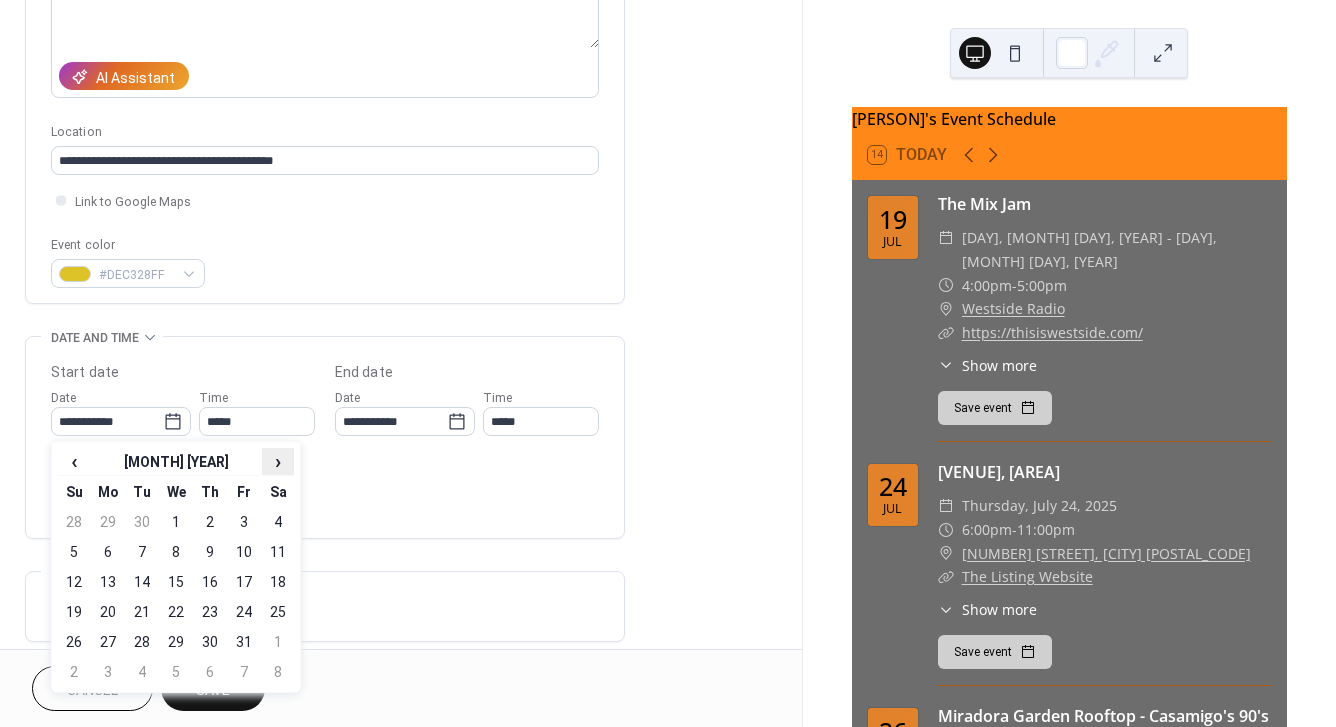 click on "›" at bounding box center (278, 461) 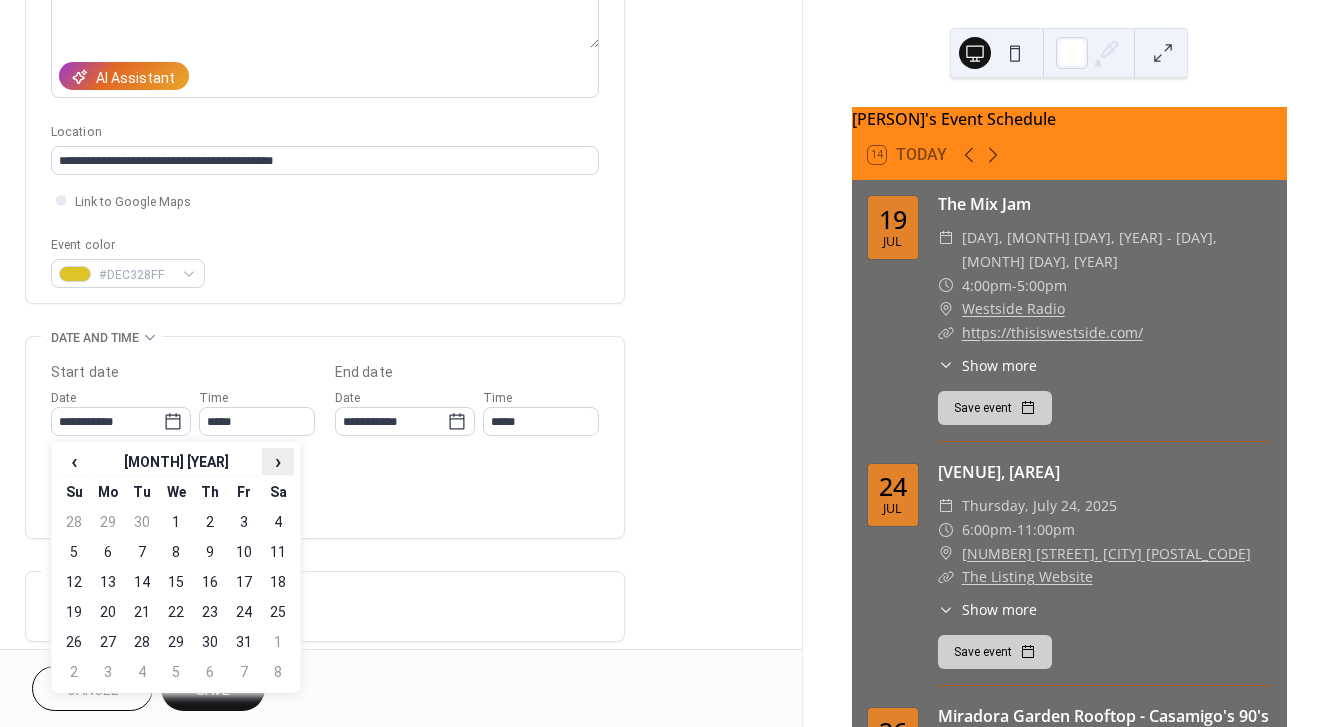 click on "›" at bounding box center [278, 461] 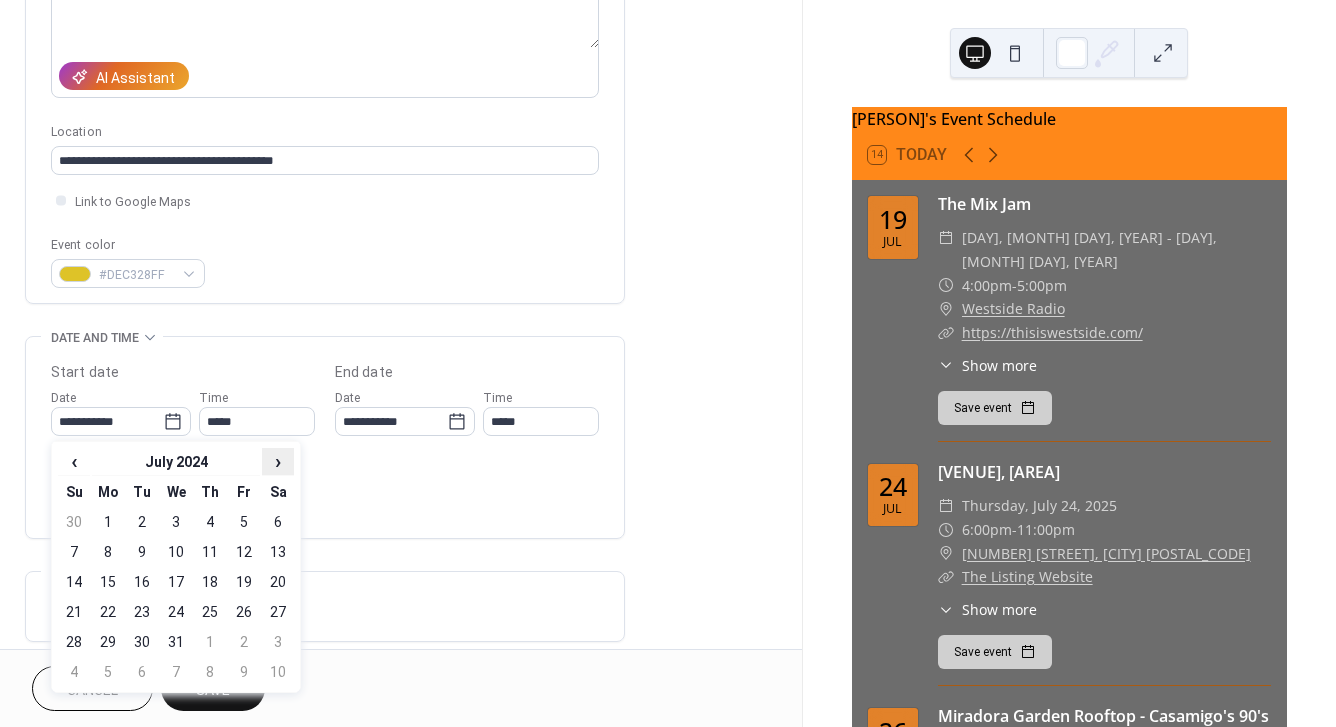 click on "›" at bounding box center (278, 461) 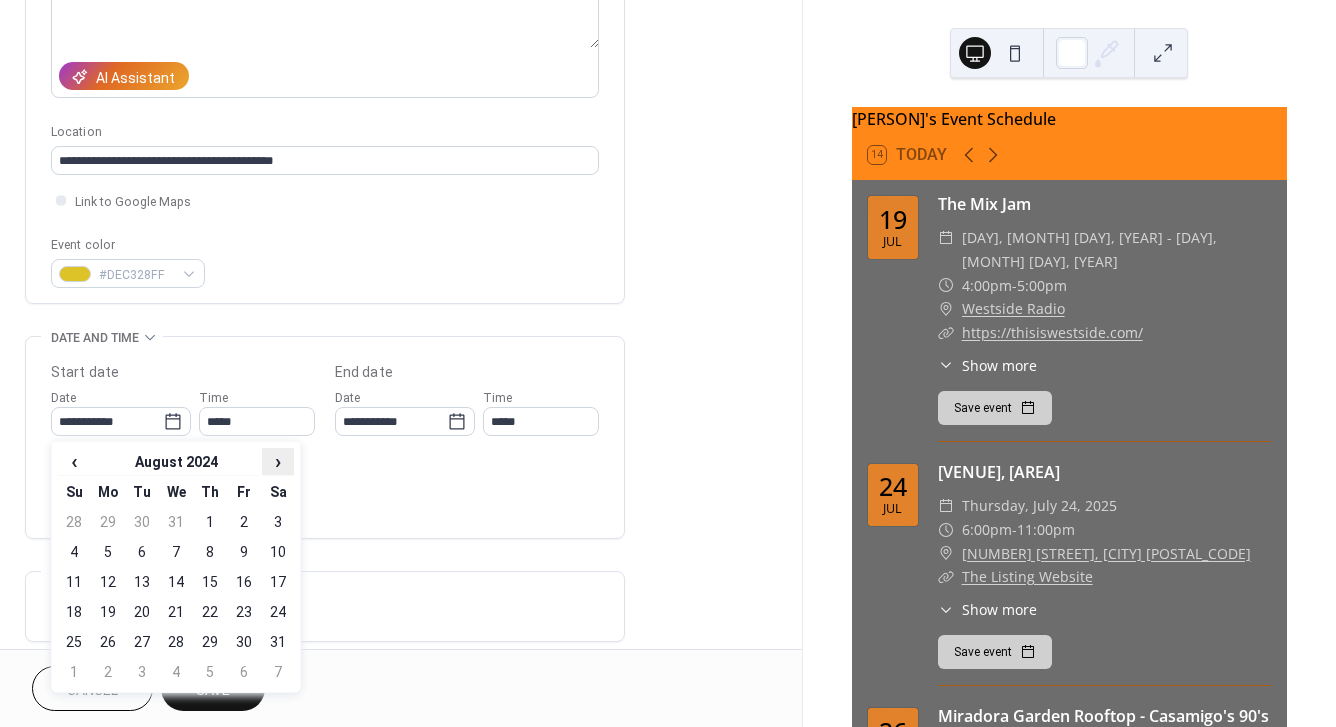 click on "›" at bounding box center (278, 461) 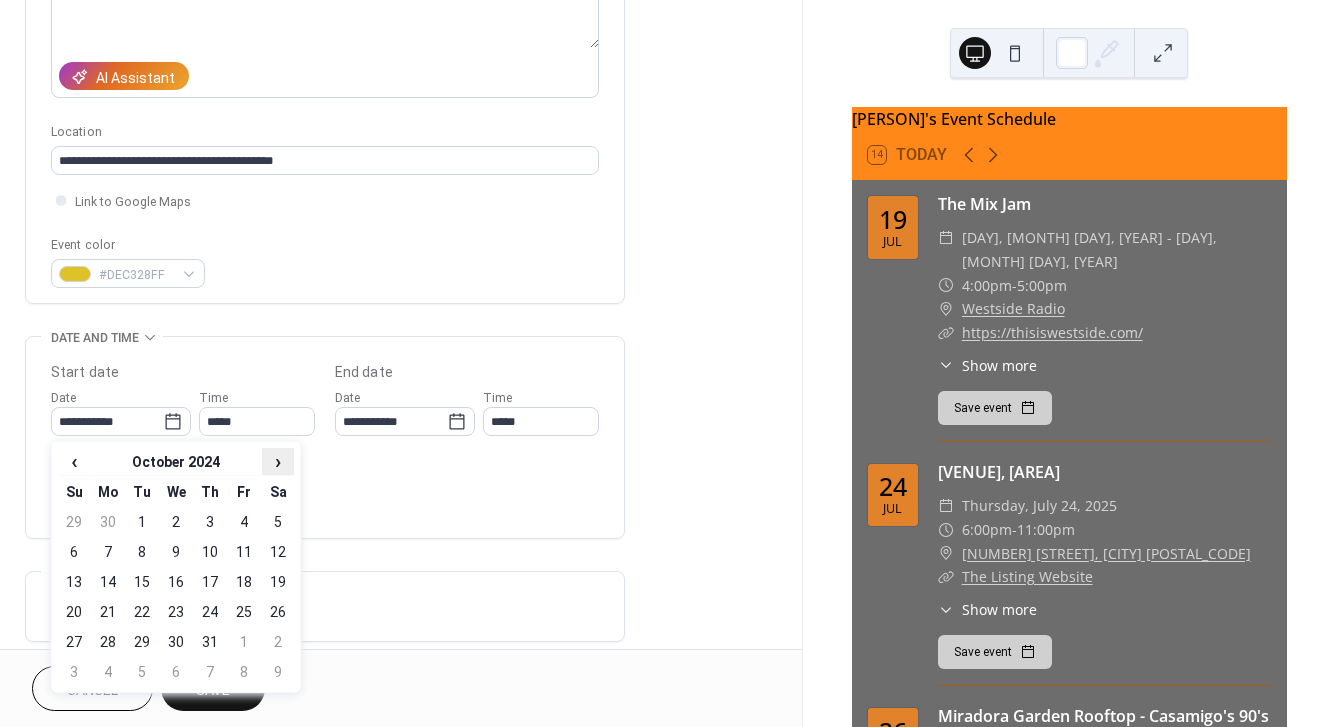 click on "›" at bounding box center [278, 461] 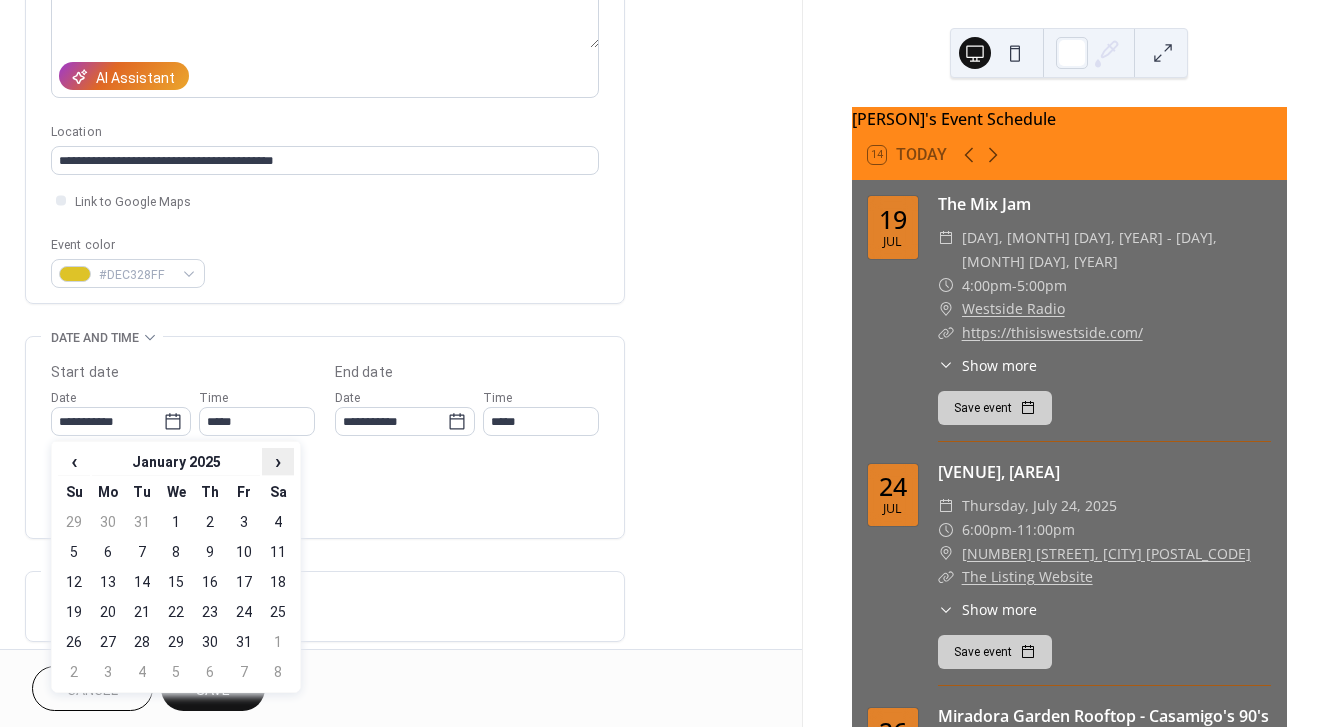 click on "›" at bounding box center [278, 461] 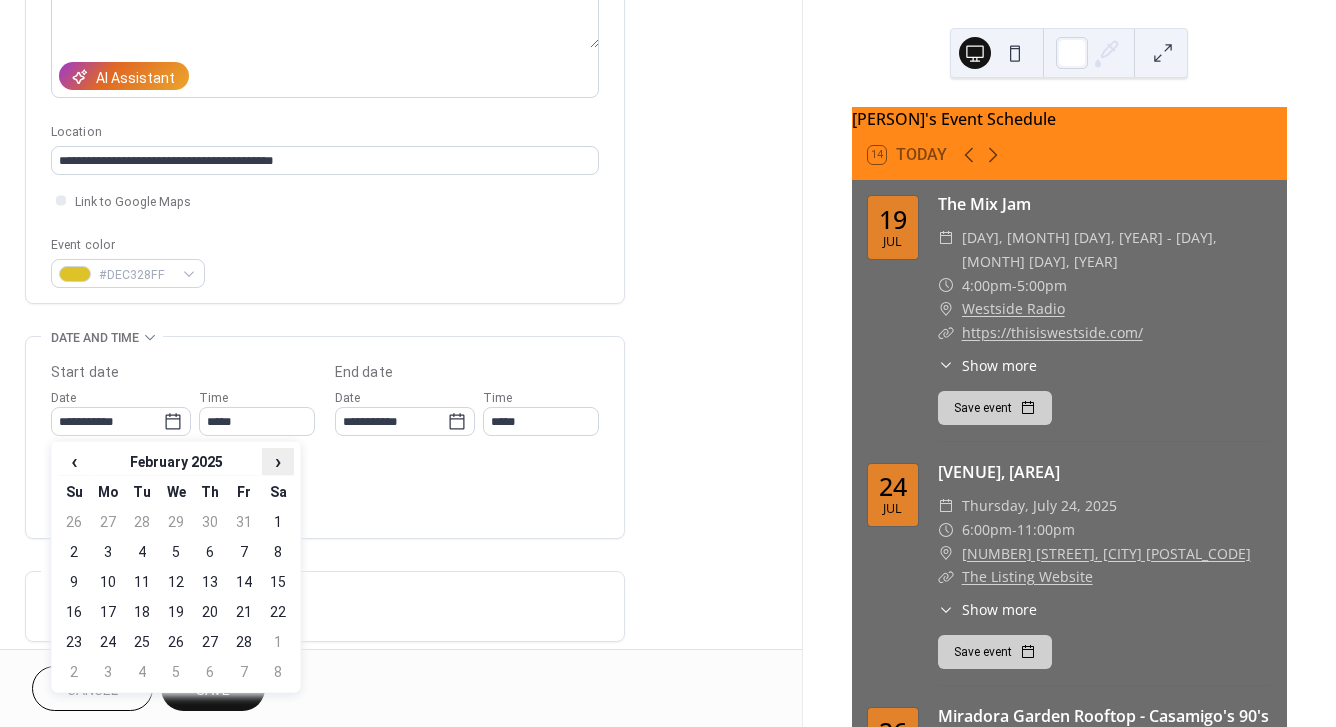 click on "›" at bounding box center [278, 461] 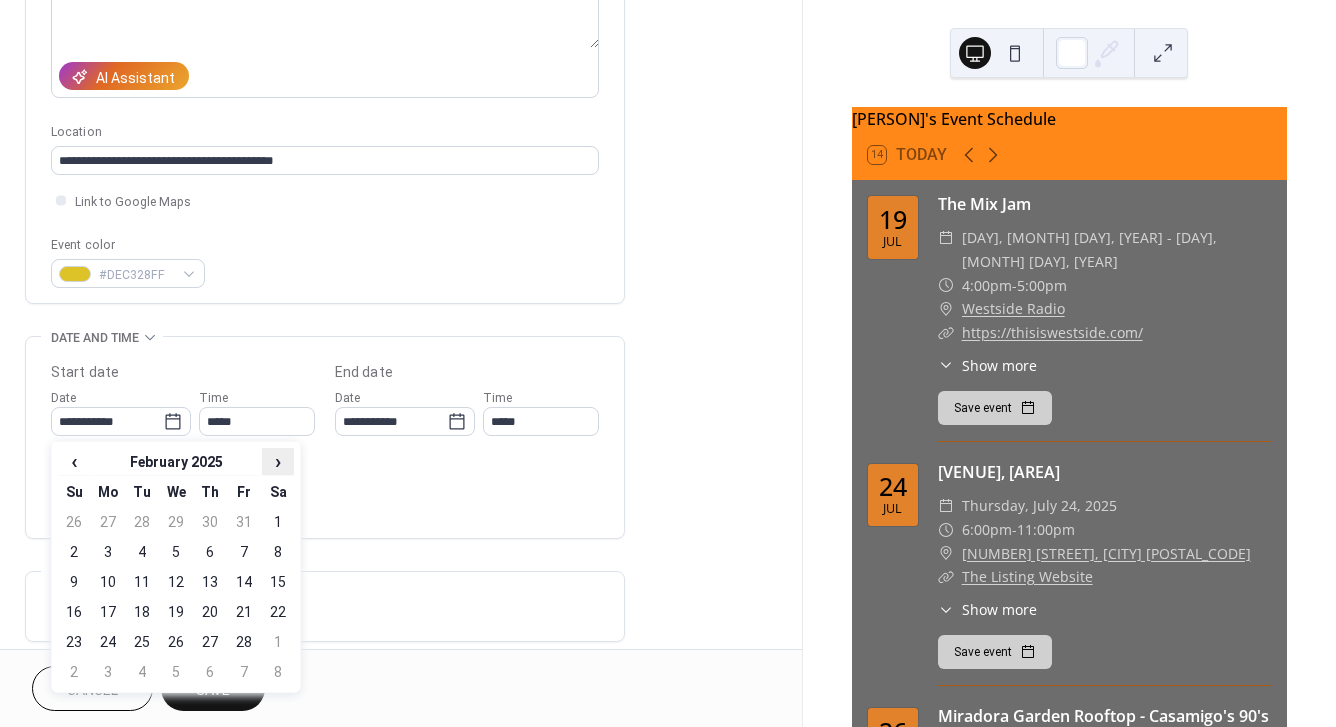 click on "›" at bounding box center [278, 461] 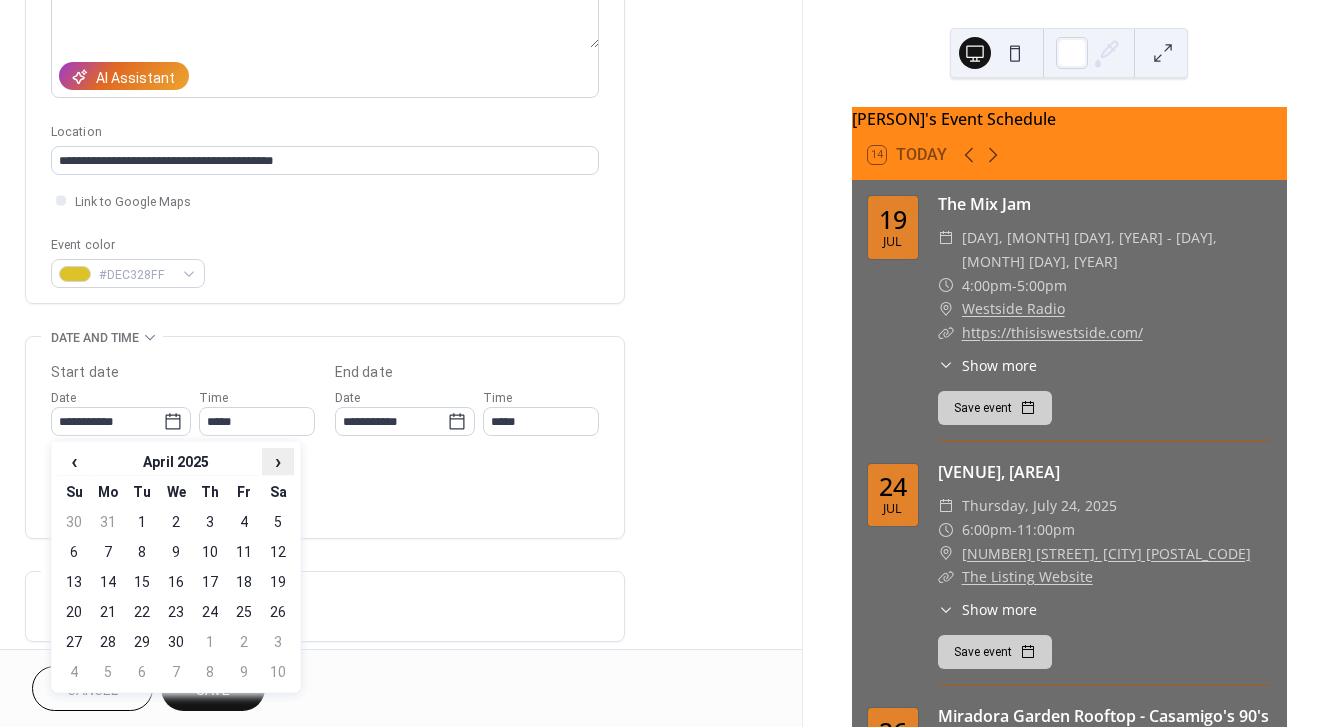 click on "›" at bounding box center (278, 461) 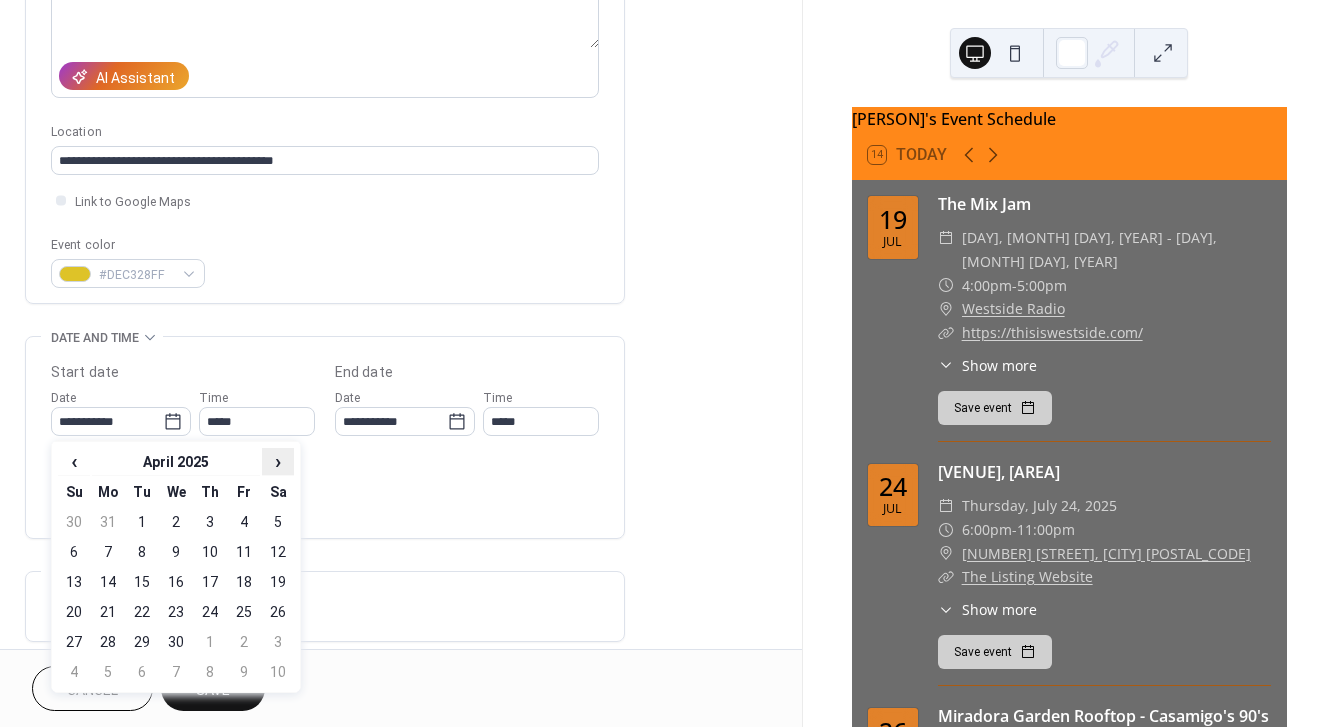 click on "›" at bounding box center (278, 461) 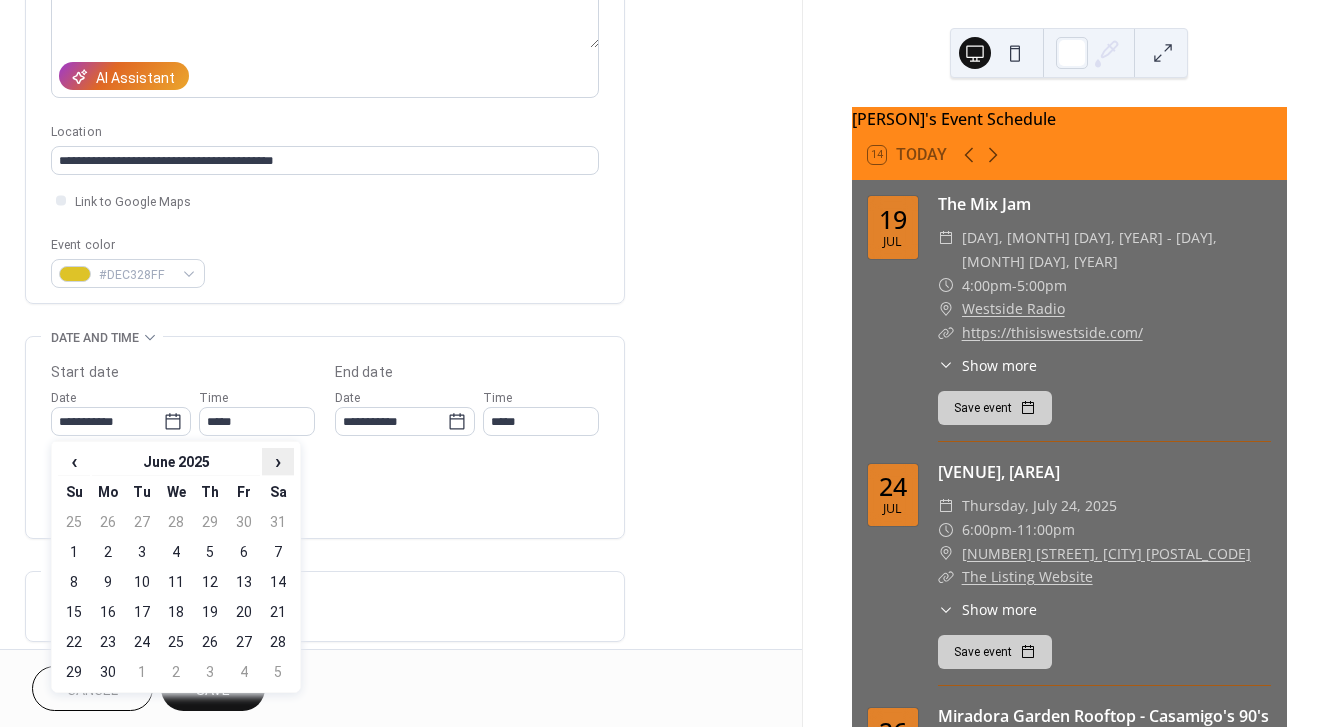 click on "›" at bounding box center (278, 461) 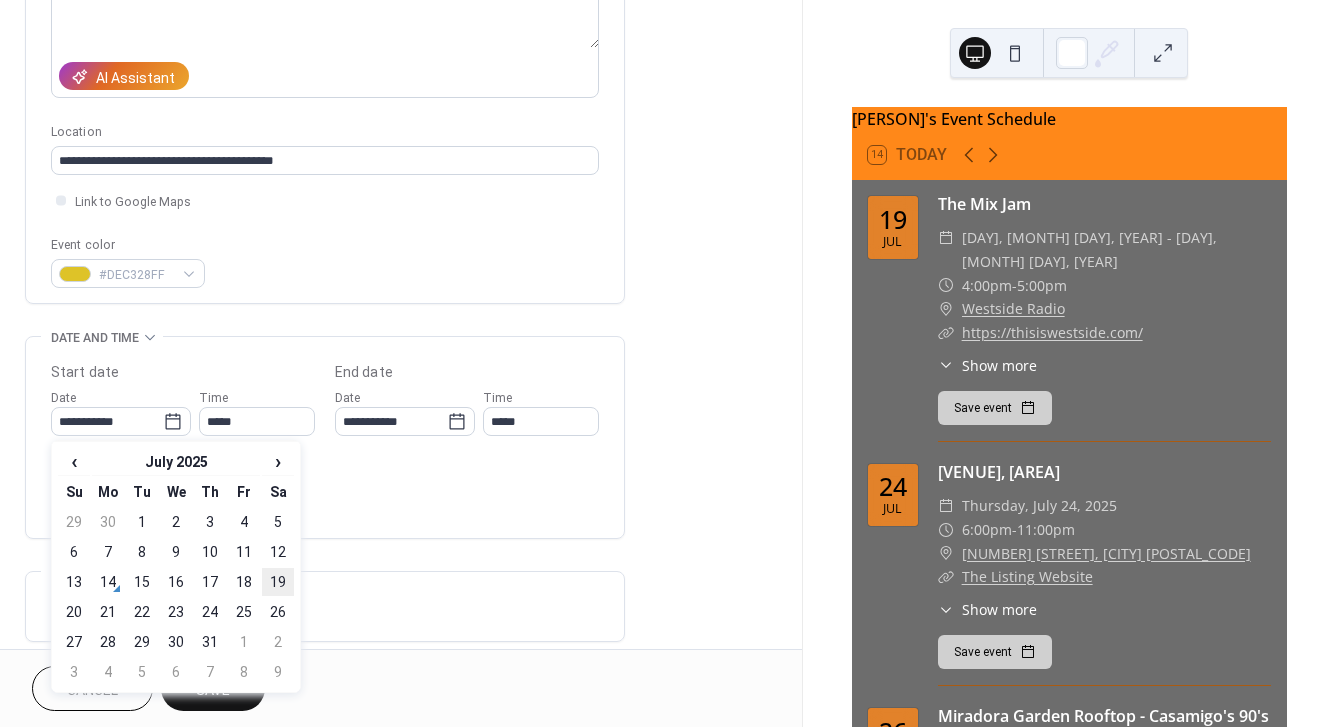 click on "19" at bounding box center (278, 582) 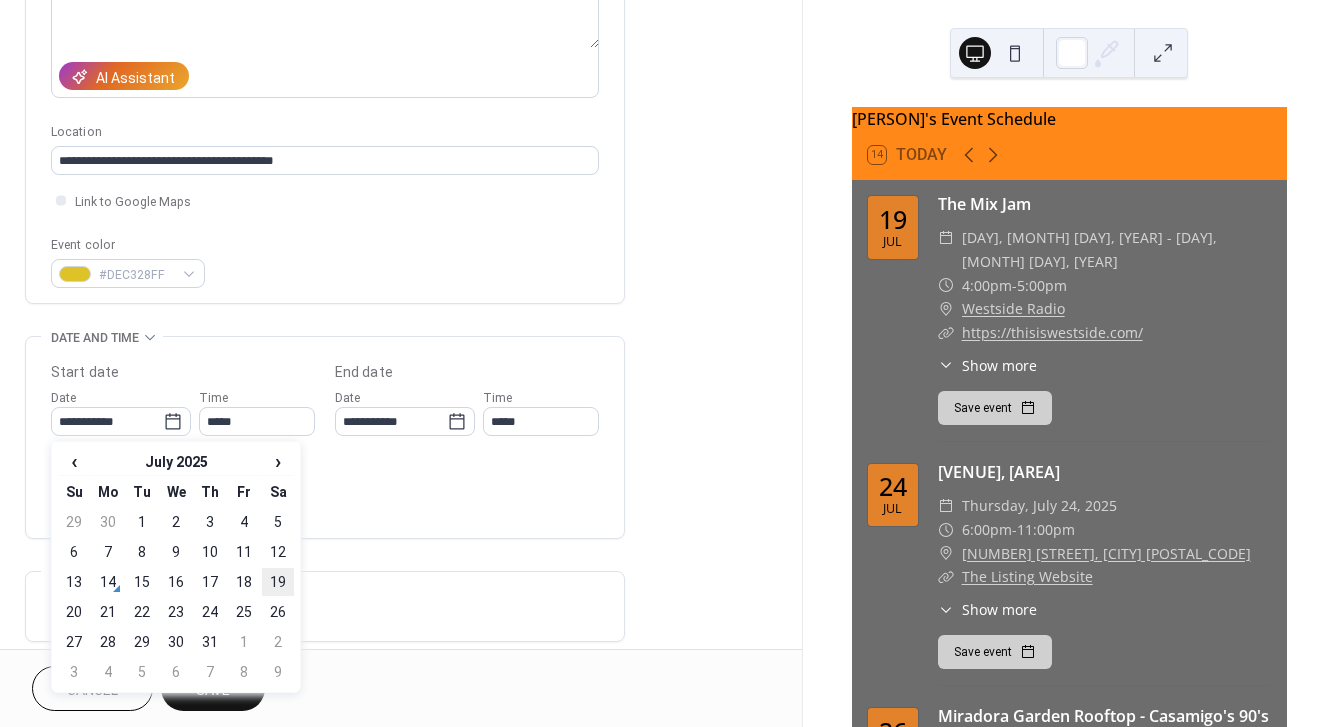 type on "**********" 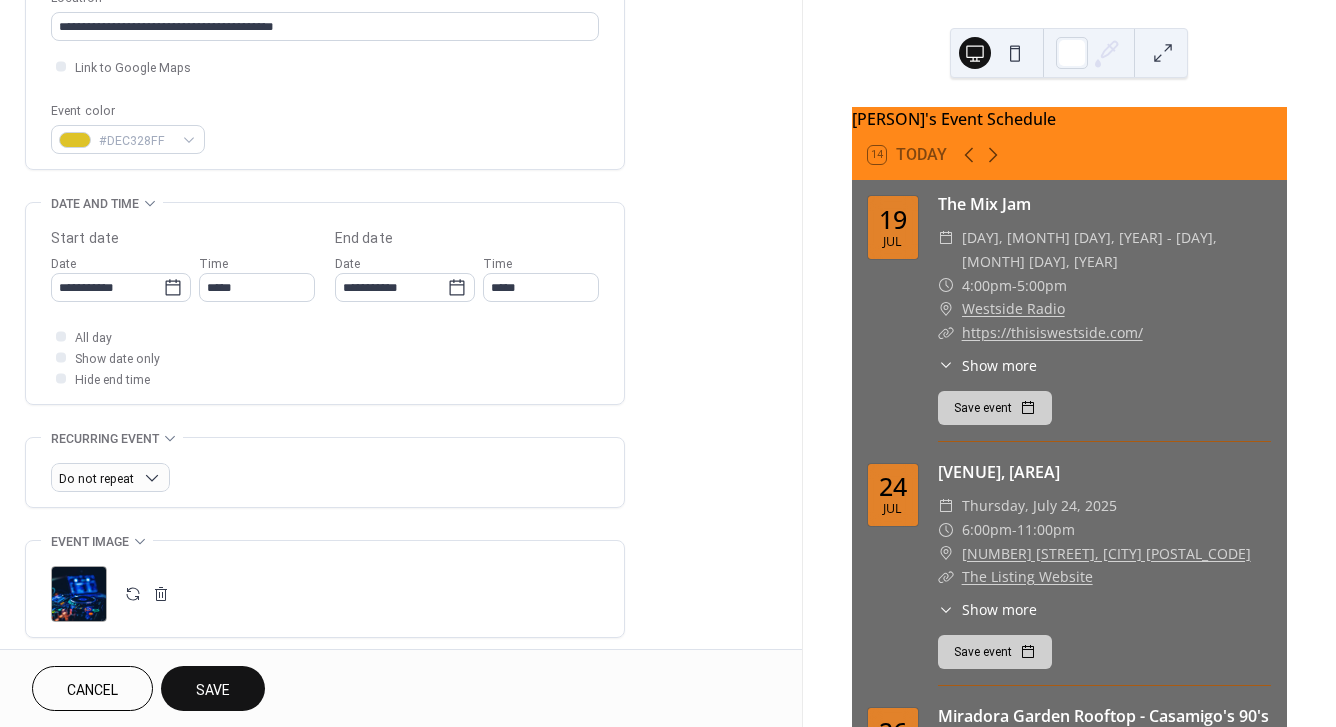 scroll, scrollTop: 449, scrollLeft: 0, axis: vertical 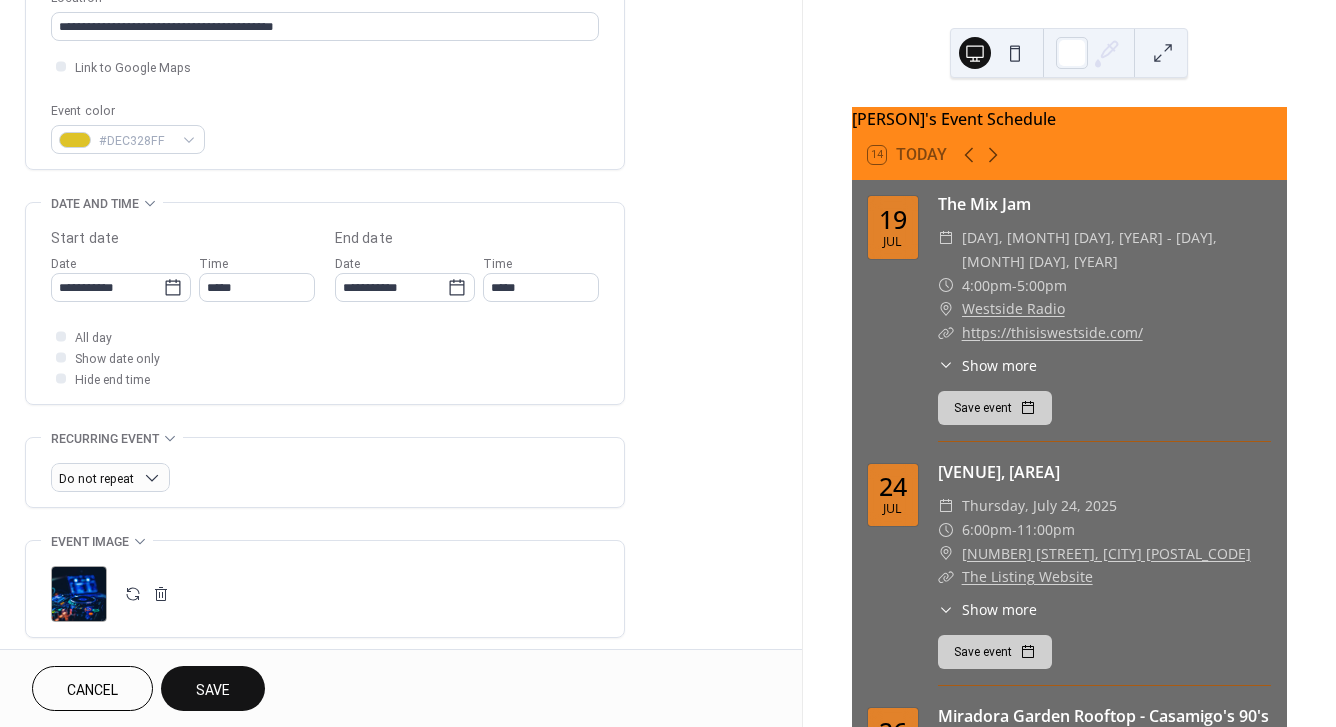 click on "Save" at bounding box center [213, 688] 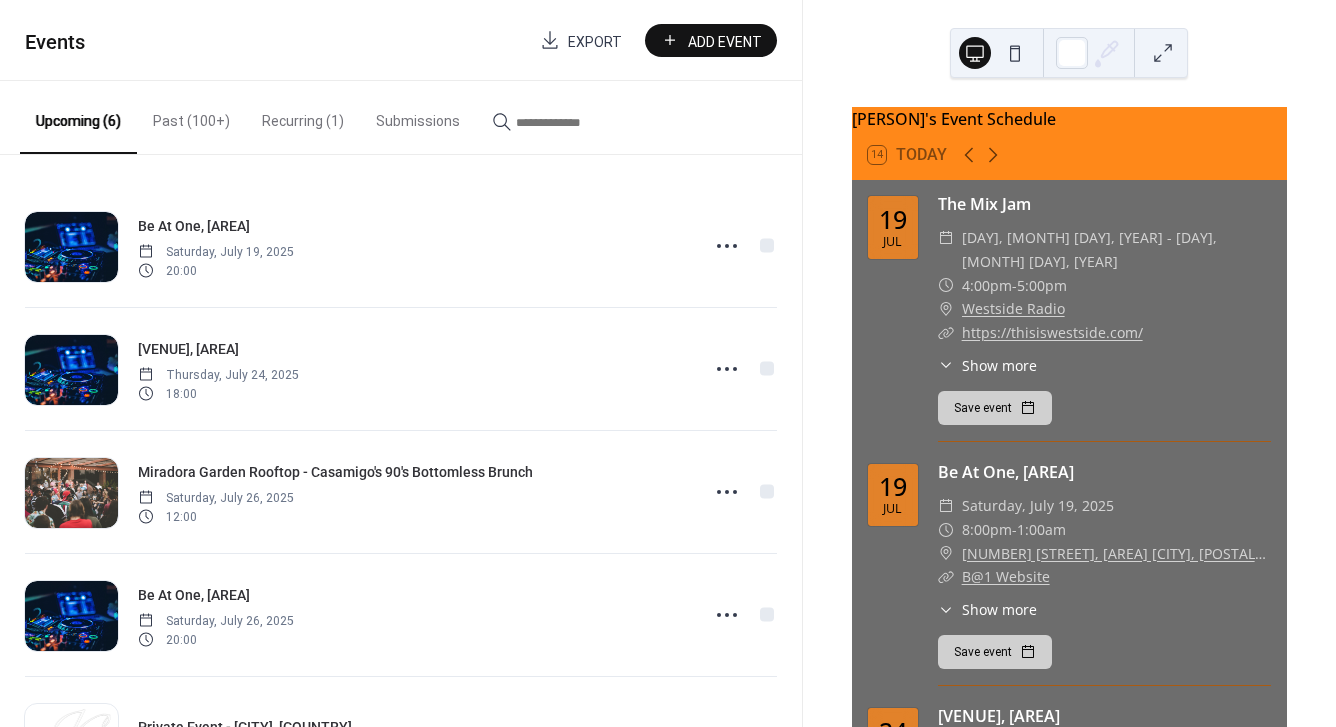 click at bounding box center (576, 122) 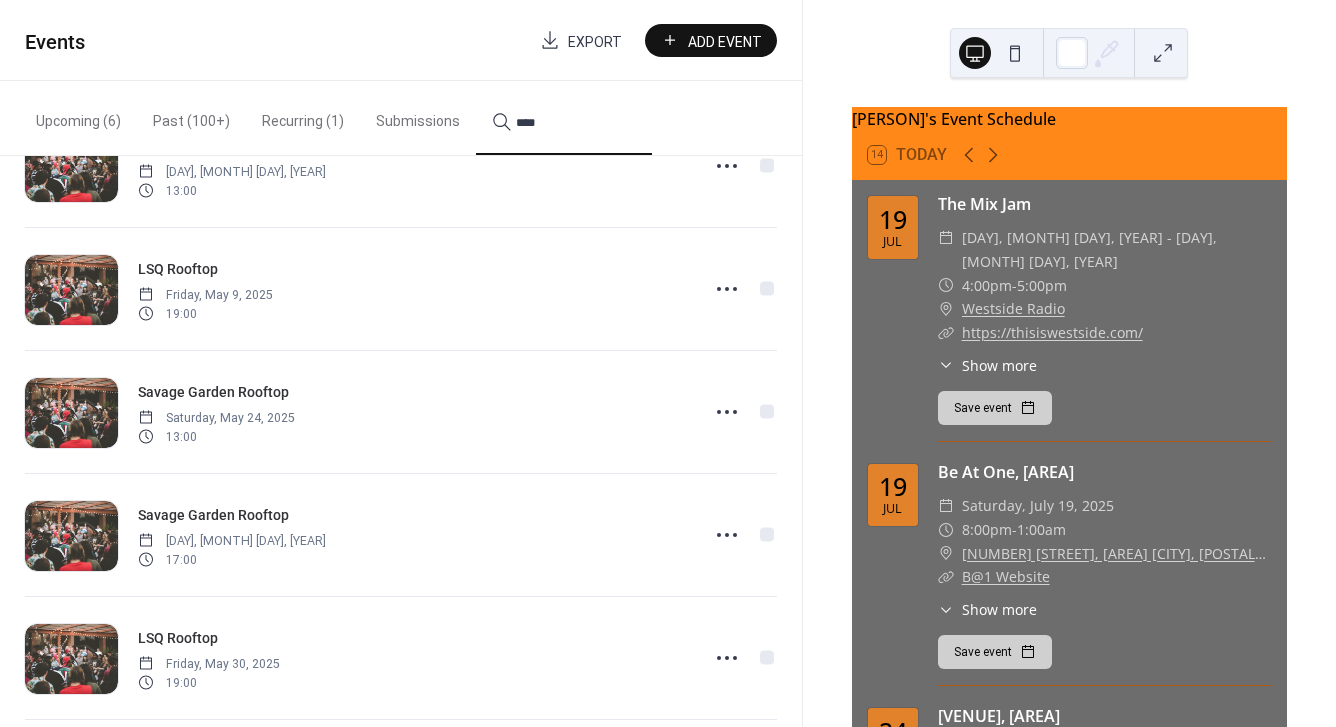 scroll, scrollTop: 2562, scrollLeft: 0, axis: vertical 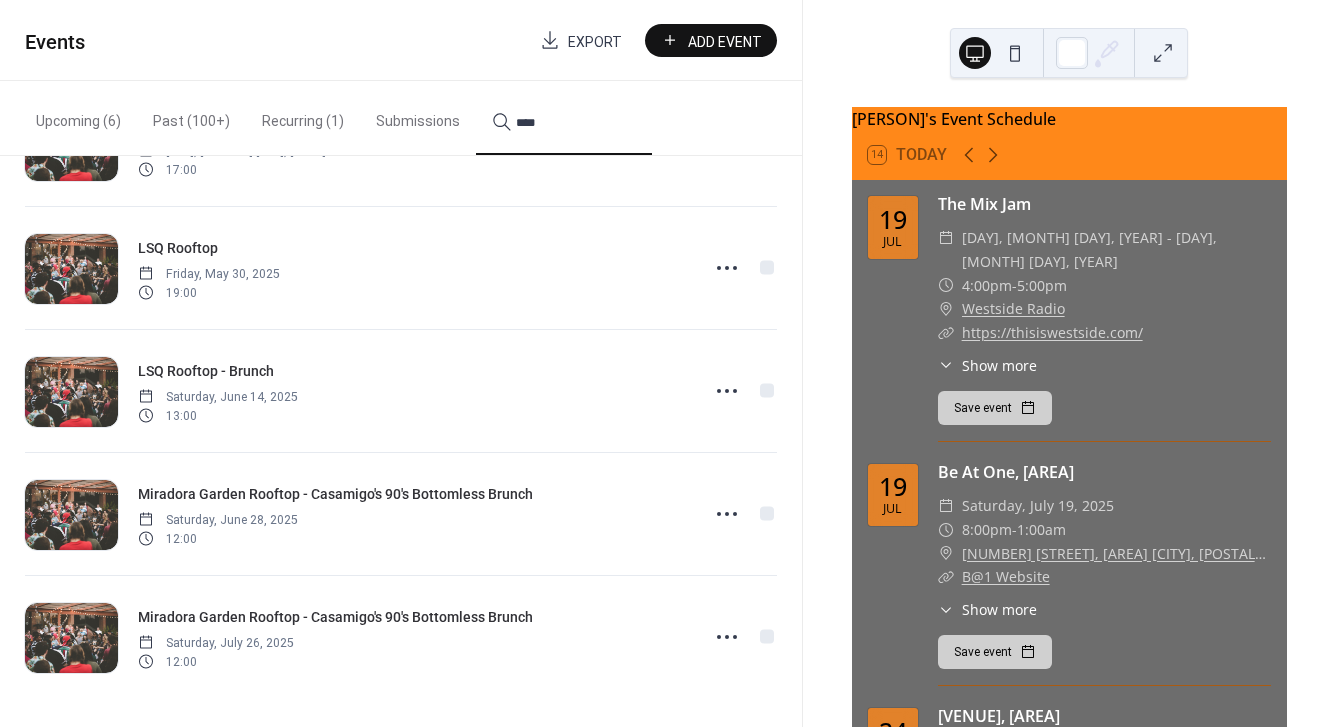 click on "****" at bounding box center (576, 122) 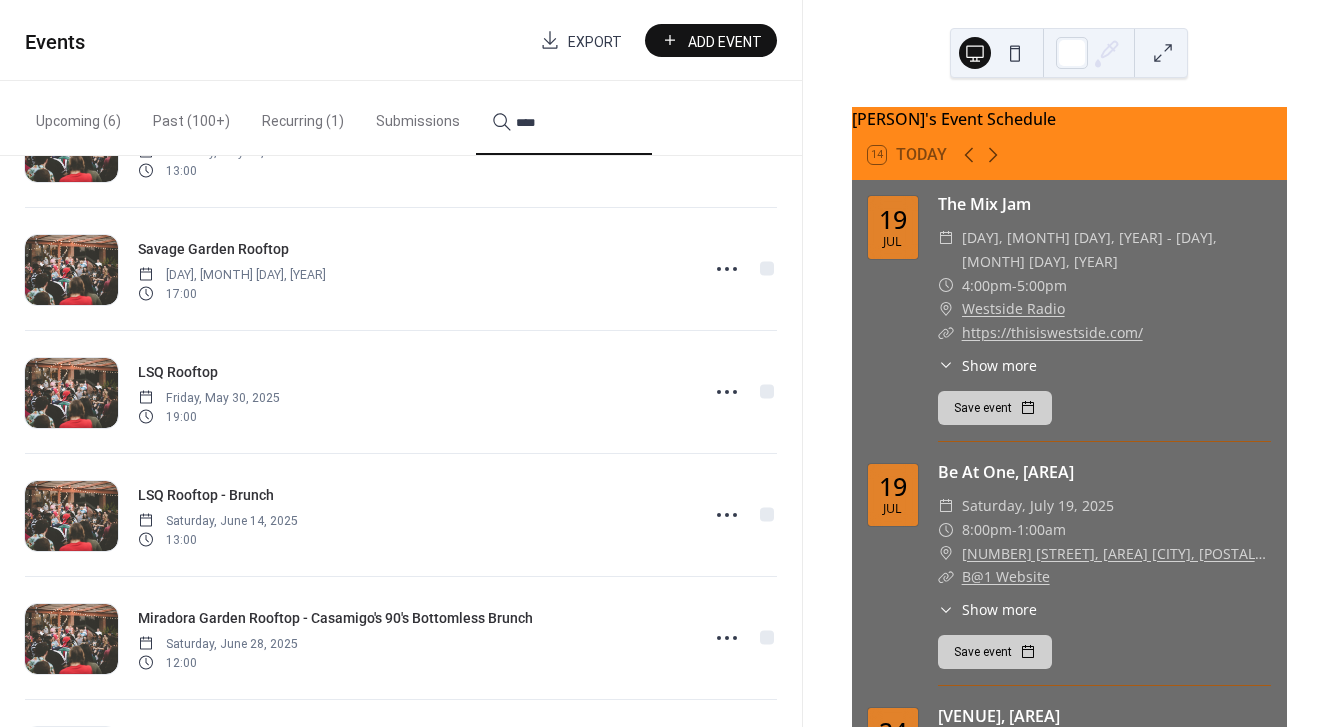 scroll, scrollTop: 3478, scrollLeft: 0, axis: vertical 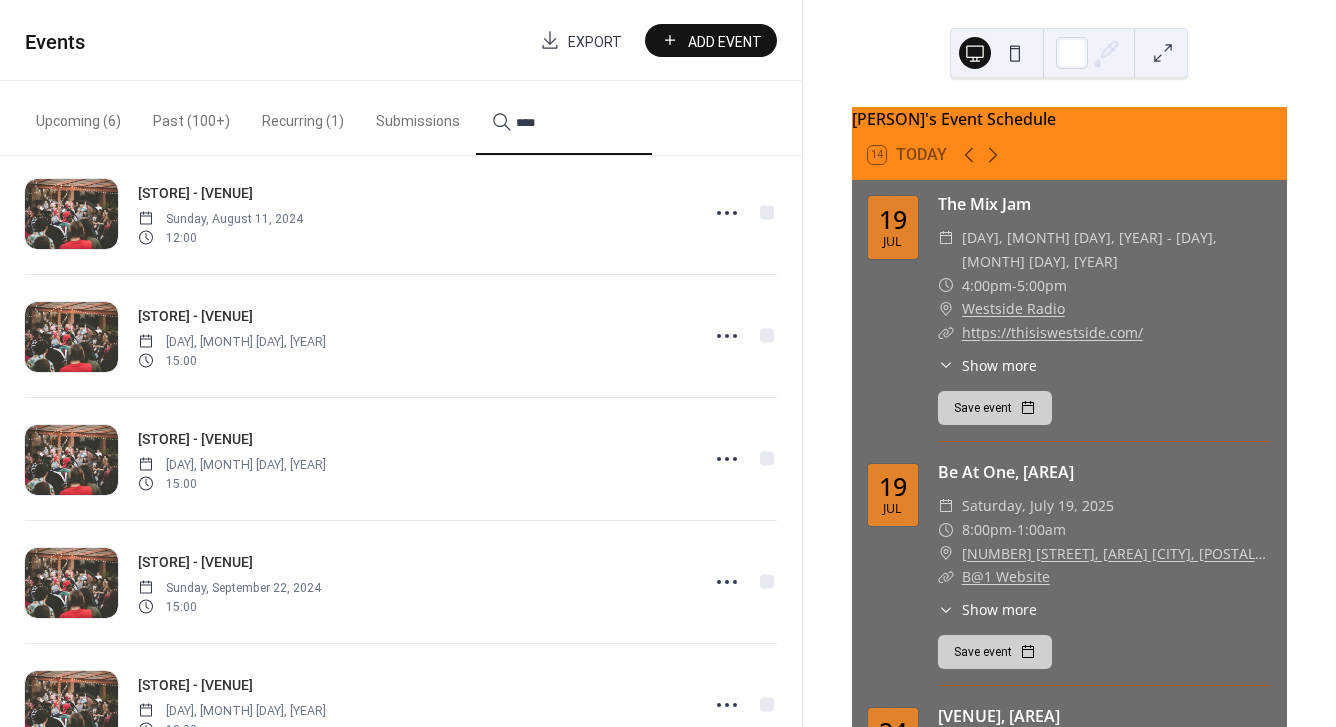 type on "****" 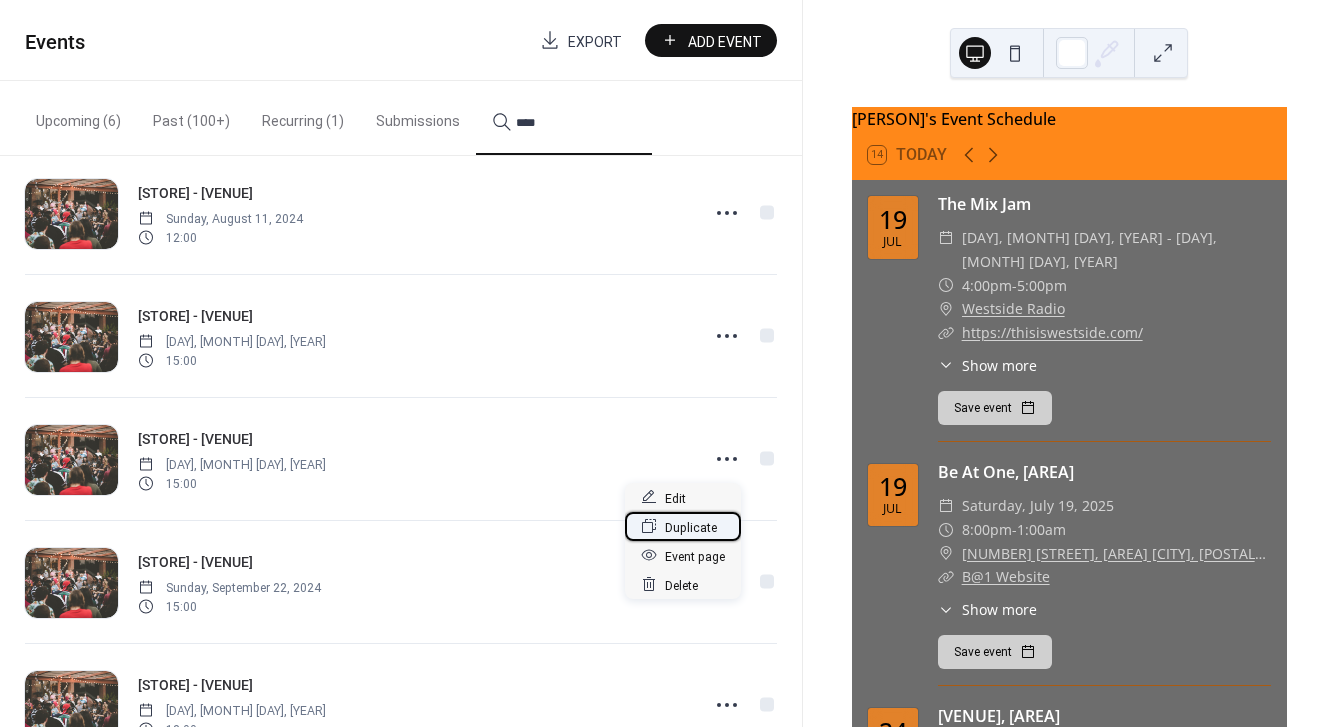 click on "Duplicate" at bounding box center (691, 527) 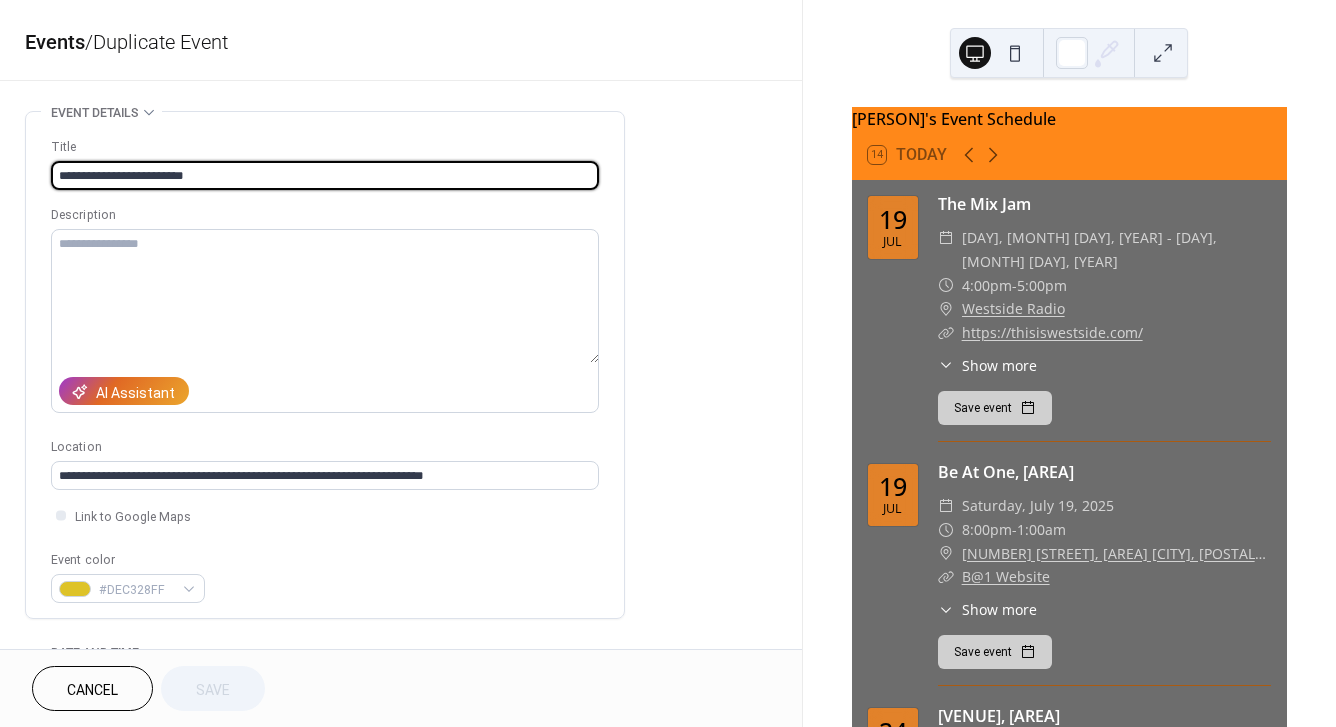 drag, startPoint x: 214, startPoint y: 175, endPoint x: 10, endPoint y: 176, distance: 204.00246 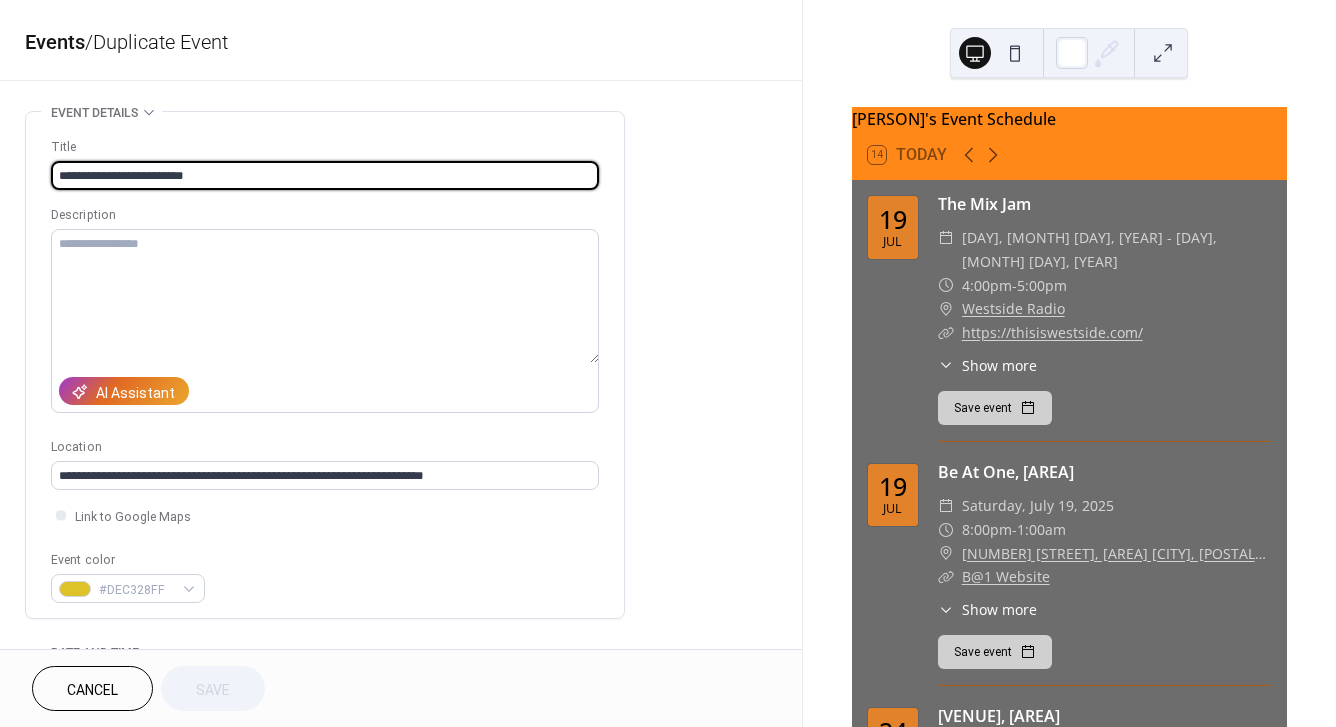 click on "**********" at bounding box center (401, 840) 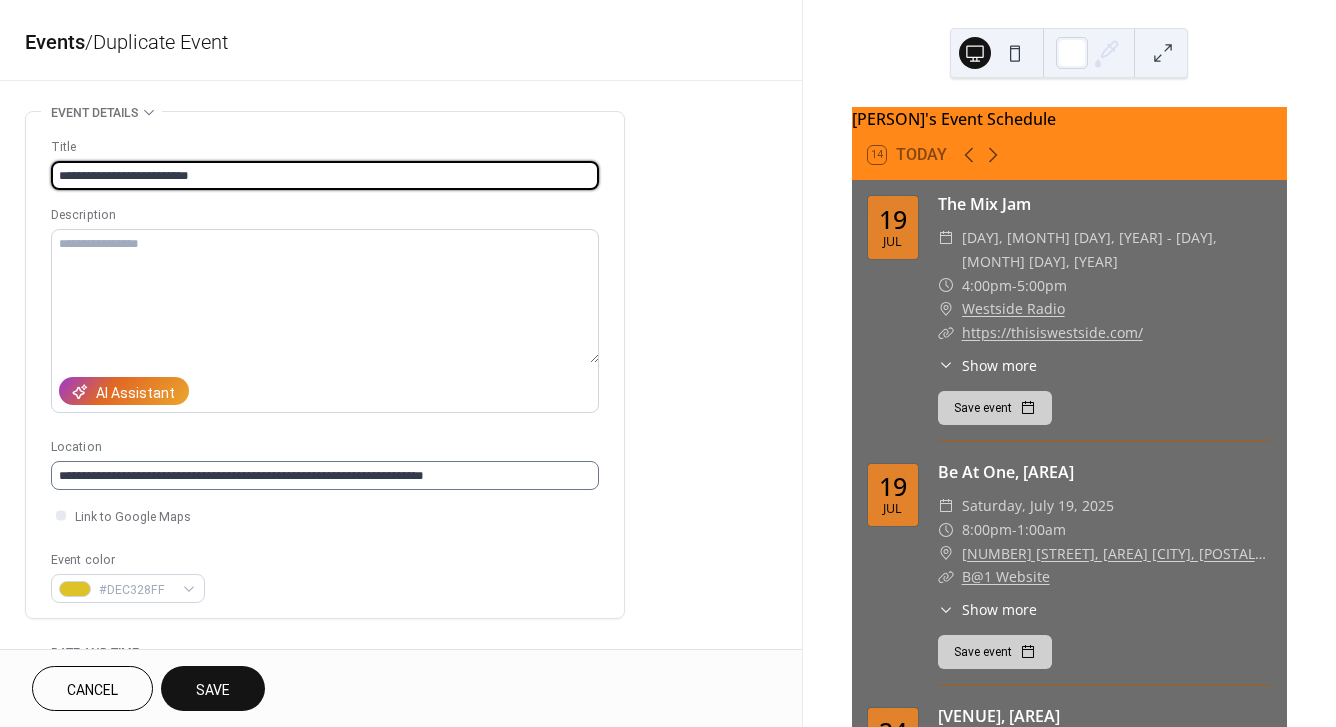 type on "**********" 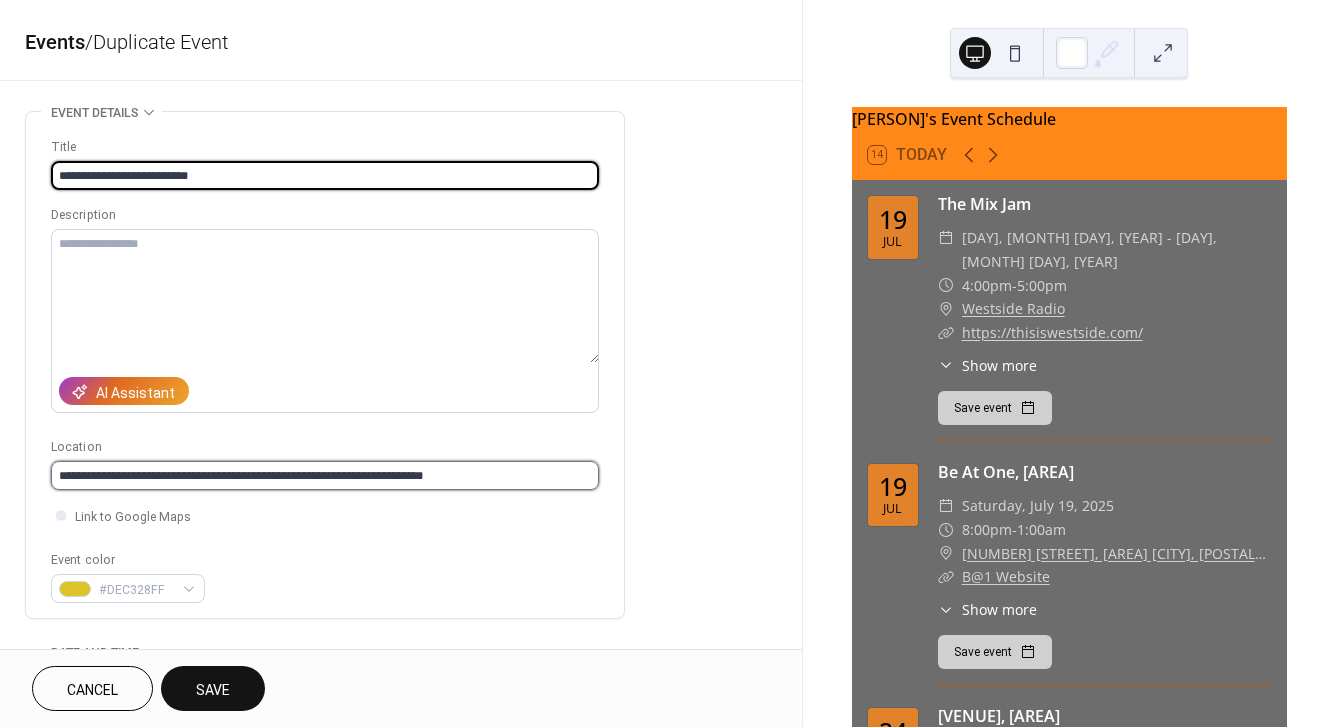 click on "**********" at bounding box center (325, 475) 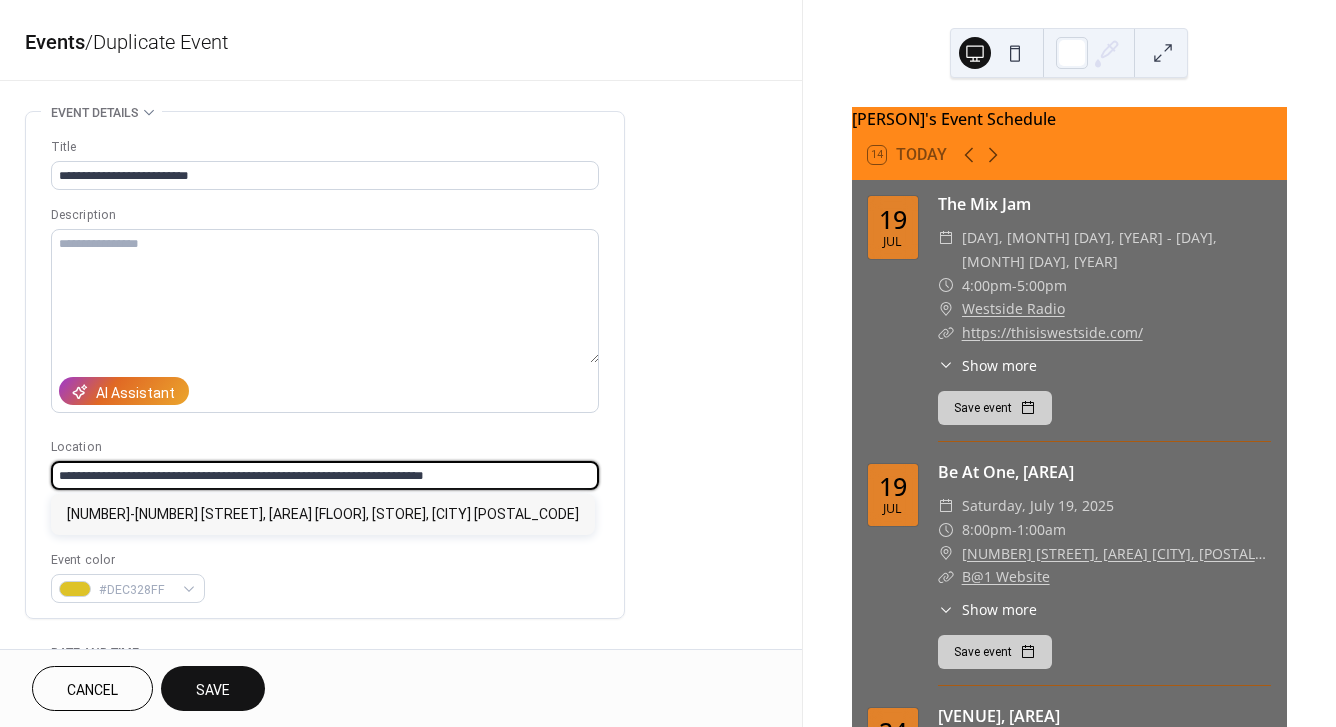 click on "**********" at bounding box center [325, 475] 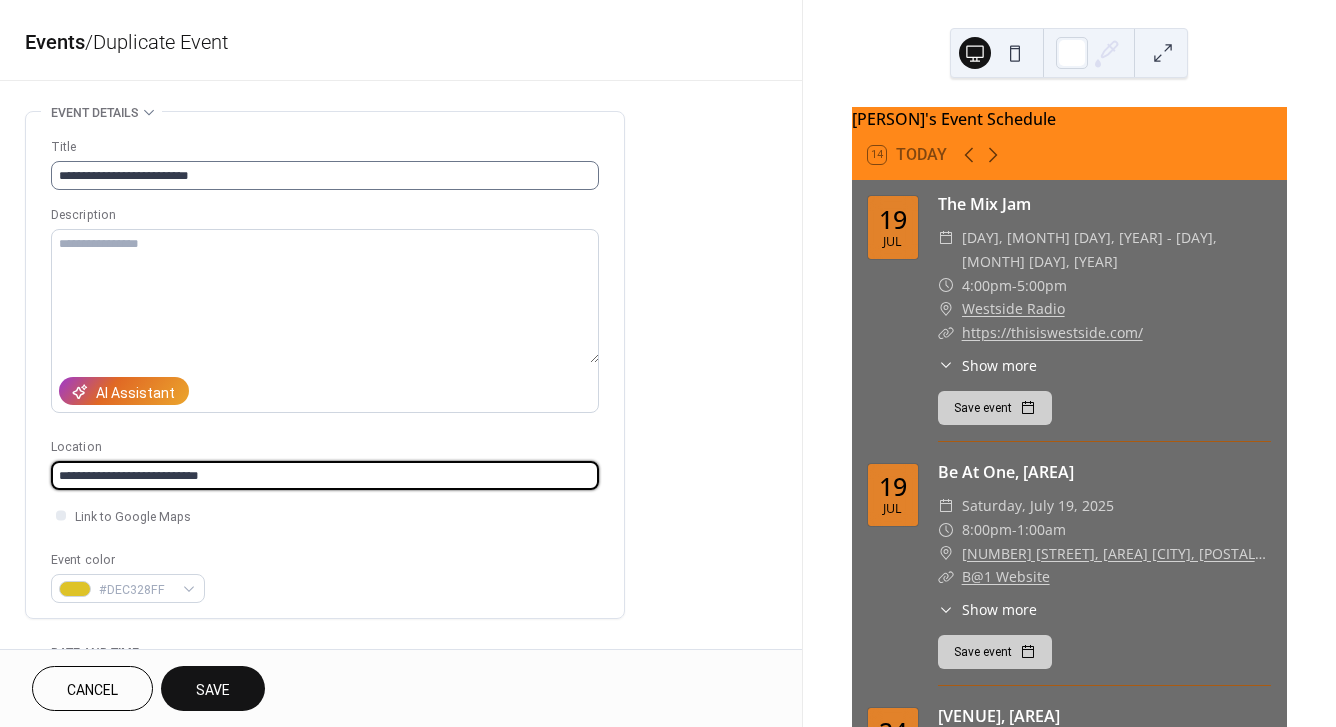 type on "**********" 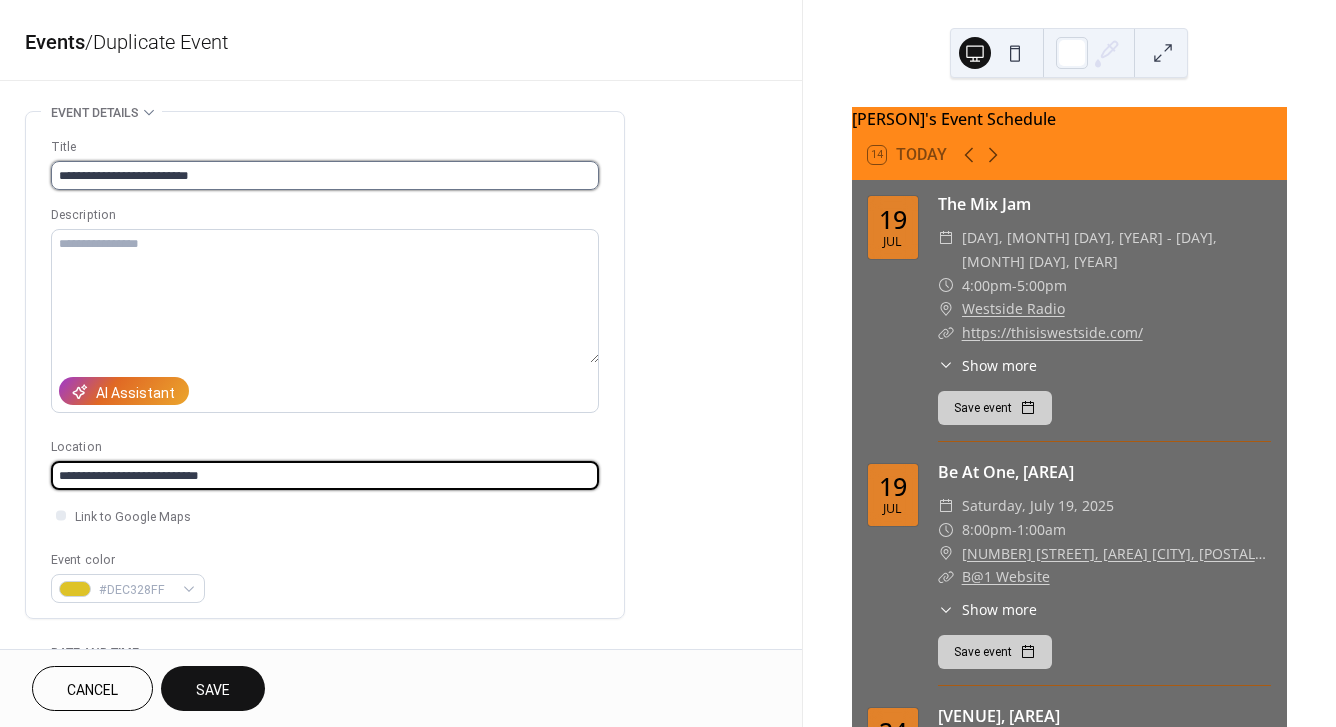 click on "**********" at bounding box center [325, 175] 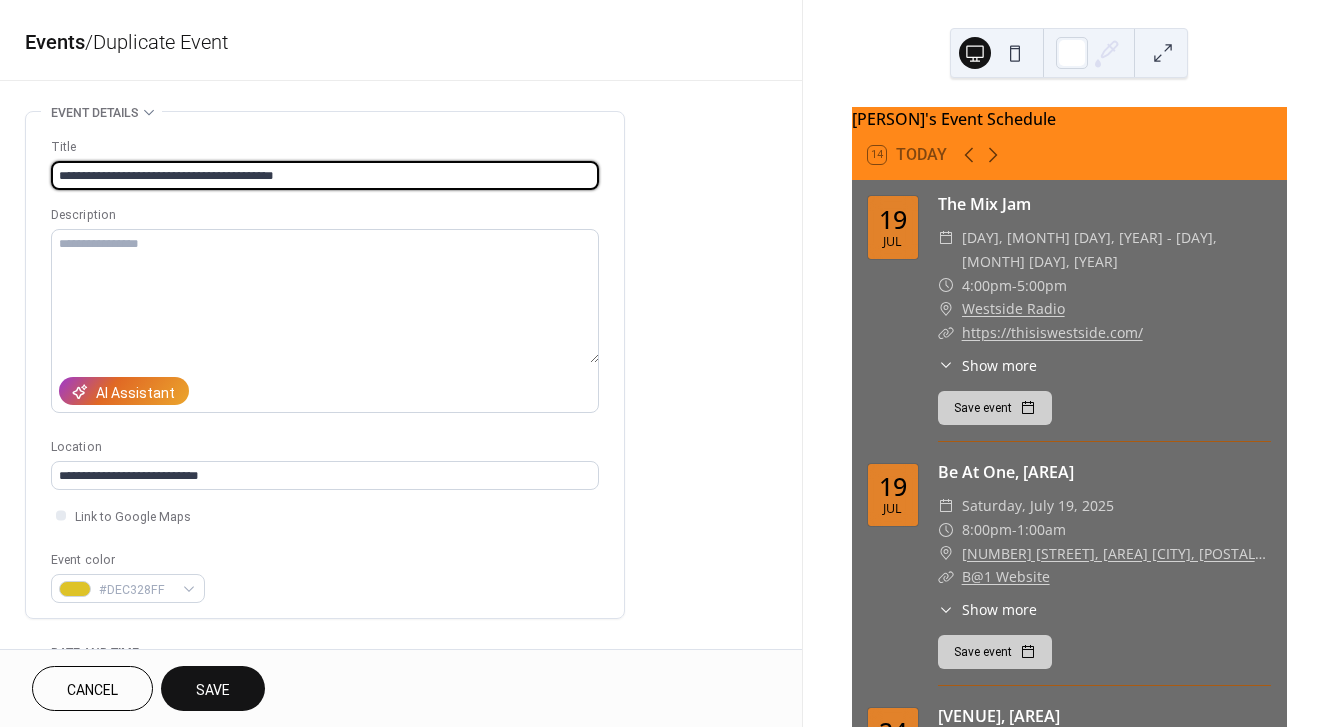 click on "**********" at bounding box center [325, 175] 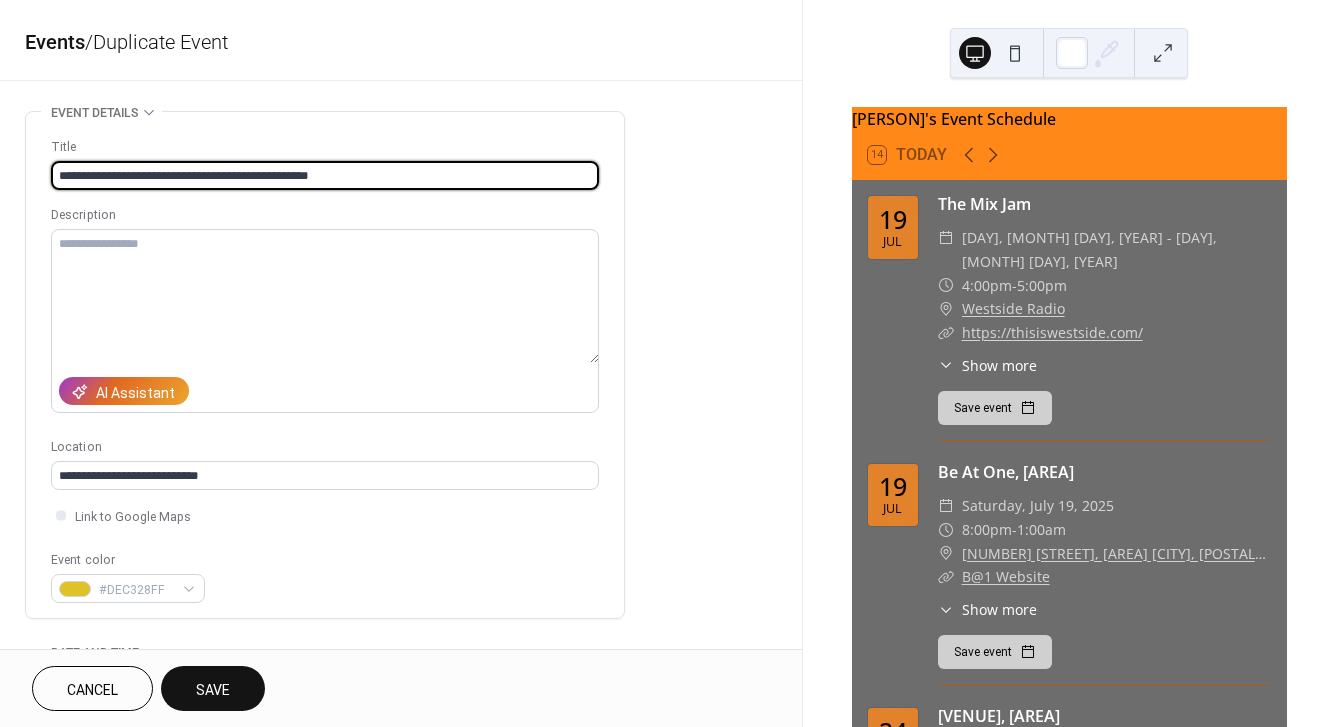 drag, startPoint x: 206, startPoint y: 173, endPoint x: 123, endPoint y: 167, distance: 83.21658 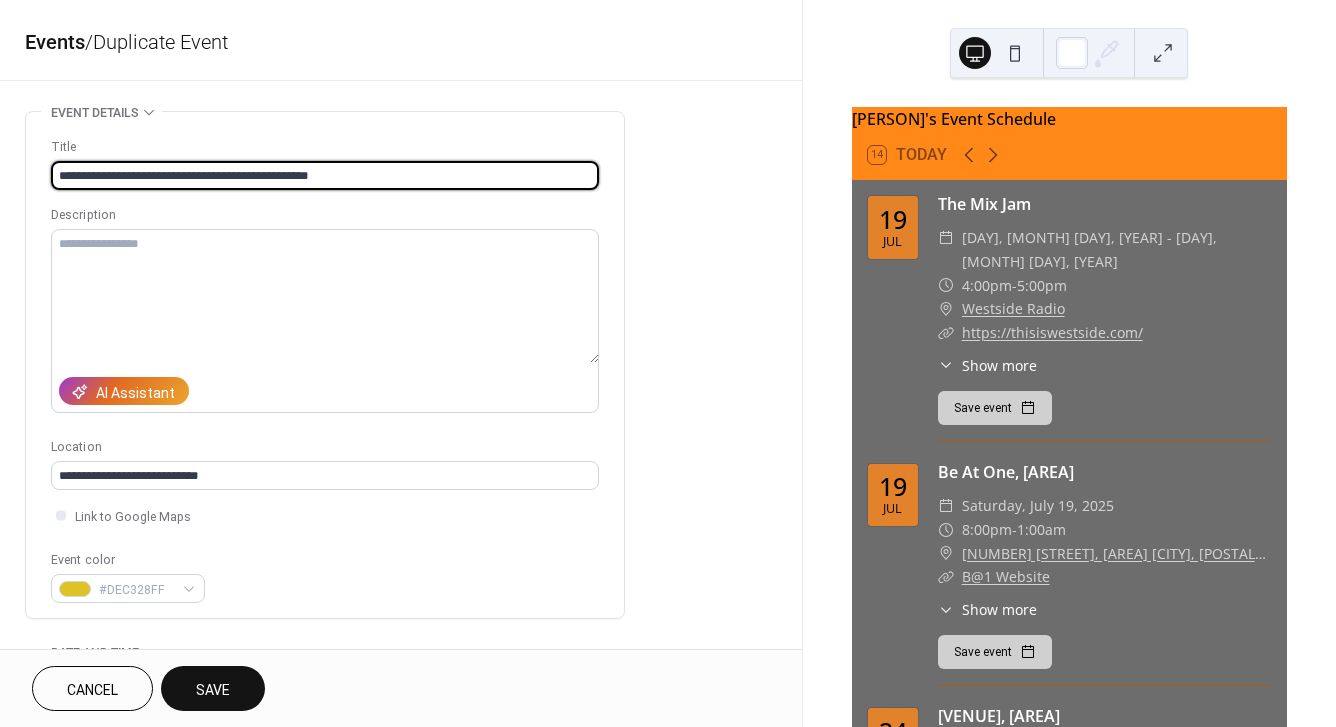 click on "**********" at bounding box center (325, 175) 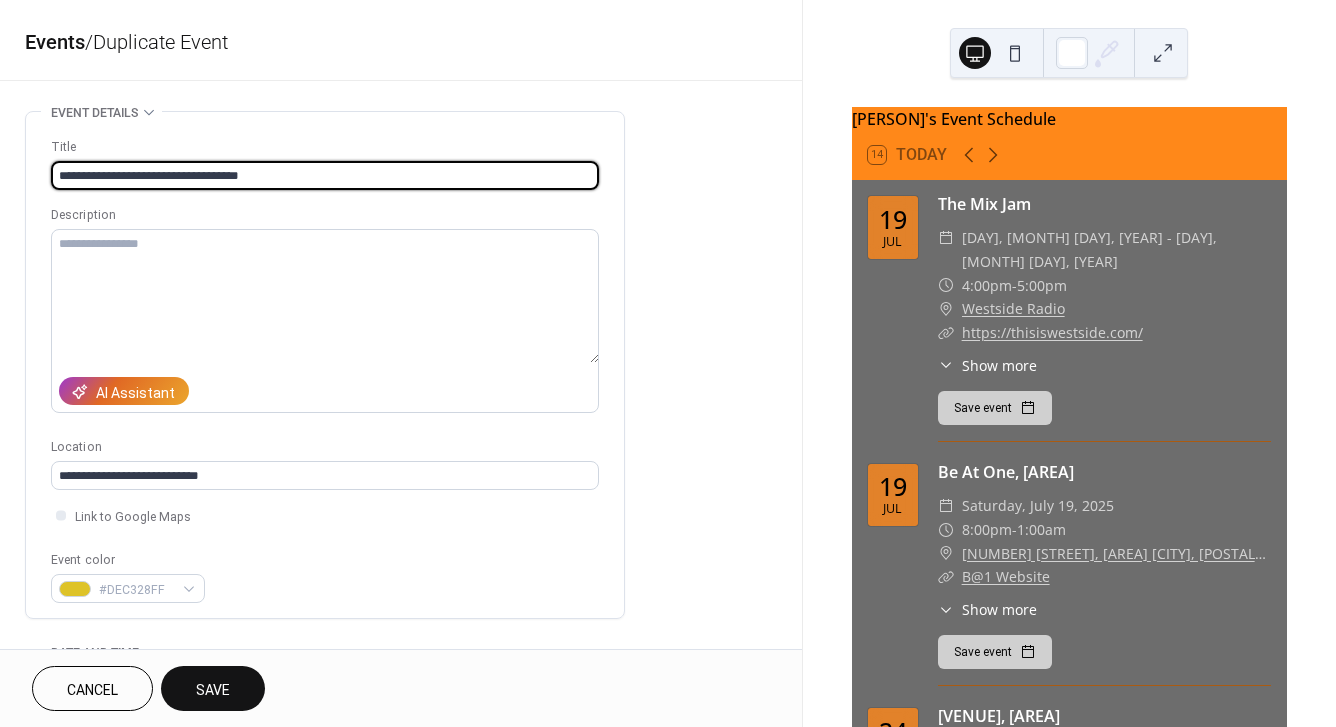 click on "**********" at bounding box center [325, 175] 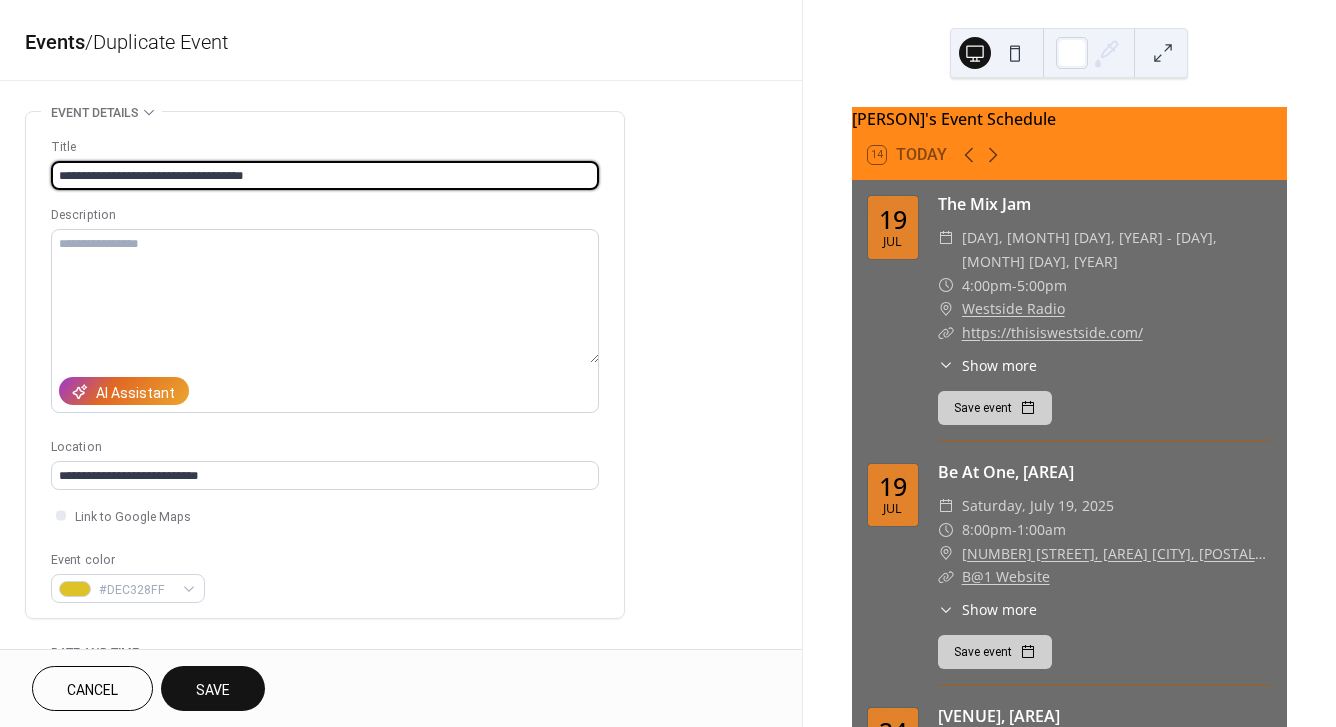 paste on "**********" 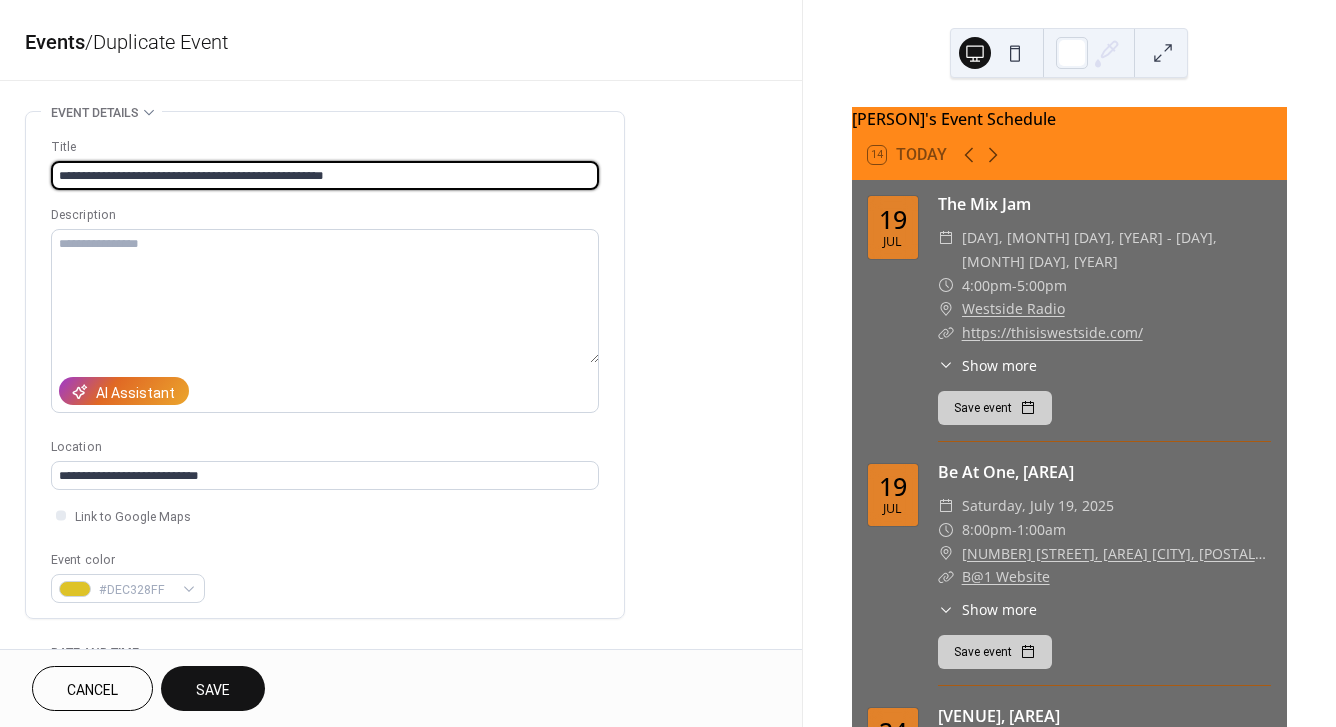 click on "**********" at bounding box center [325, 175] 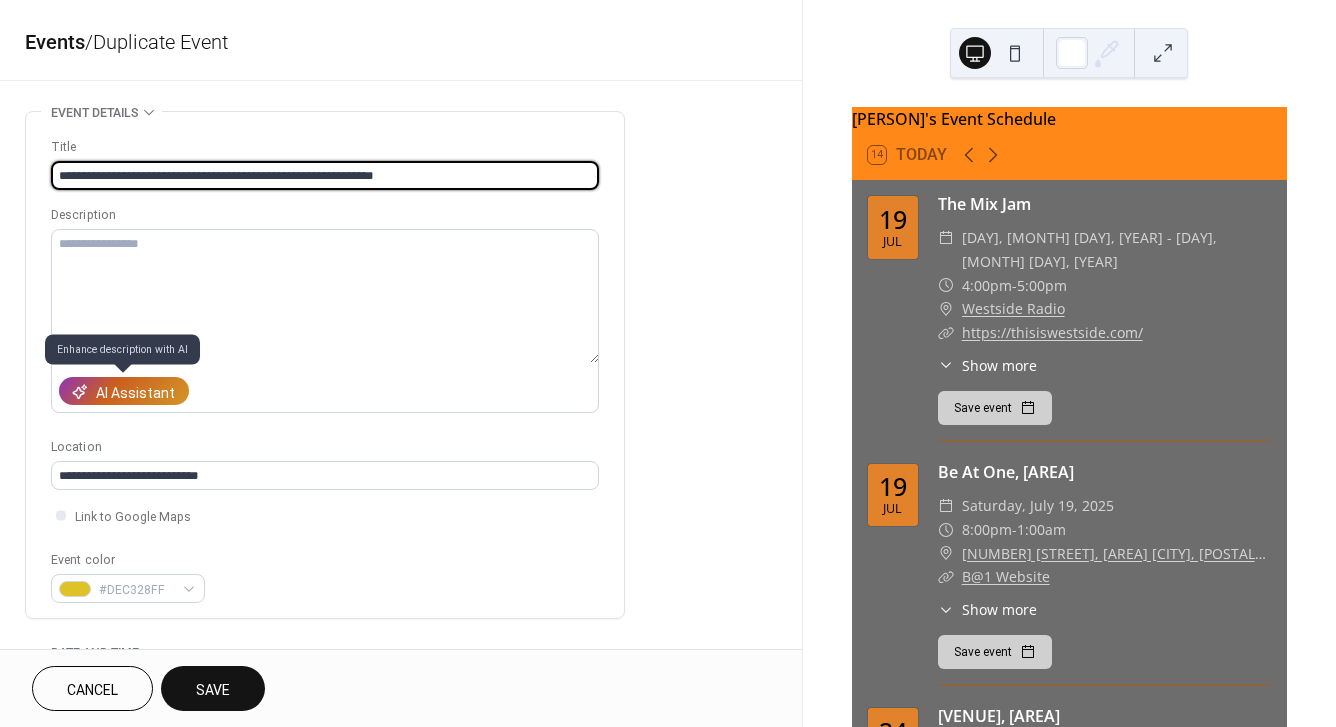 type on "**********" 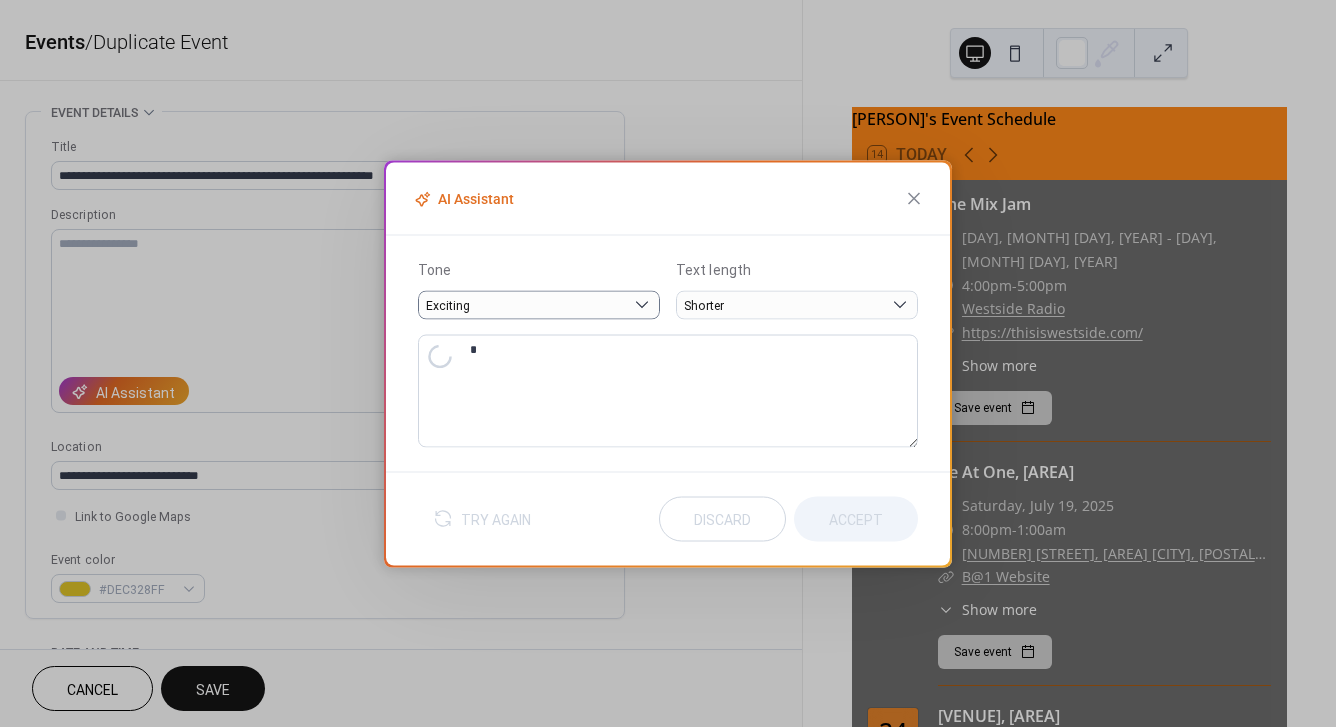 type on "**********" 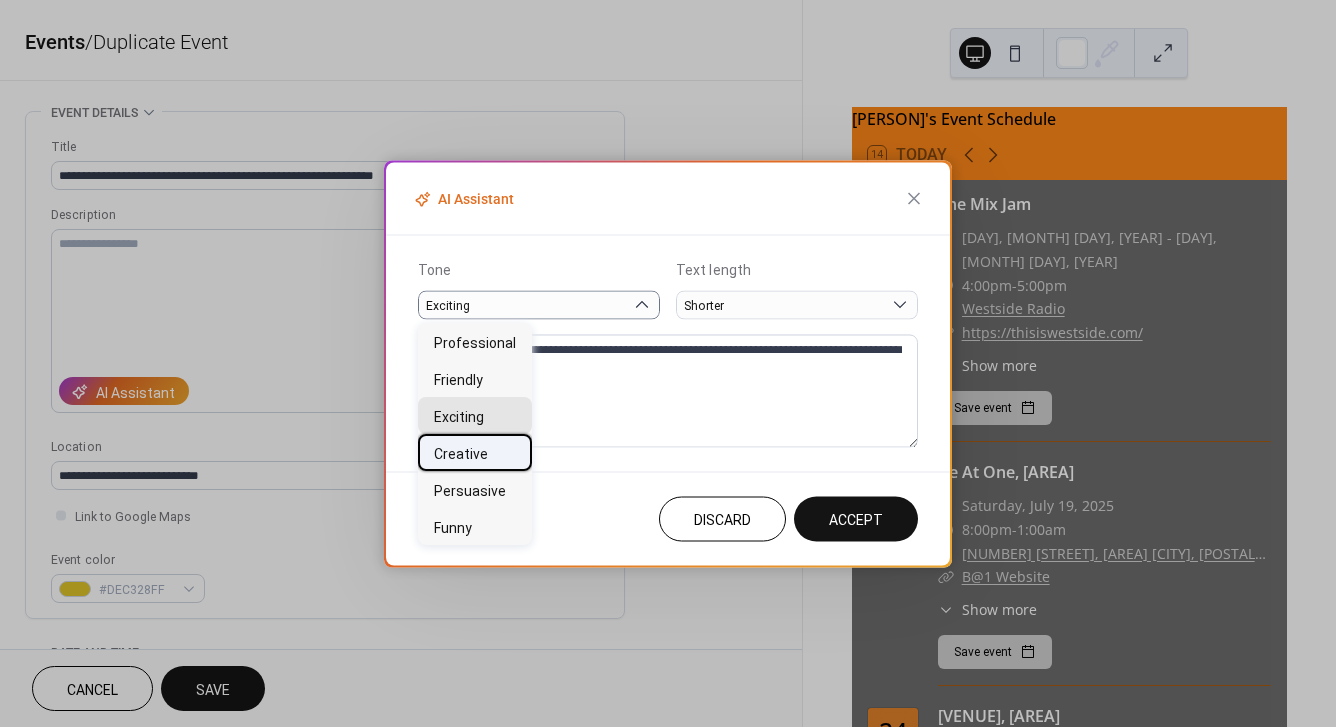 click on "Creative" at bounding box center (461, 454) 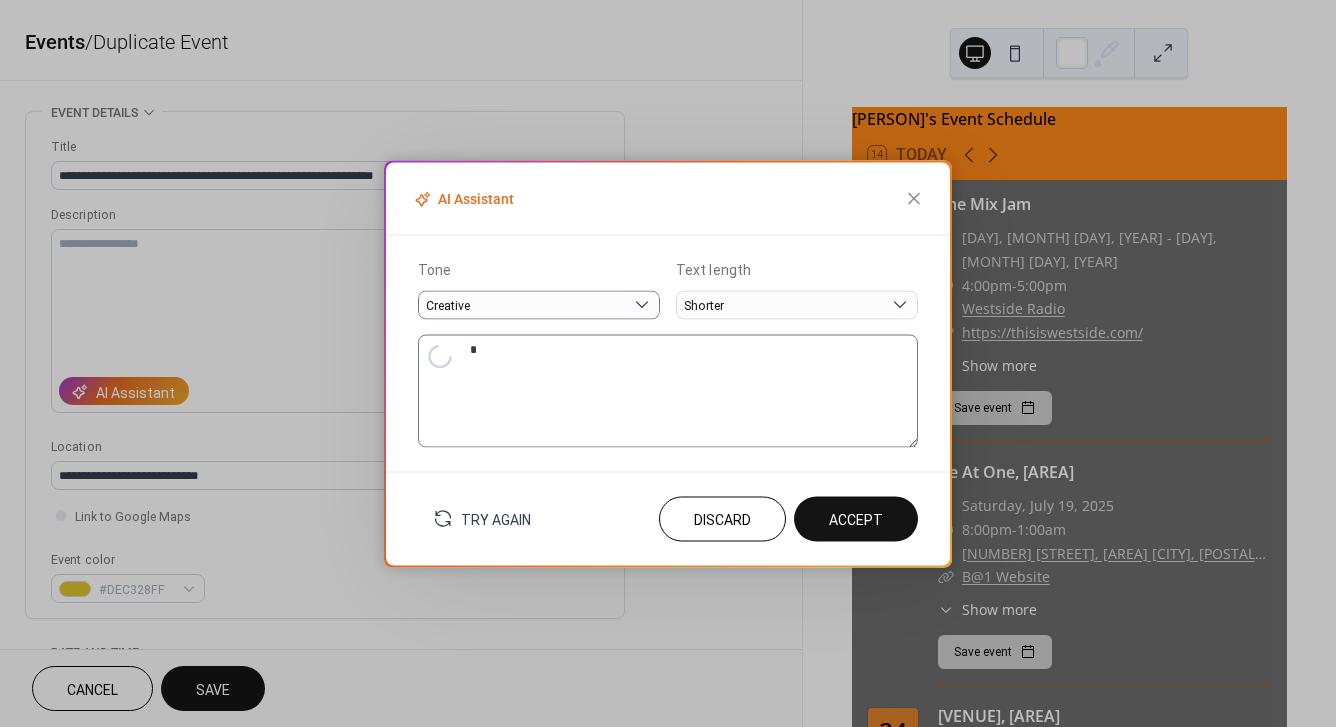 type on "**********" 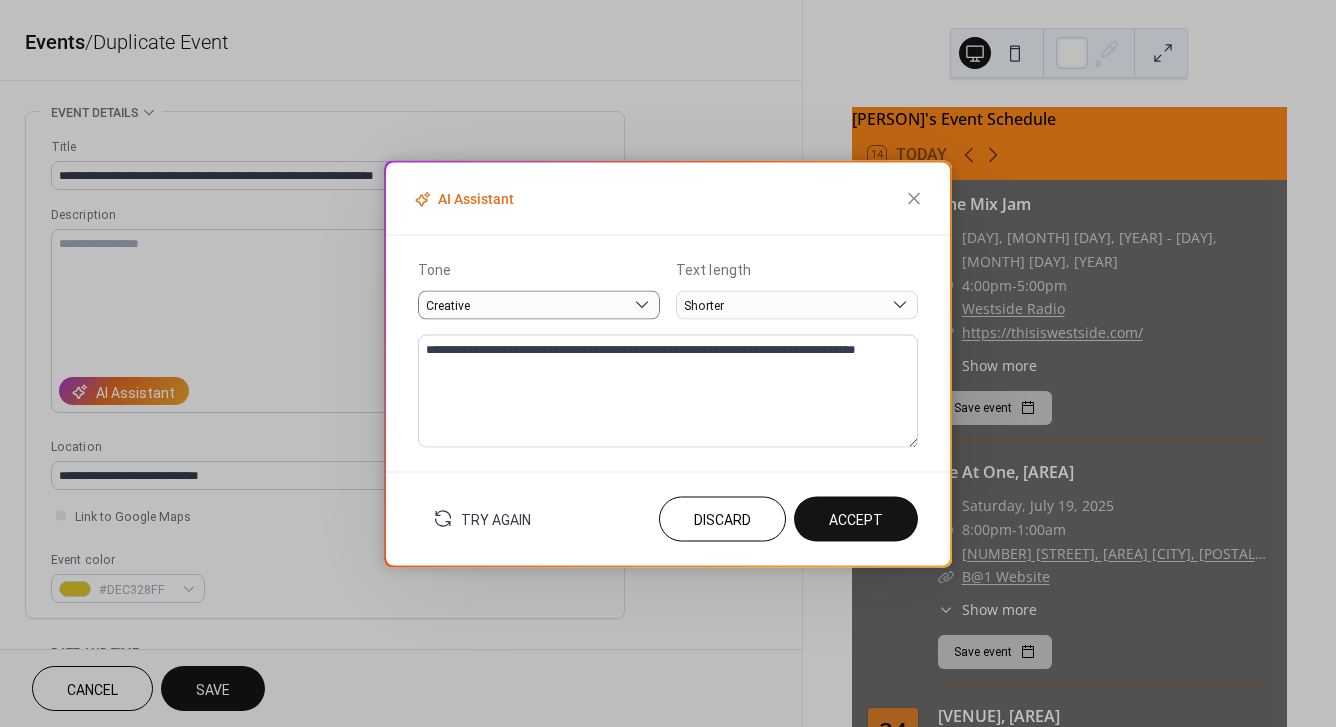 click on "Accept" at bounding box center (856, 520) 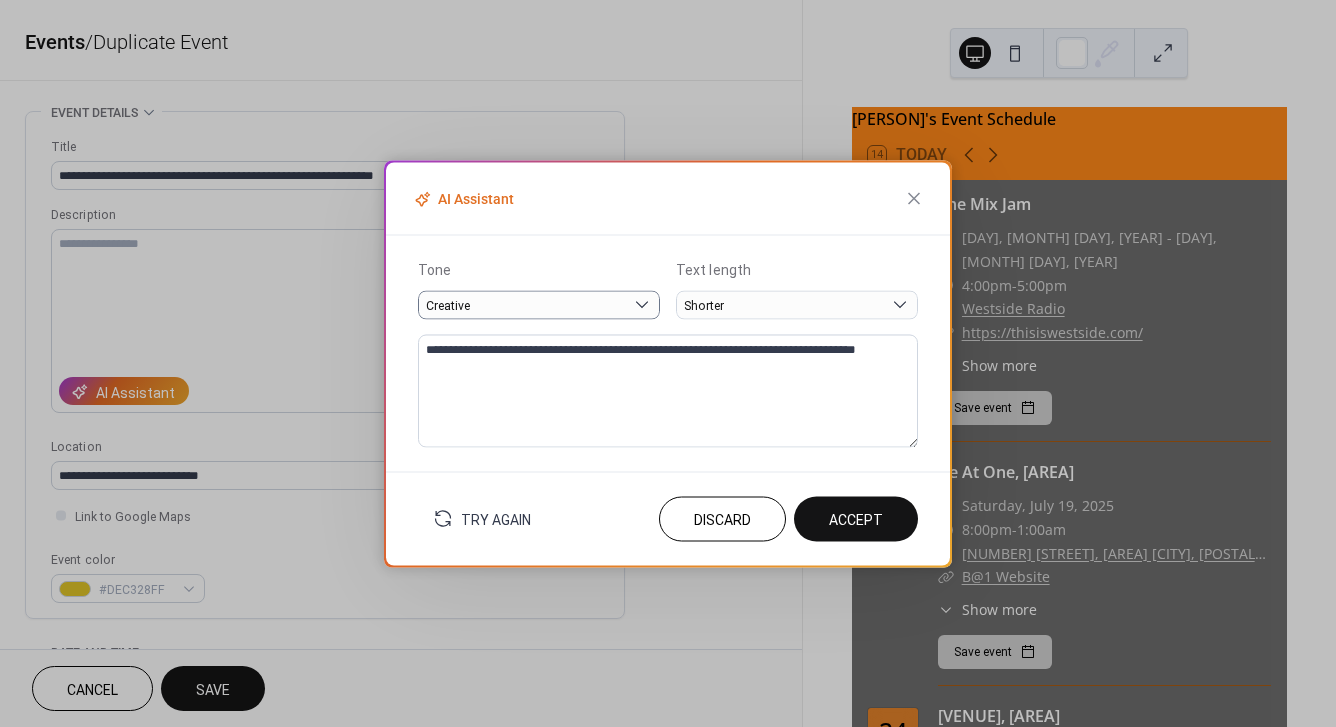 type on "**********" 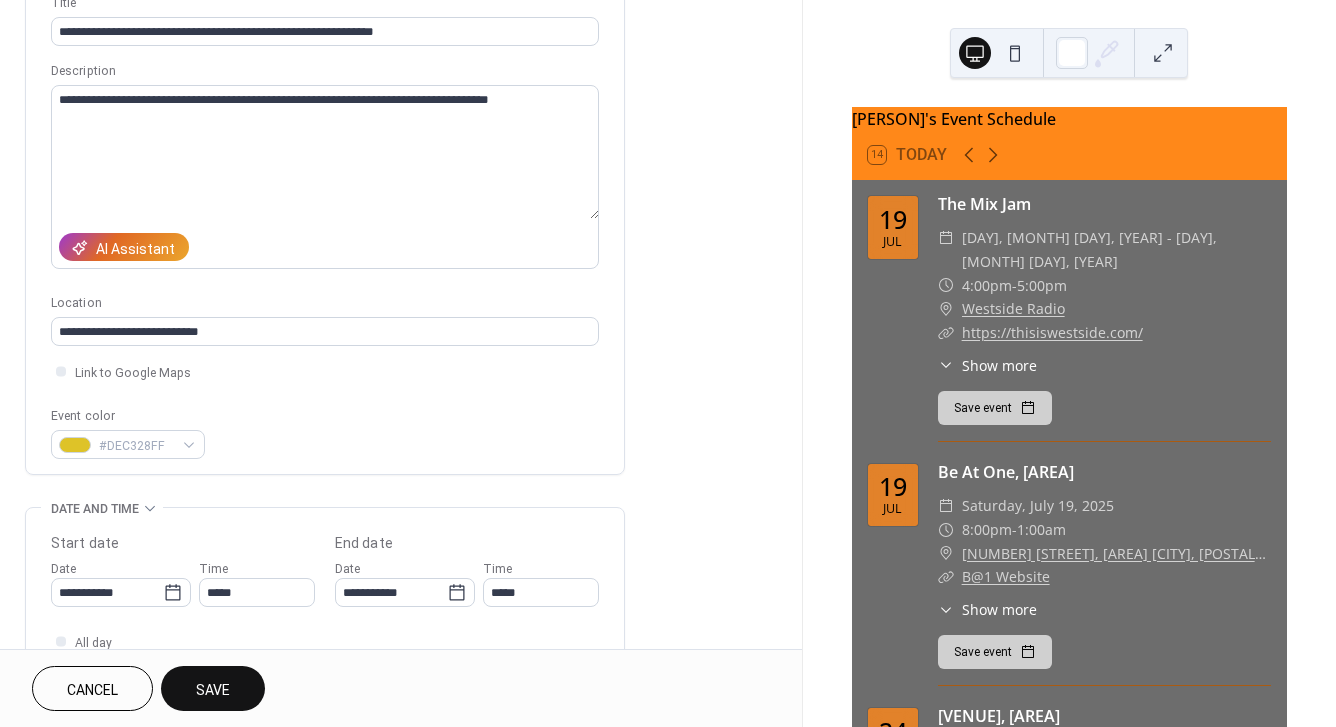 scroll, scrollTop: 178, scrollLeft: 0, axis: vertical 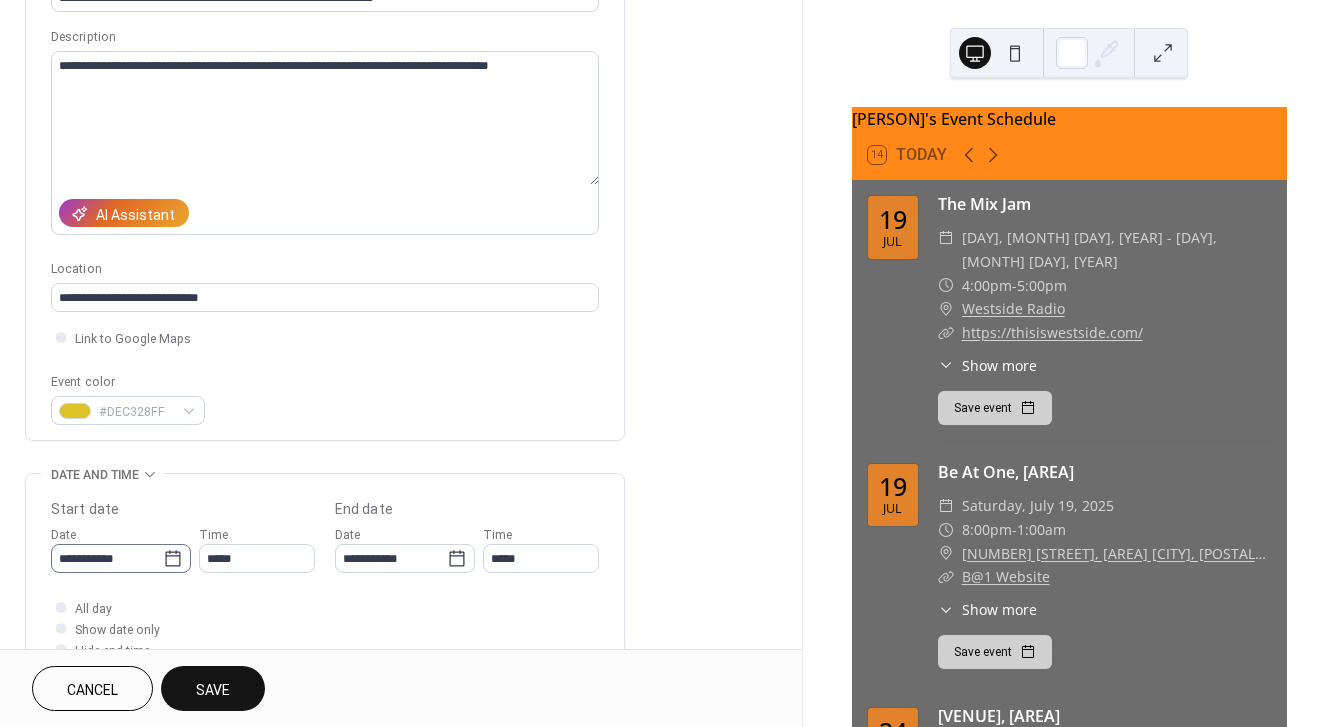 click 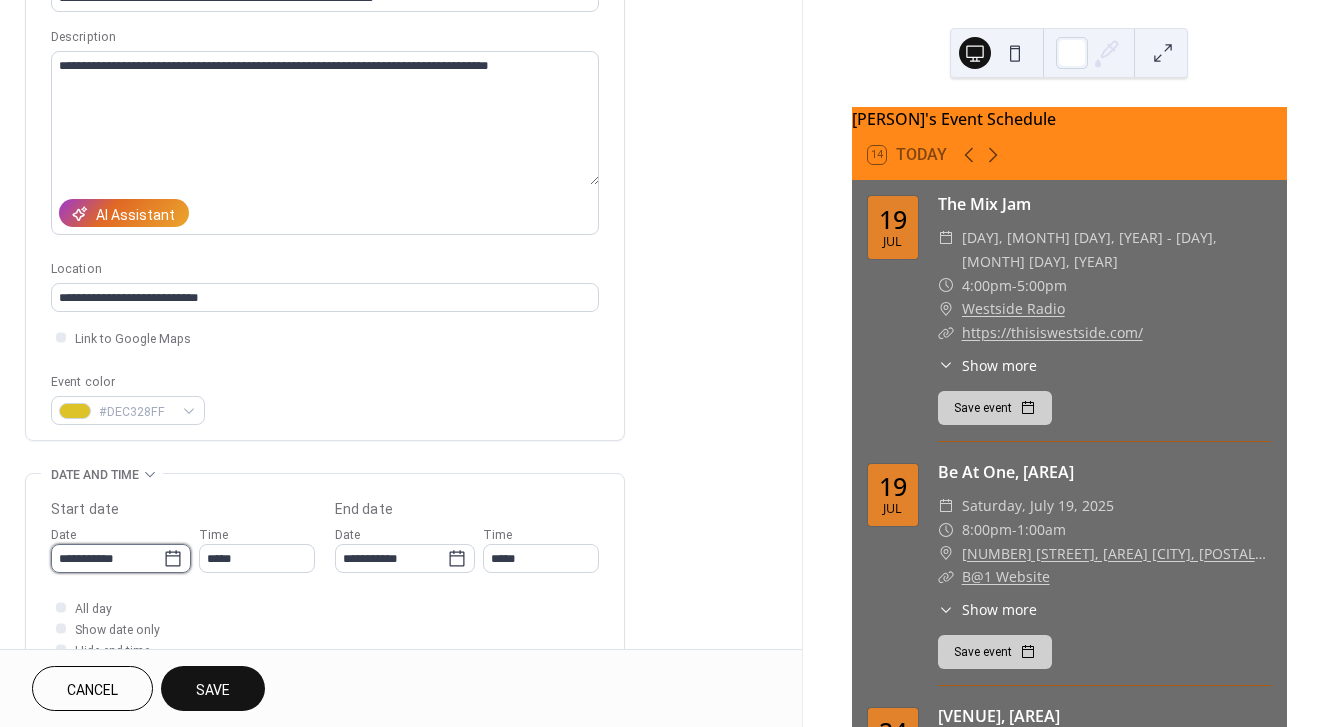 click on "**********" at bounding box center [107, 558] 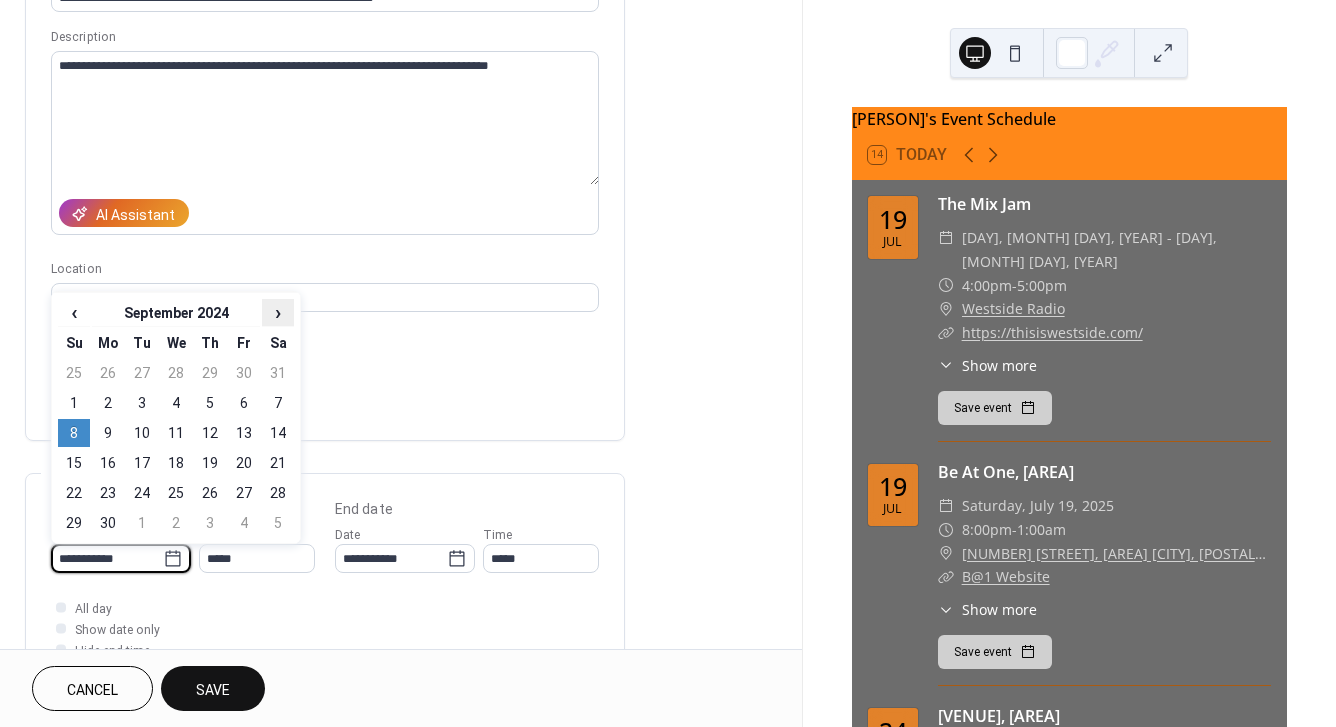 click on "›" at bounding box center [278, 312] 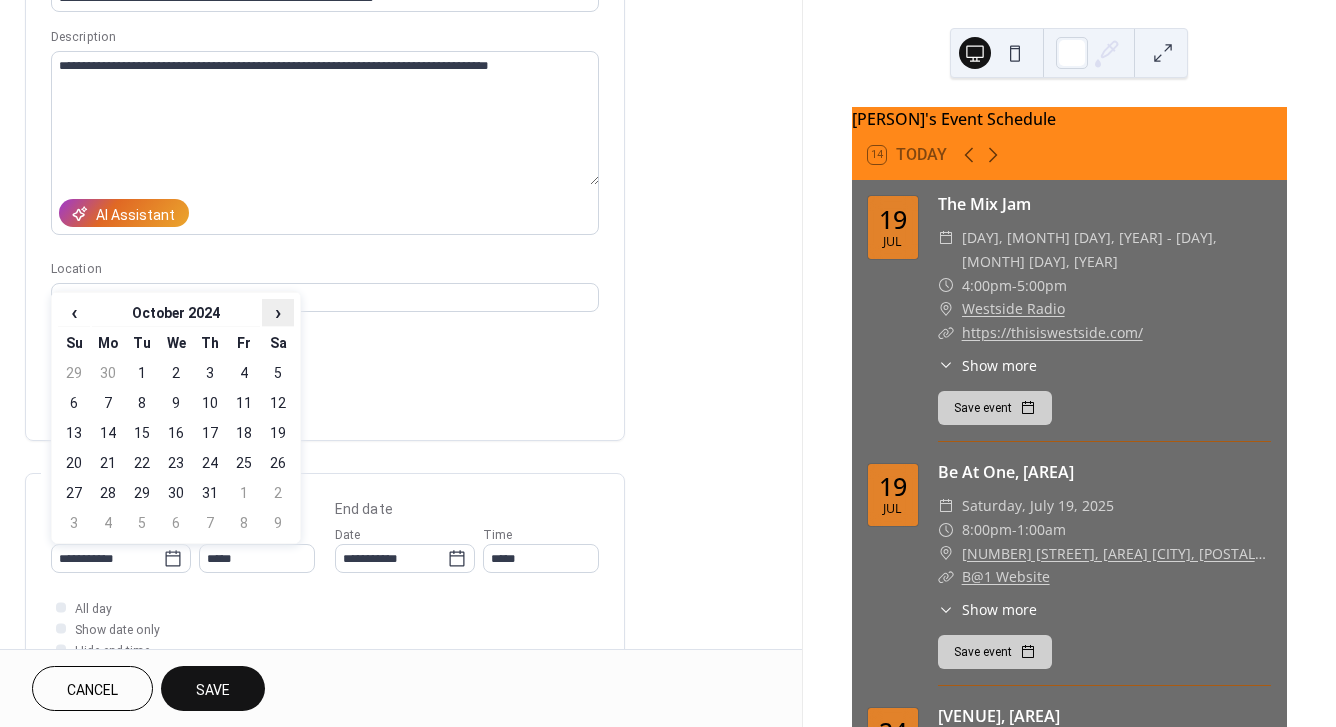 click on "›" at bounding box center [278, 312] 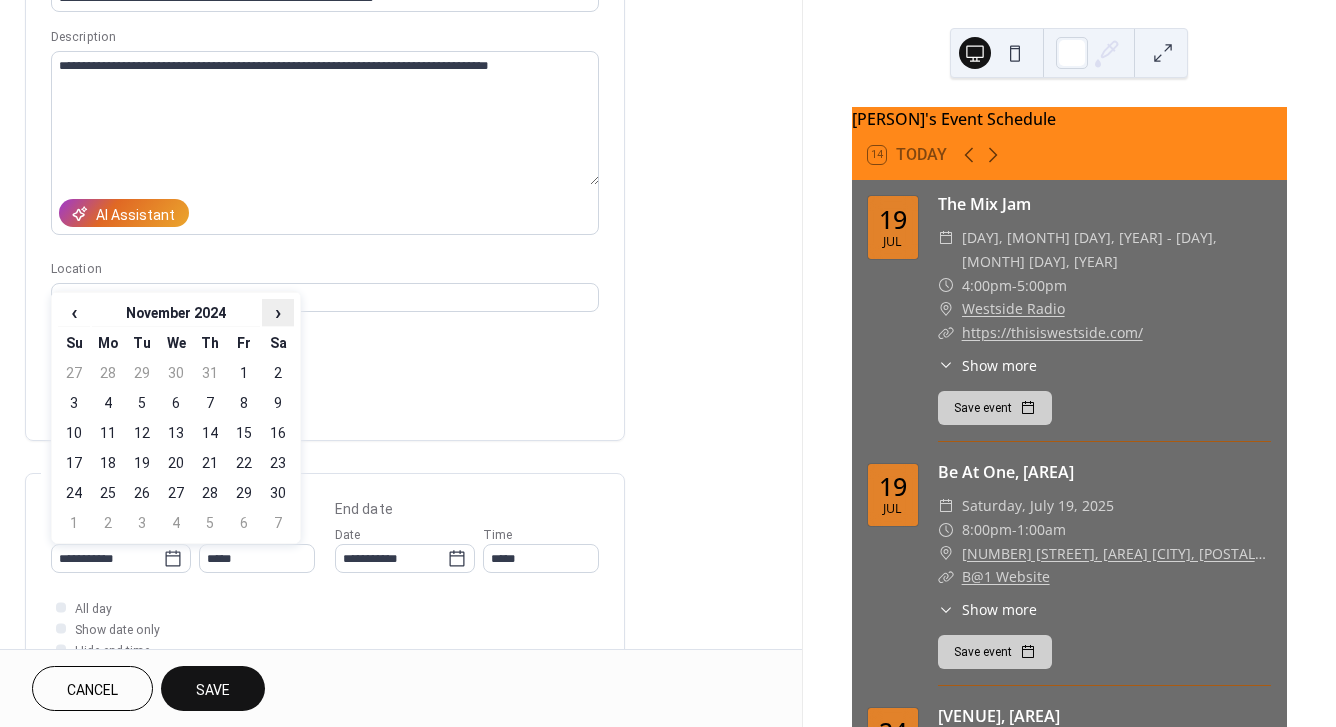 click on "›" at bounding box center [278, 312] 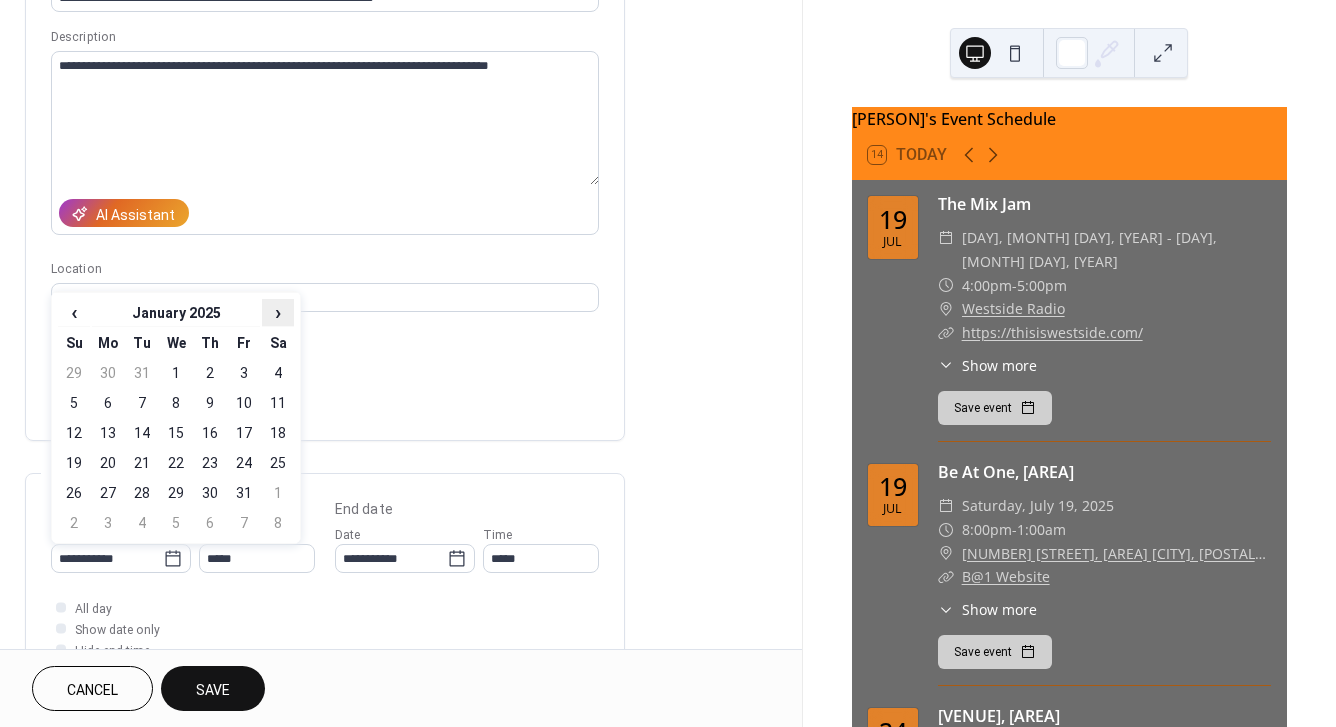 click on "›" at bounding box center (278, 312) 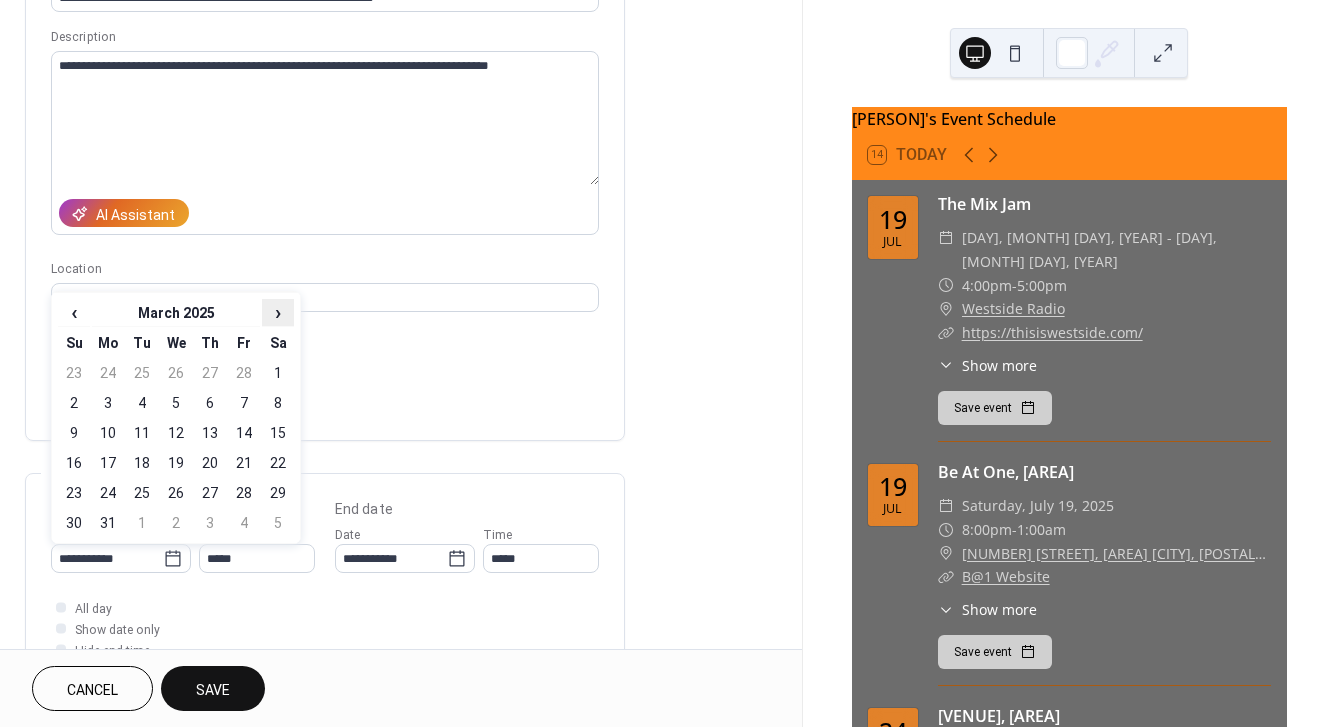 click on "›" at bounding box center (278, 312) 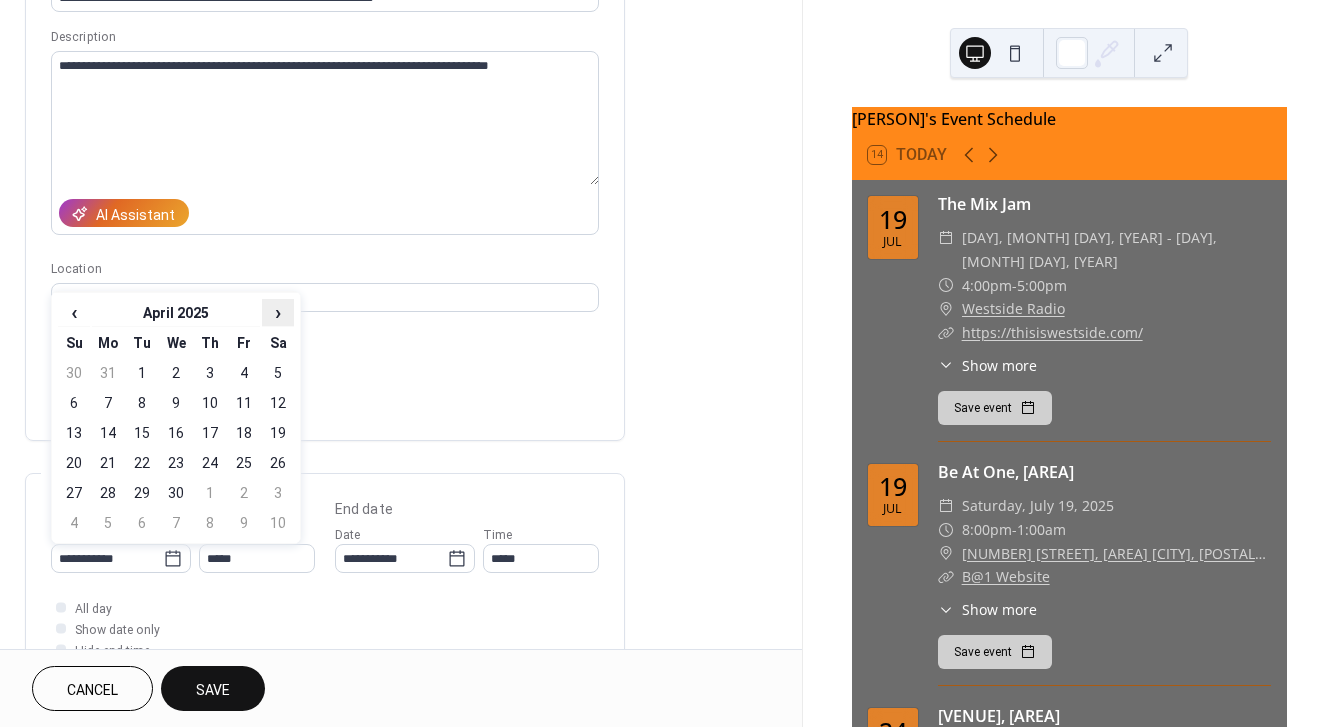 click on "›" at bounding box center (278, 312) 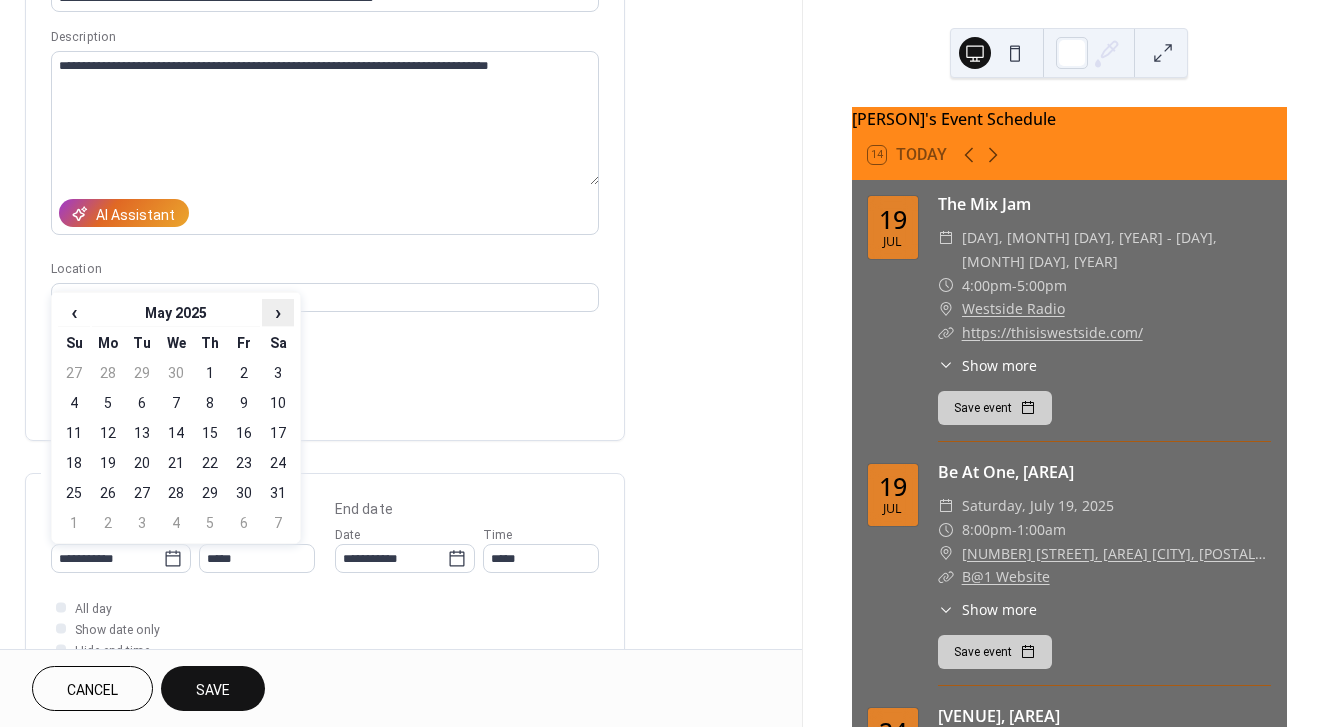 click on "›" at bounding box center (278, 312) 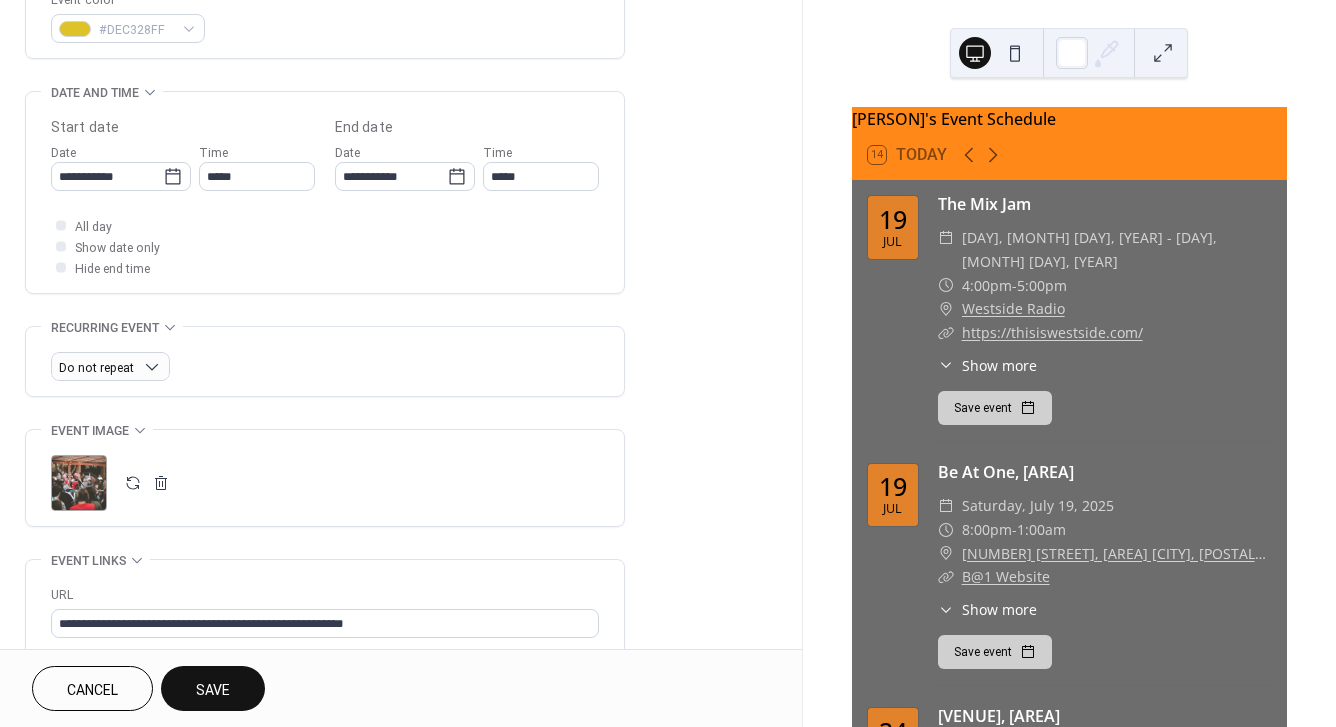 scroll, scrollTop: 569, scrollLeft: 0, axis: vertical 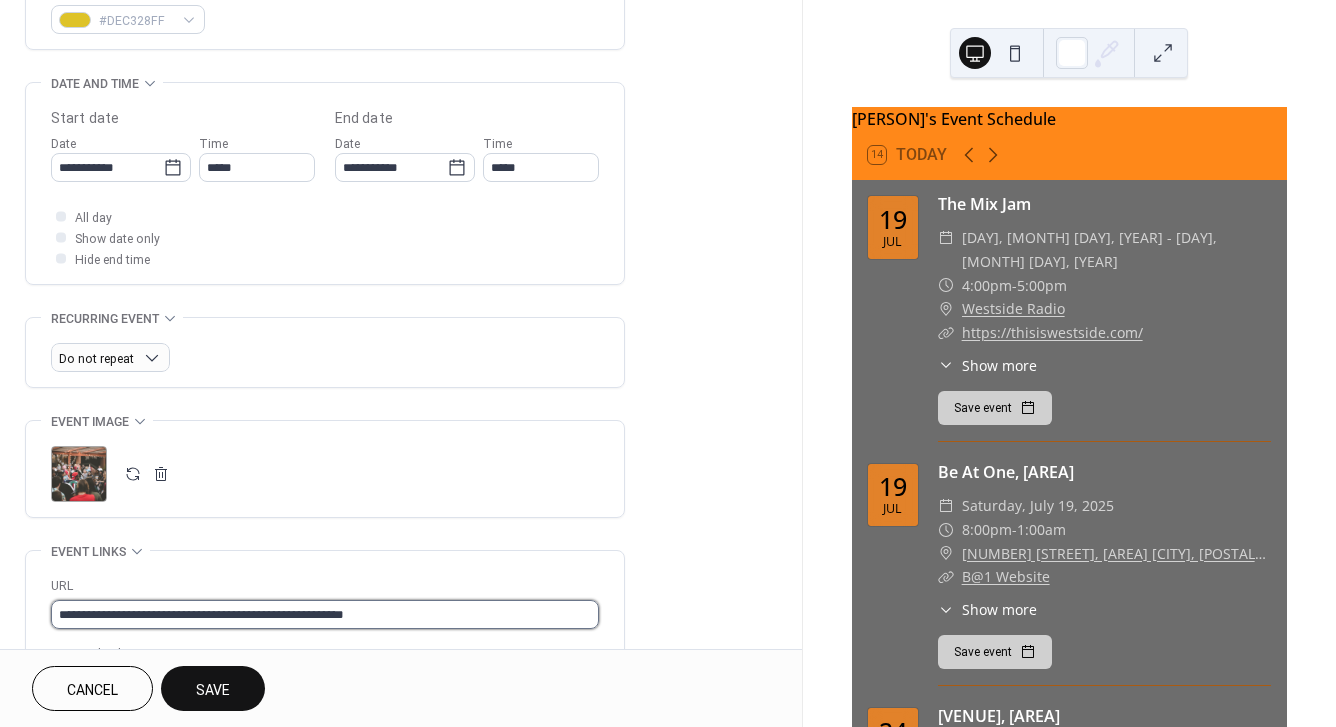 click on "**********" at bounding box center [325, 614] 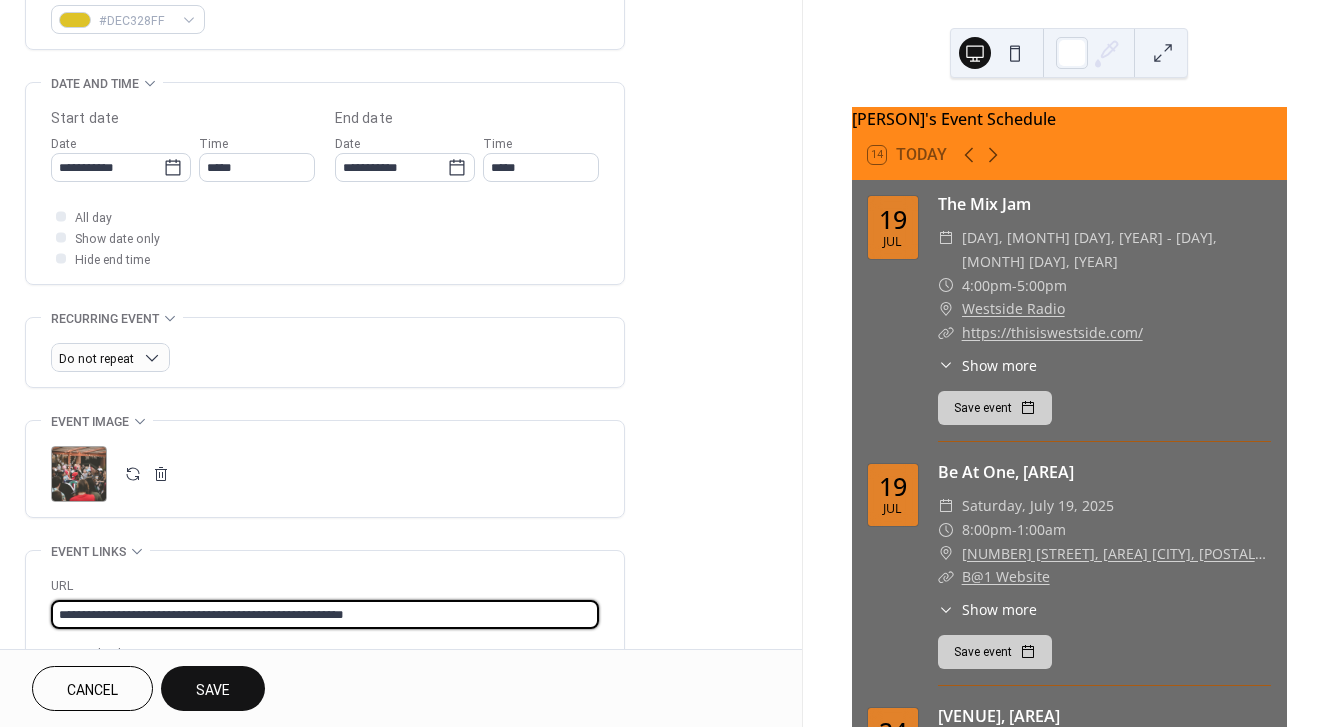 click on "**********" at bounding box center [325, 614] 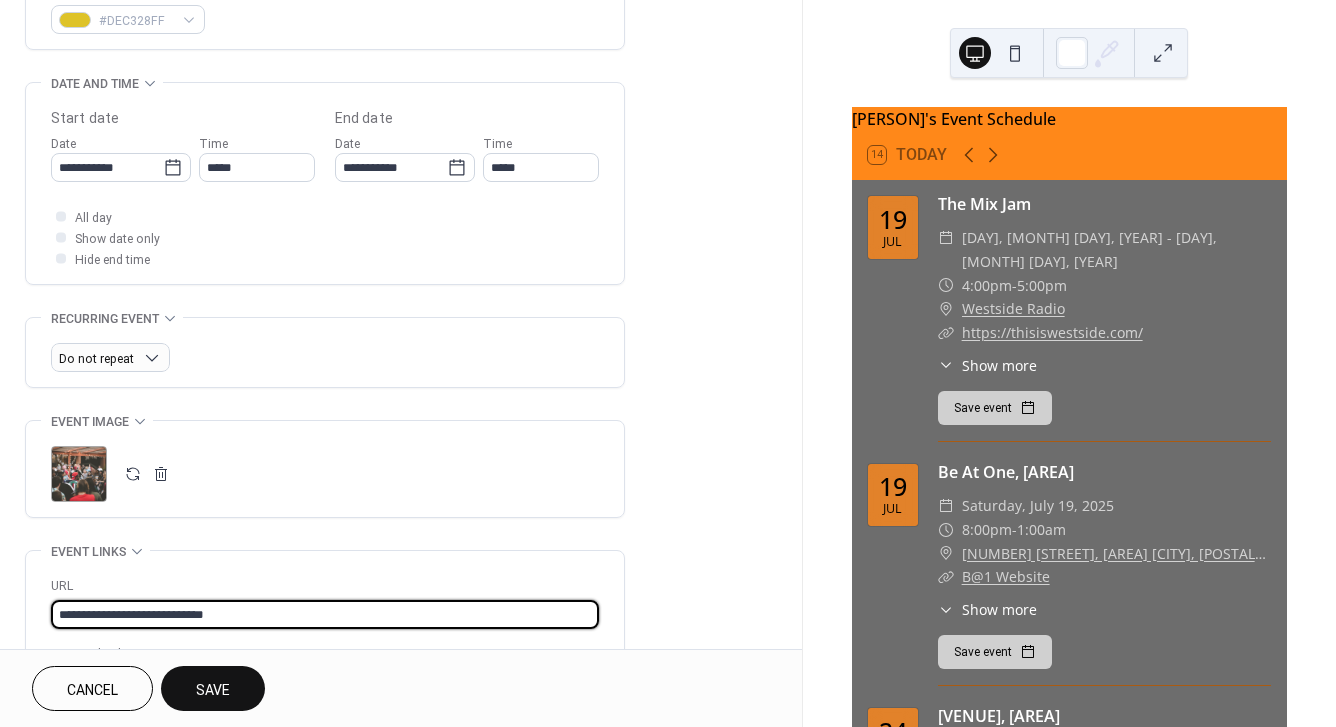 drag, startPoint x: 160, startPoint y: 622, endPoint x: 180, endPoint y: 616, distance: 20.880613 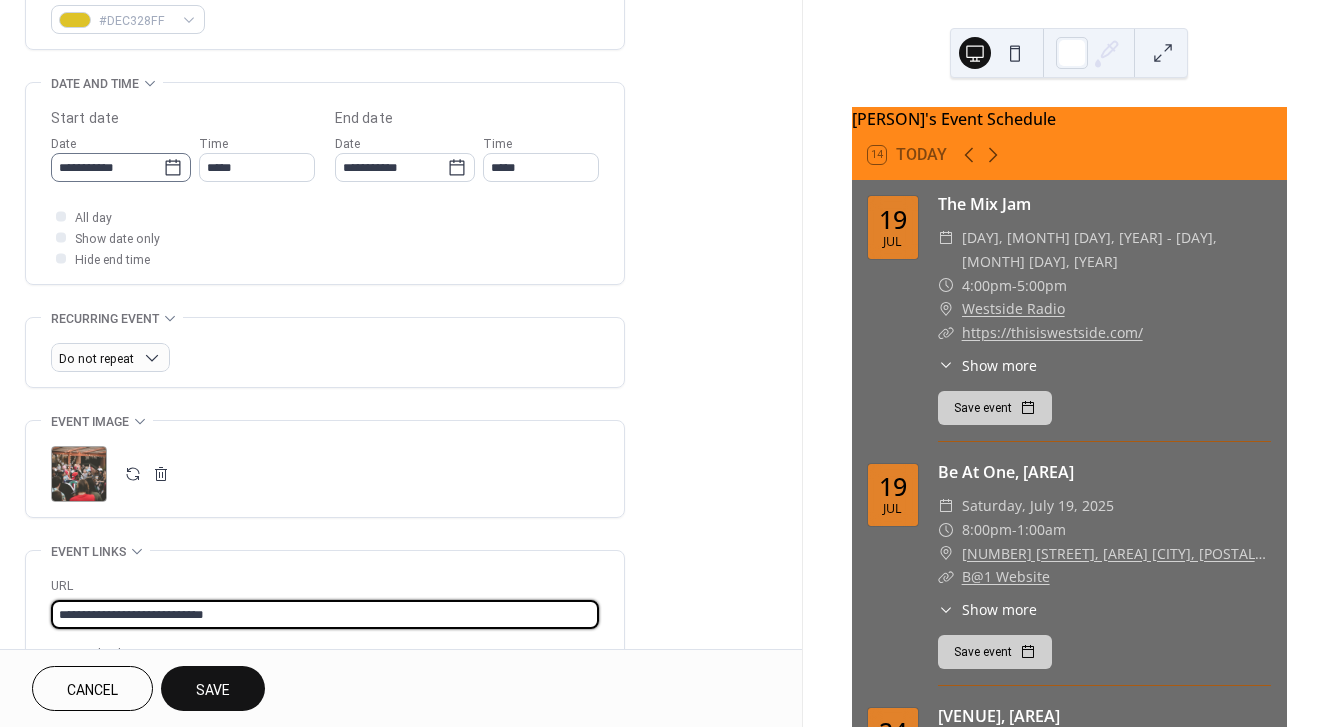type on "**********" 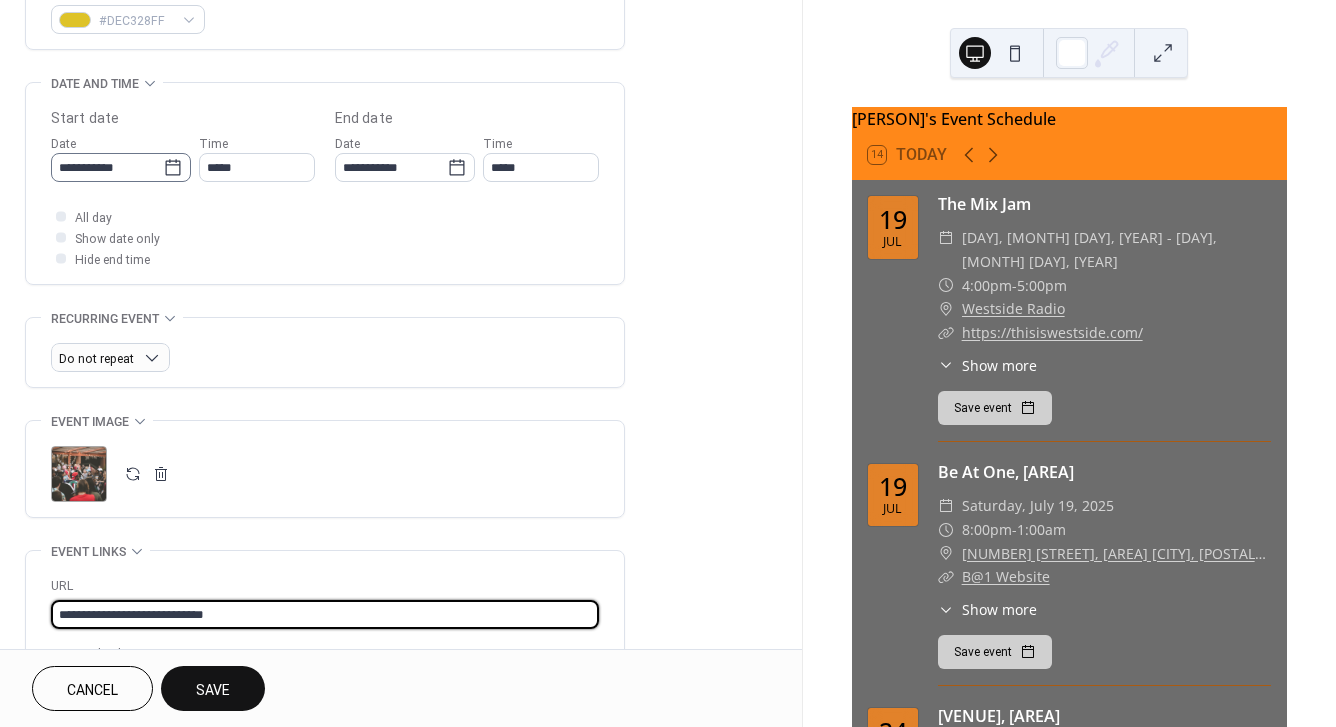 click 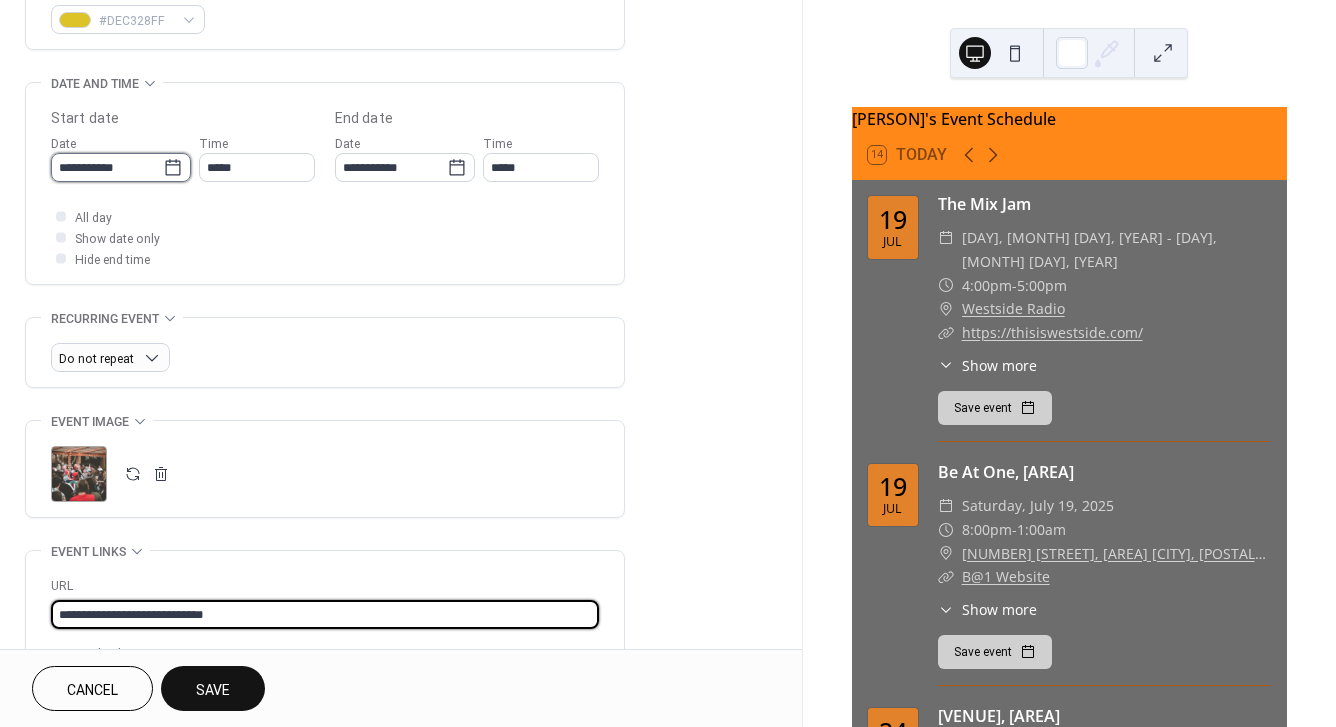 click on "**********" at bounding box center (107, 167) 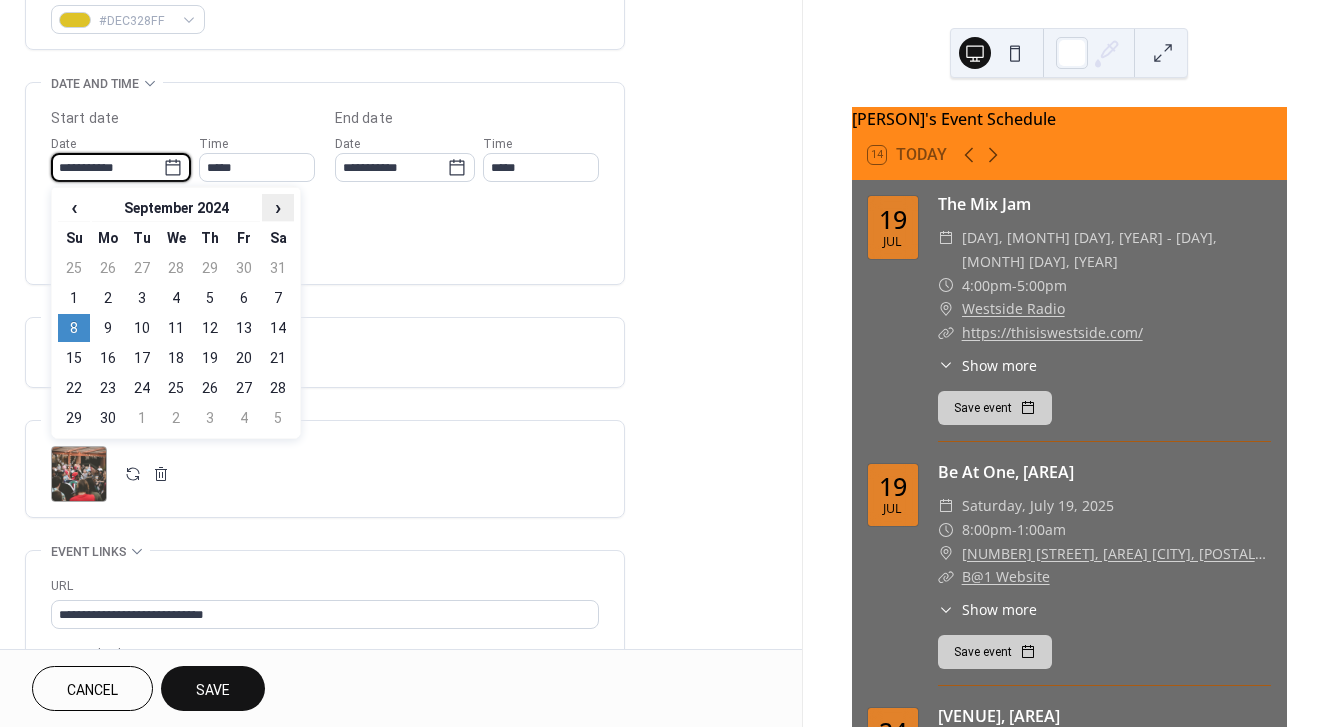 click on "›" at bounding box center [278, 207] 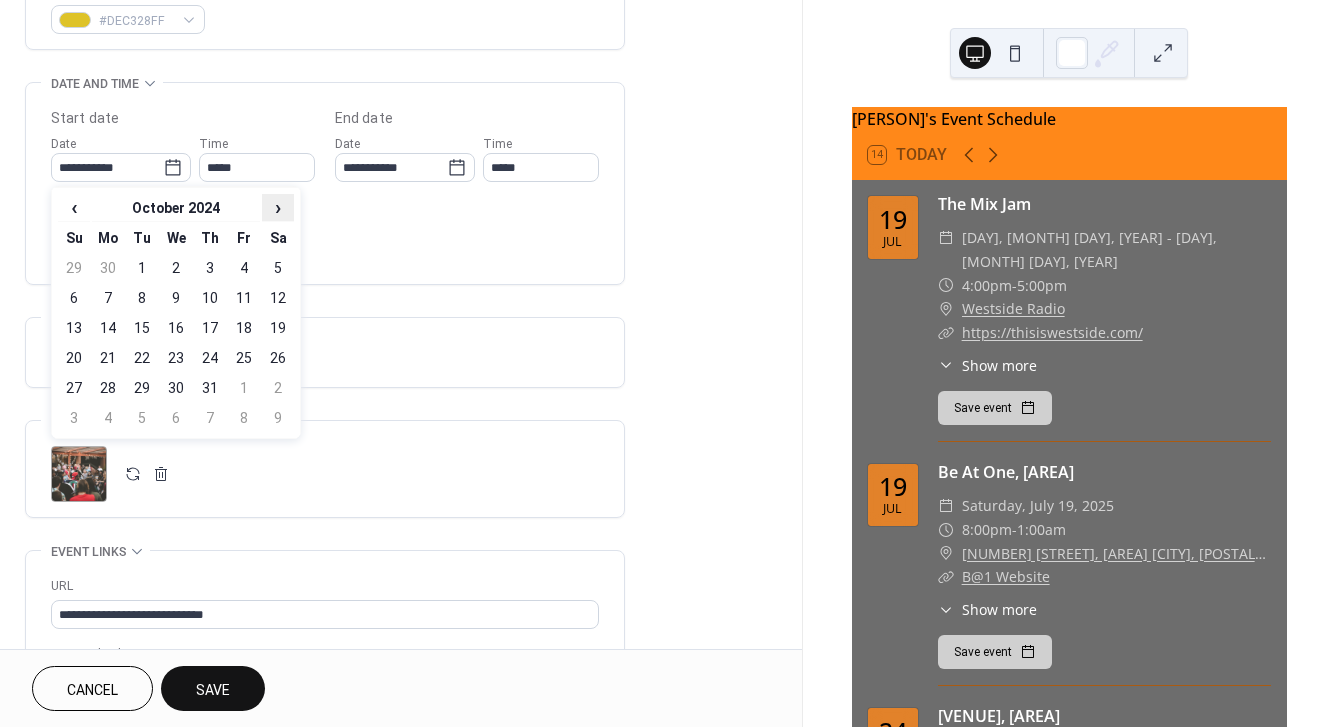 click on "›" at bounding box center [278, 207] 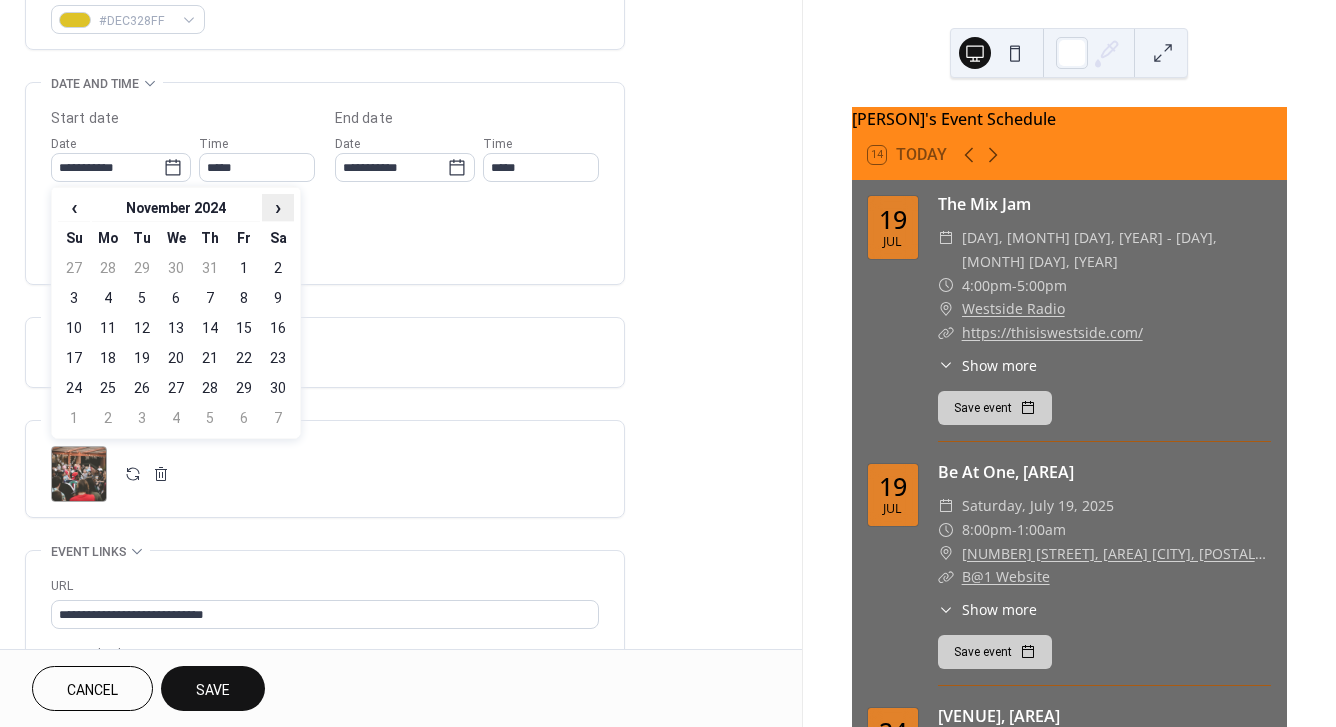 click on "›" at bounding box center (278, 207) 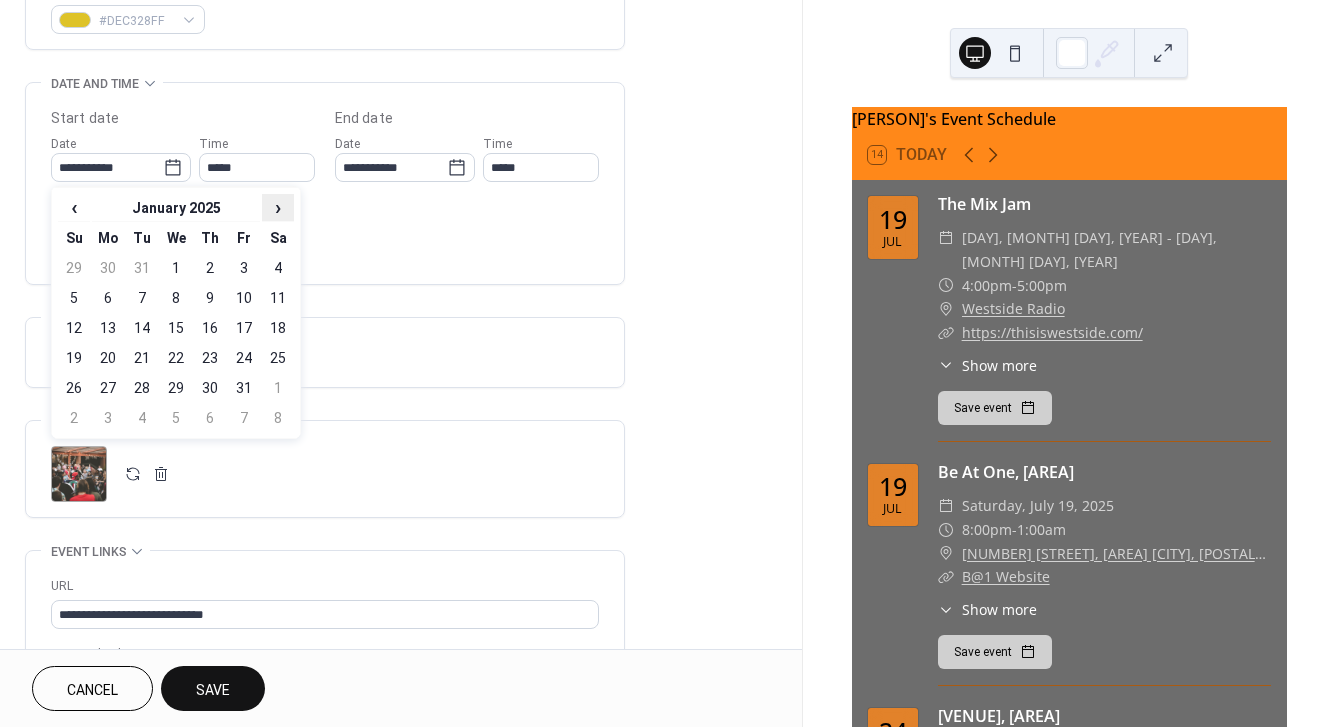 click on "›" at bounding box center (278, 207) 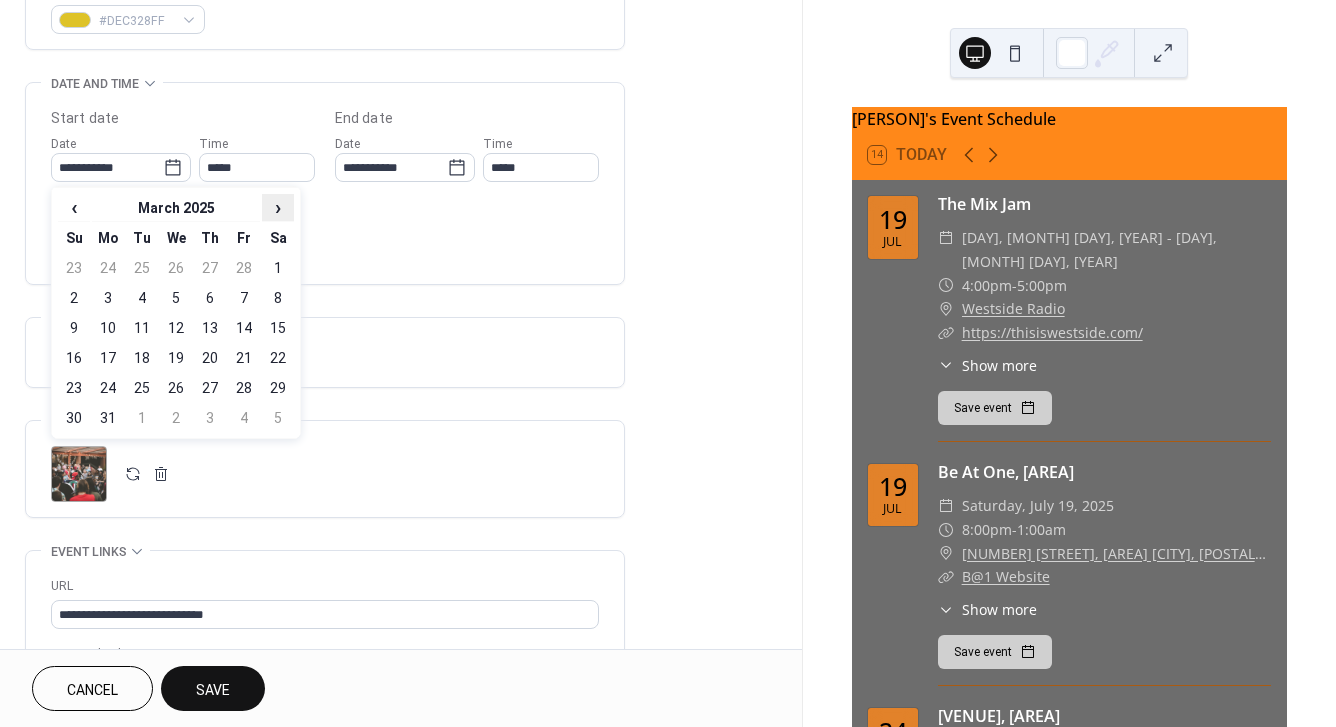 click on "›" at bounding box center [278, 207] 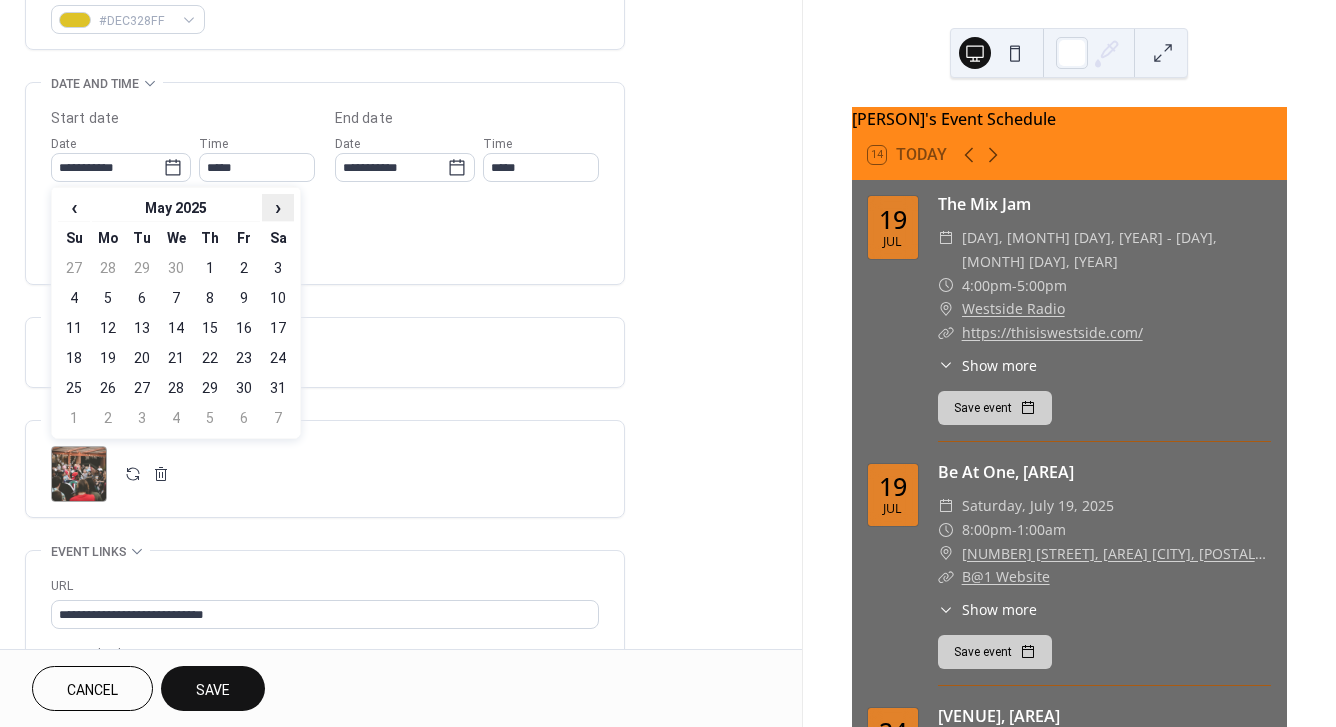 click on "›" at bounding box center [278, 207] 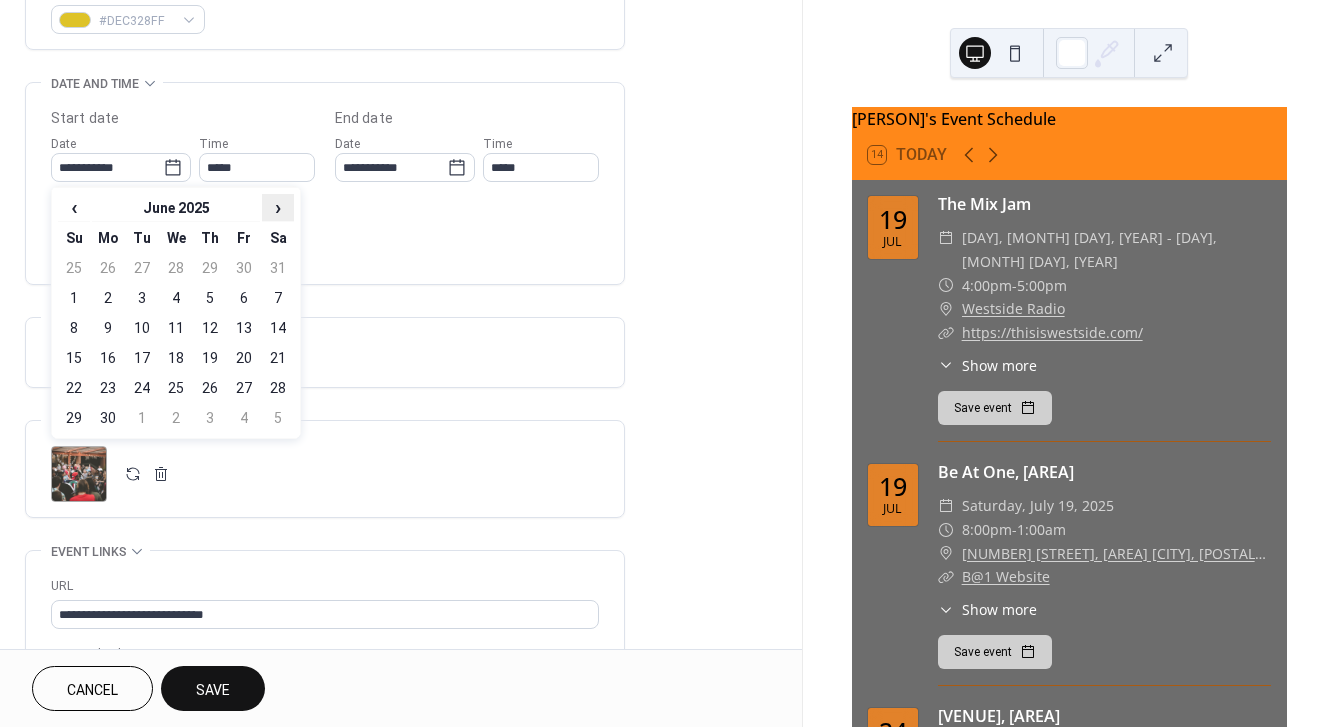 click on "›" at bounding box center [278, 207] 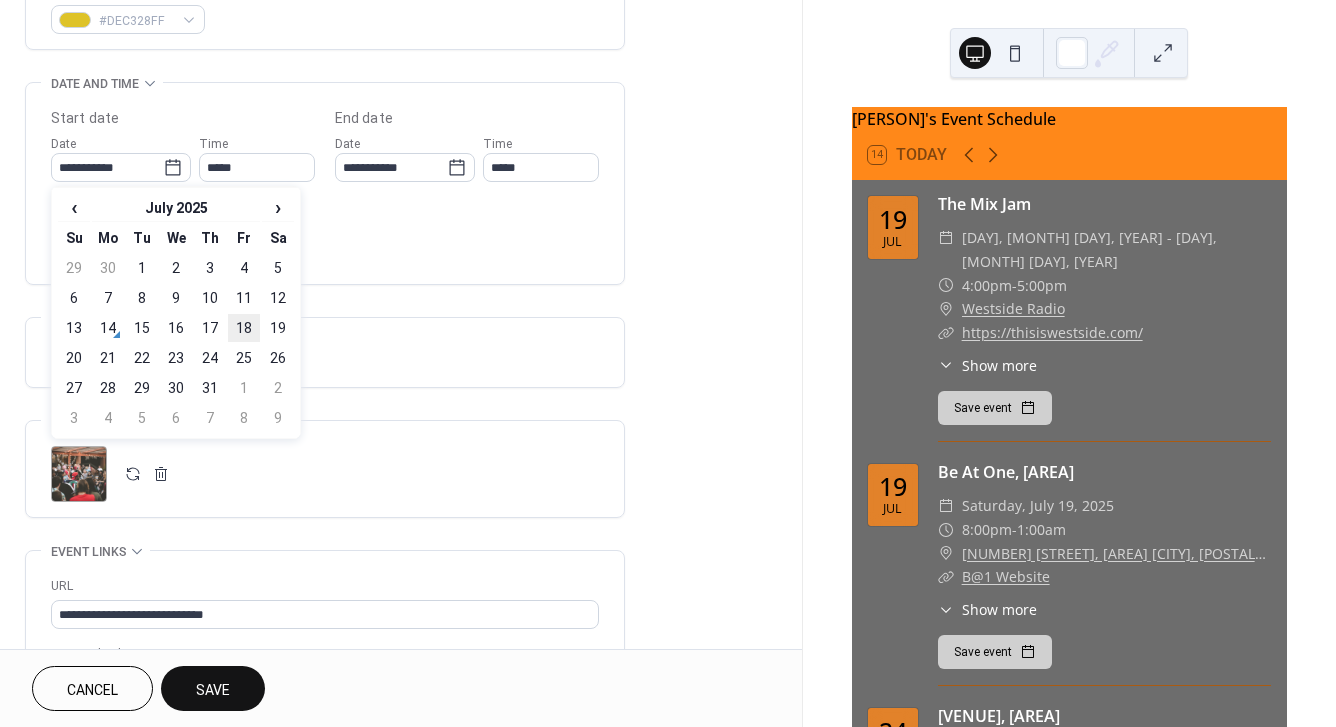 click on "18" at bounding box center [244, 328] 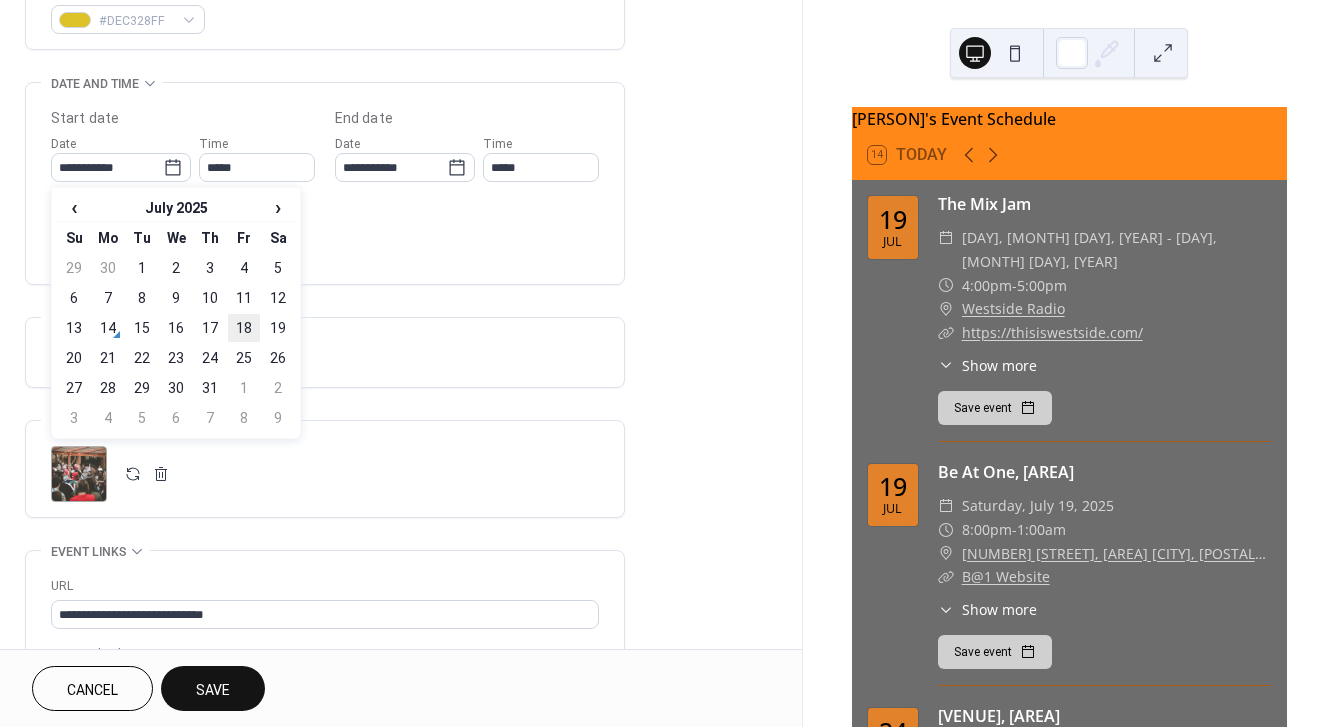type on "**********" 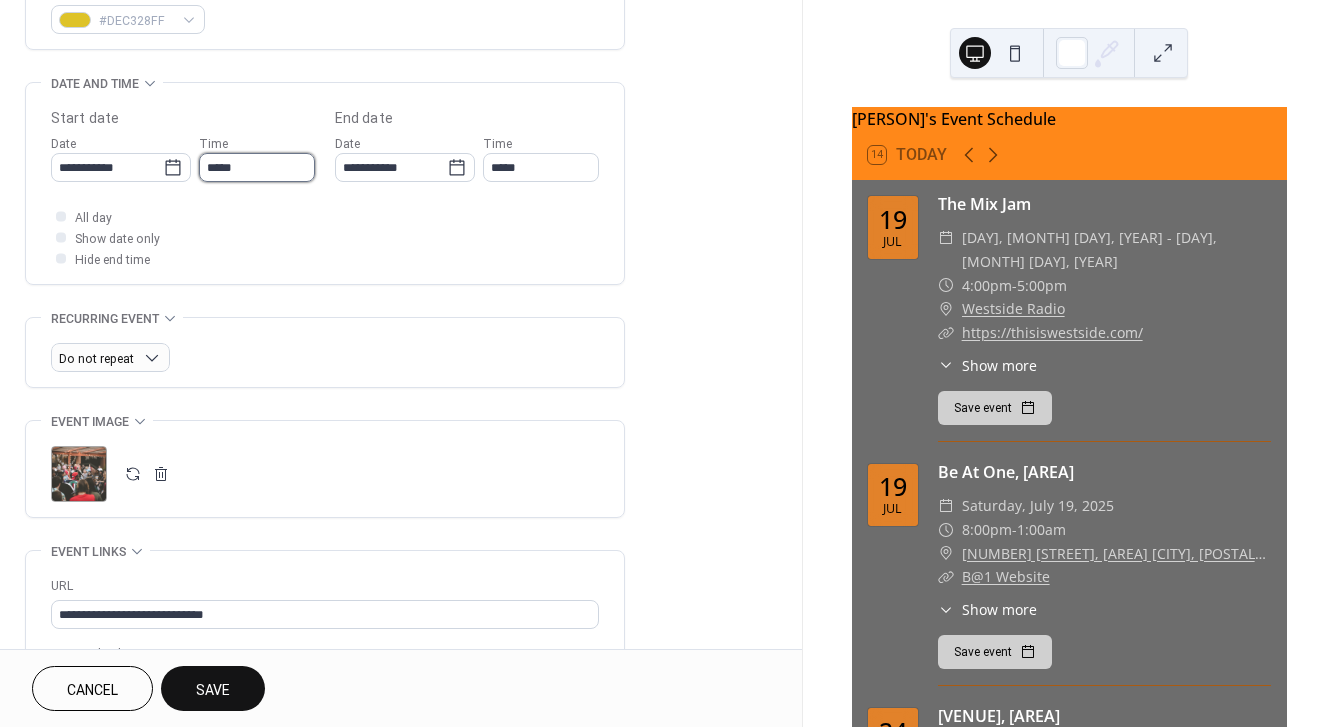click on "*****" at bounding box center [257, 167] 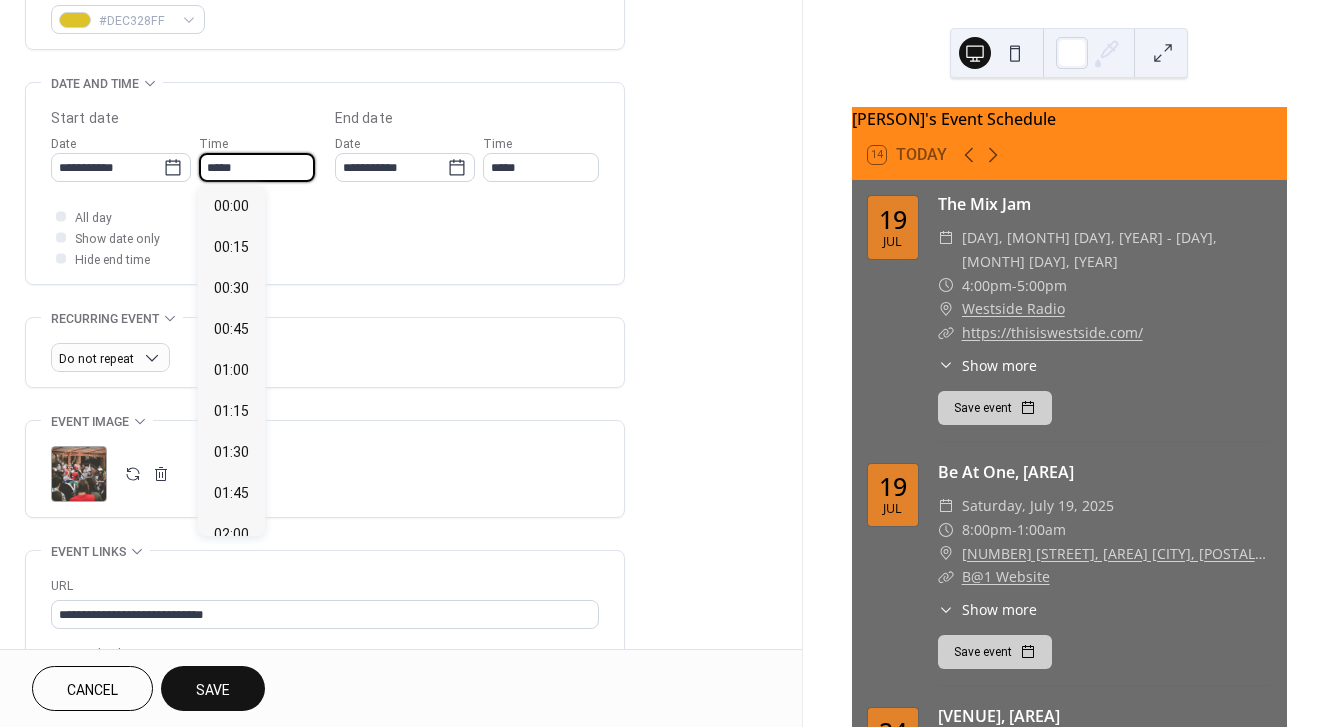 scroll, scrollTop: 2430, scrollLeft: 0, axis: vertical 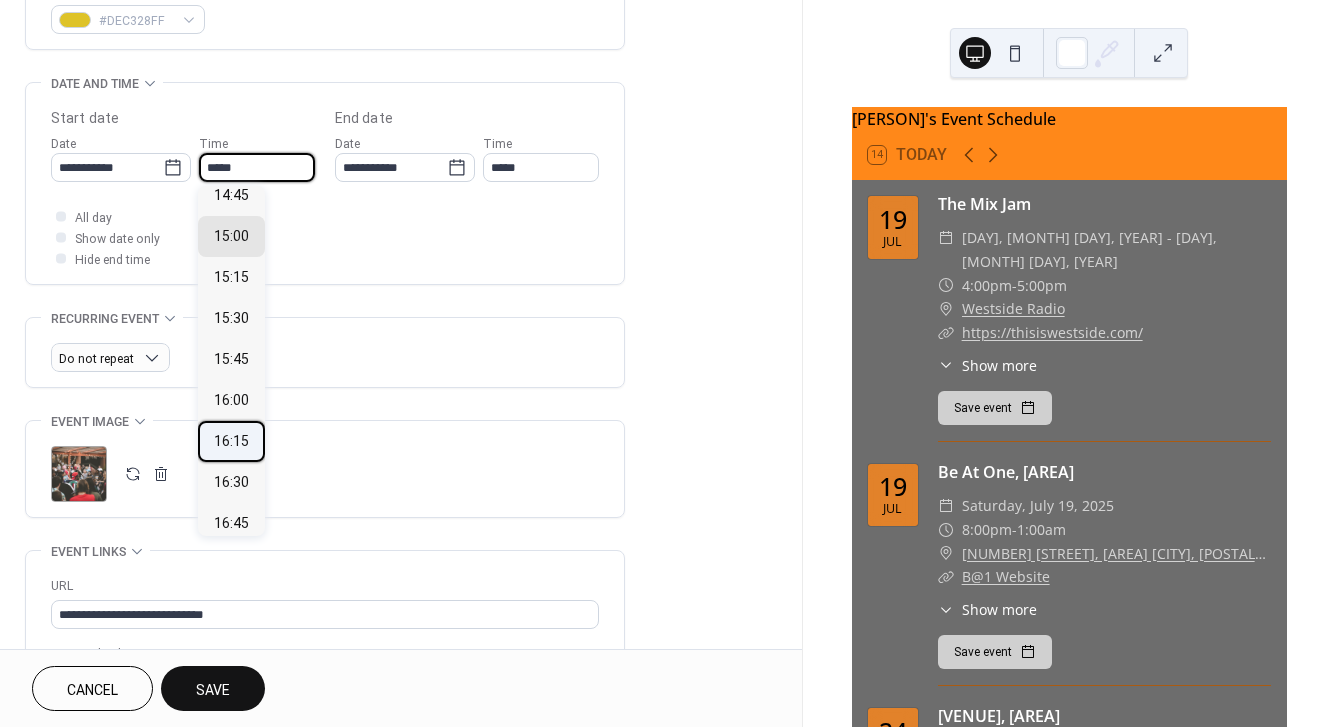 click on "16:15" at bounding box center [231, 441] 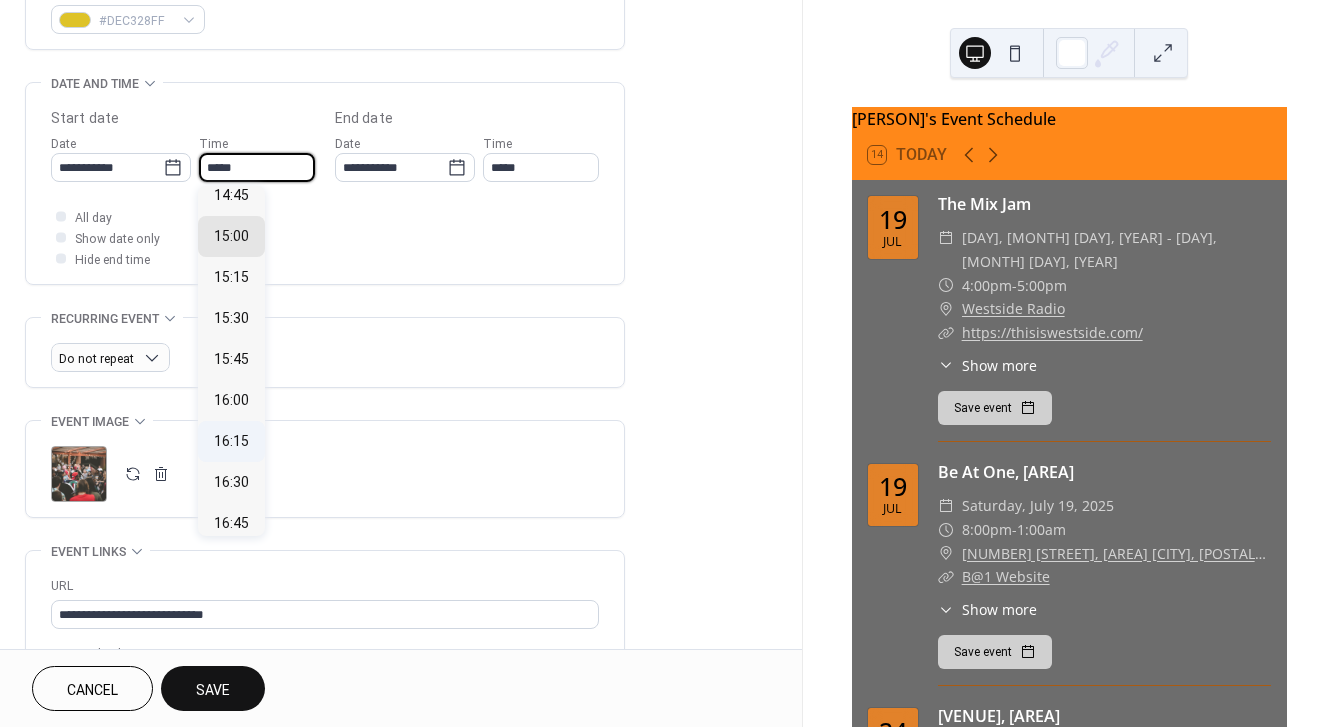 type on "*****" 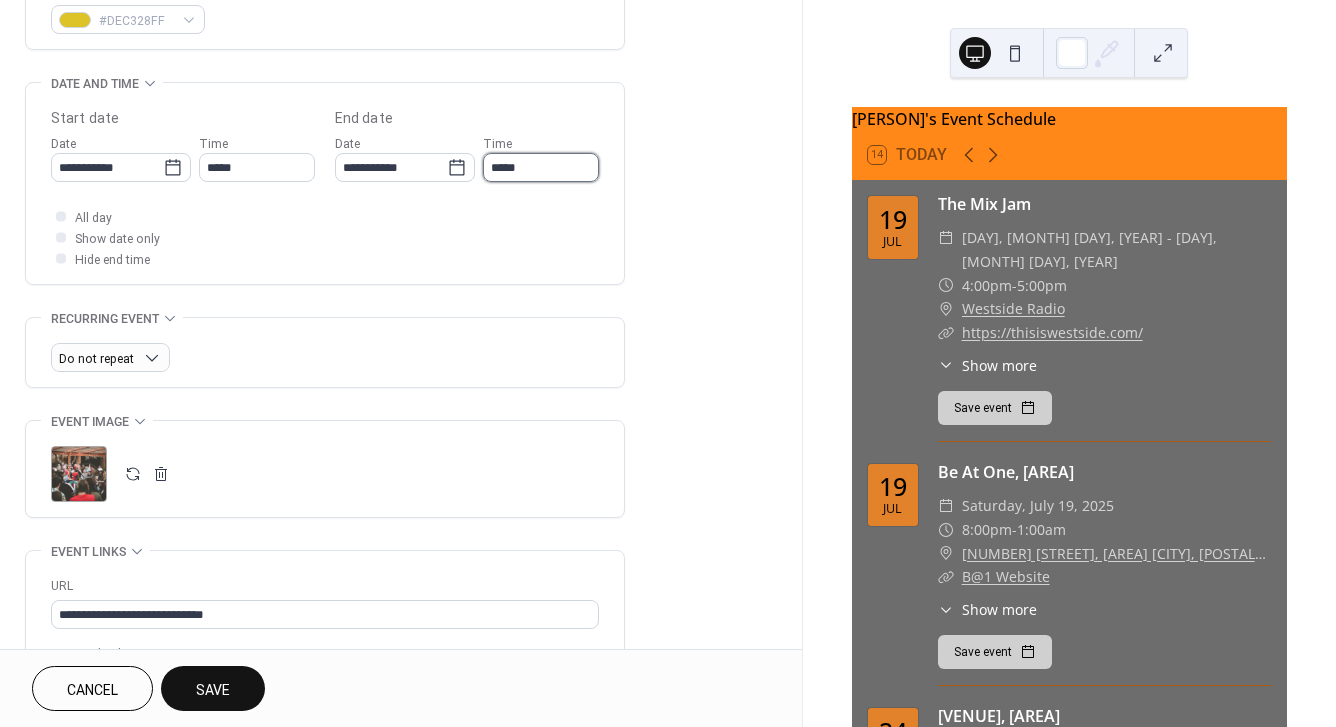 click on "*****" at bounding box center [541, 167] 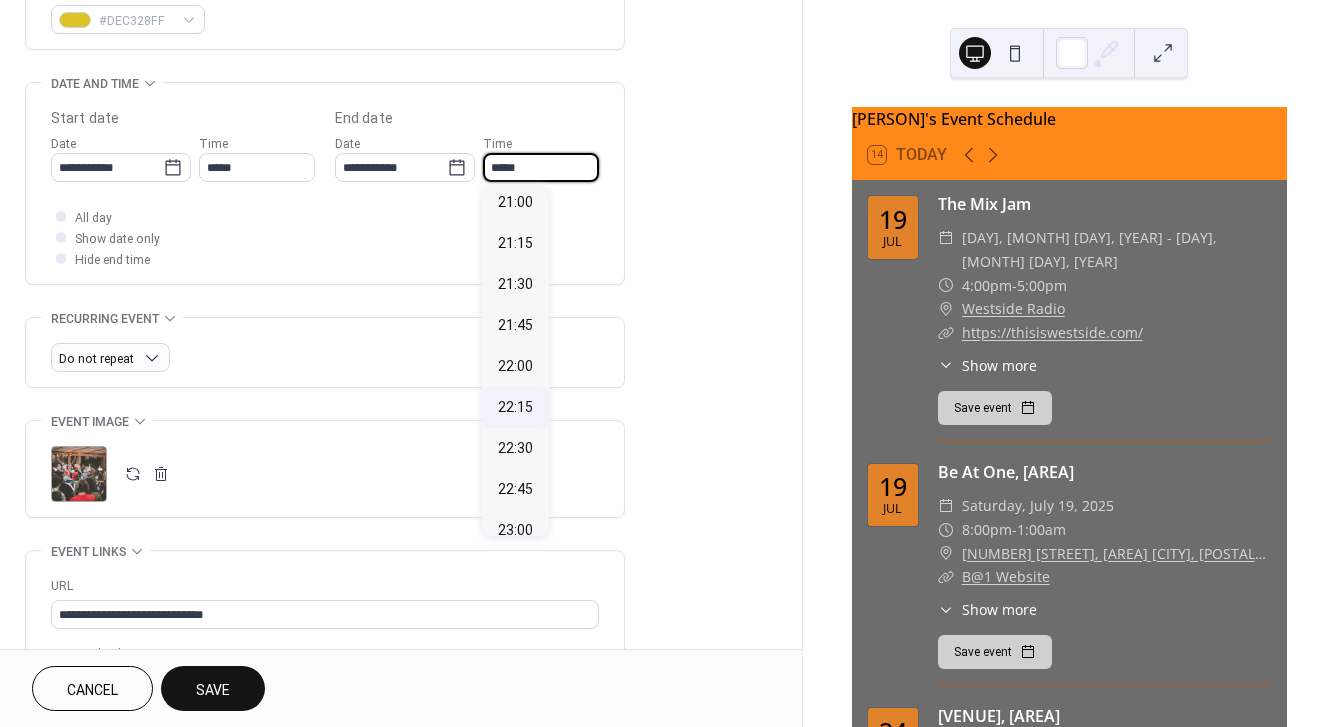scroll, scrollTop: 752, scrollLeft: 0, axis: vertical 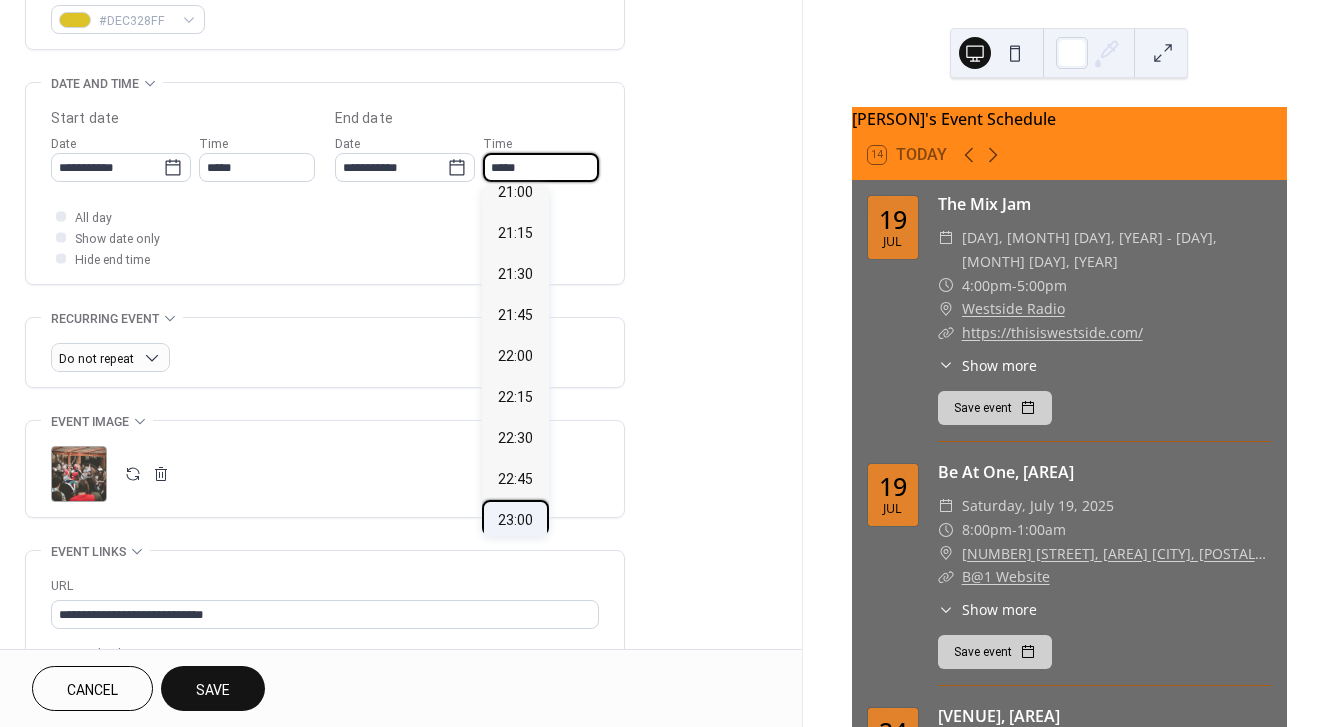 click on "23:00" at bounding box center [515, 520] 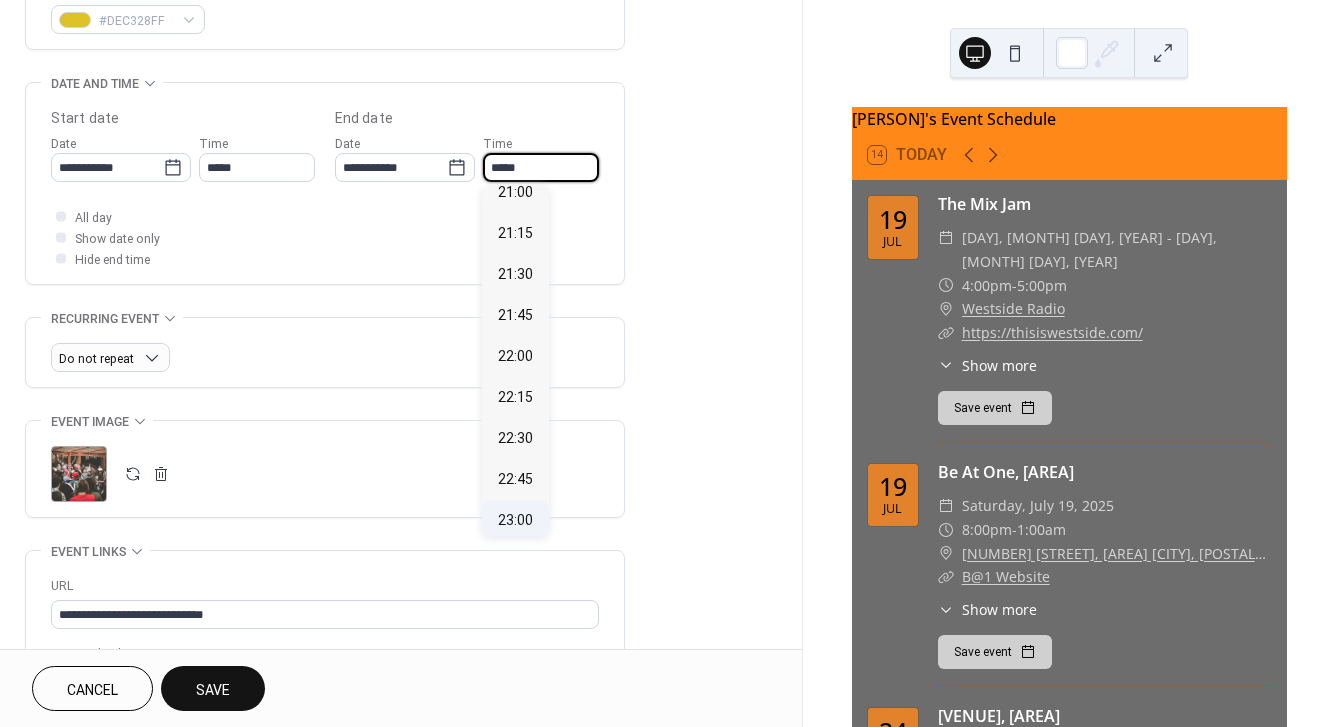 type on "*****" 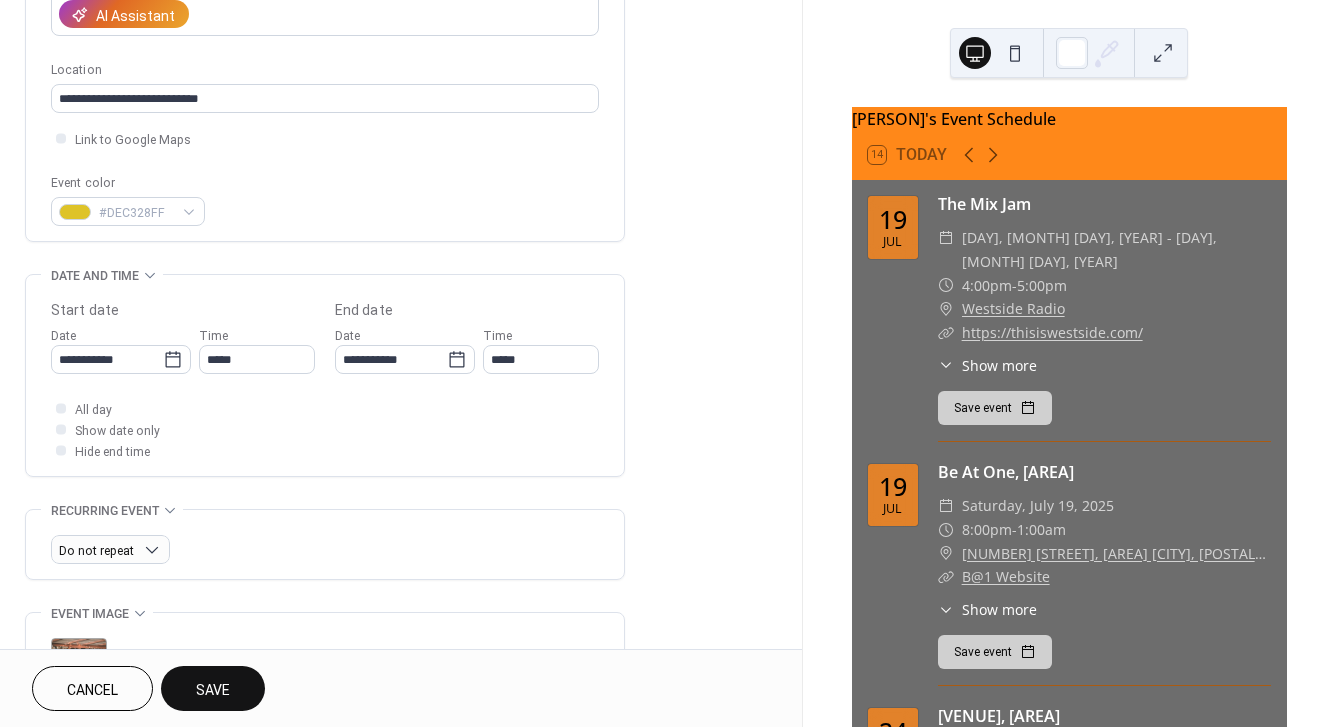scroll, scrollTop: 361, scrollLeft: 0, axis: vertical 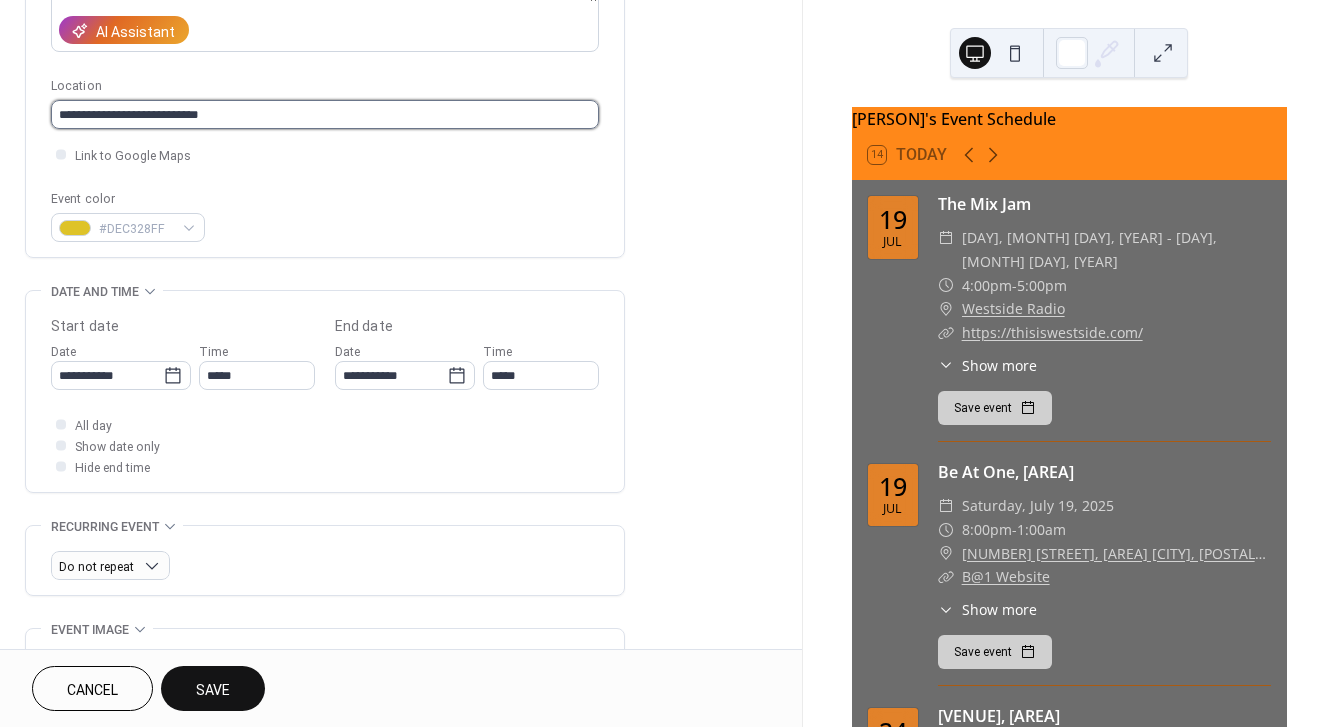 click on "**********" at bounding box center [325, 114] 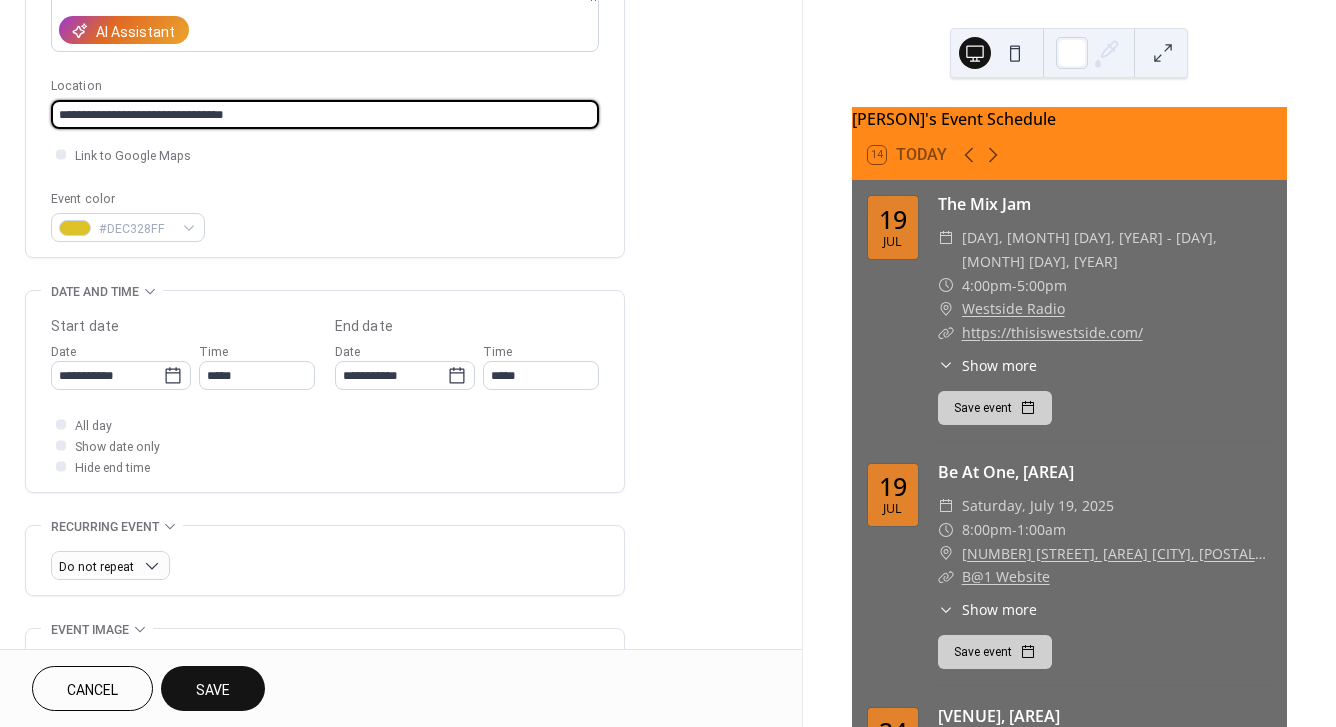 click on "**********" at bounding box center [325, 114] 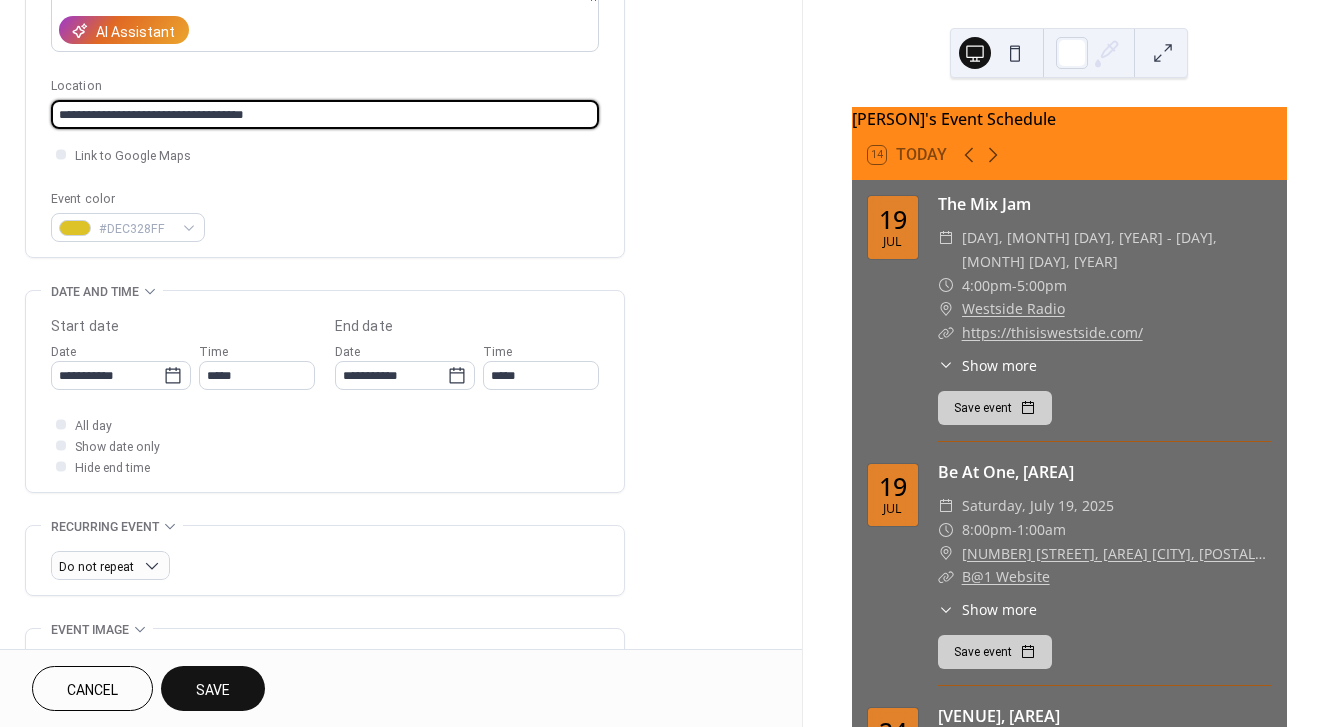 click on "**********" at bounding box center [325, 114] 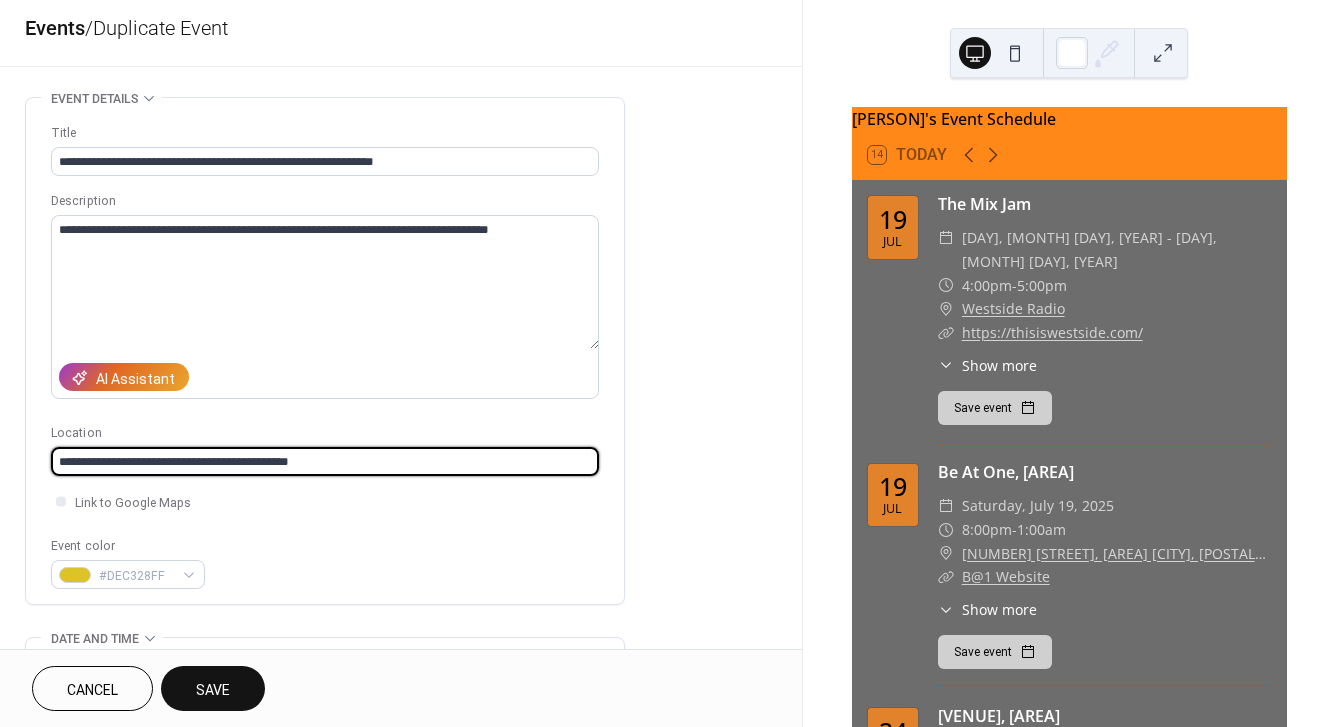 scroll, scrollTop: 0, scrollLeft: 0, axis: both 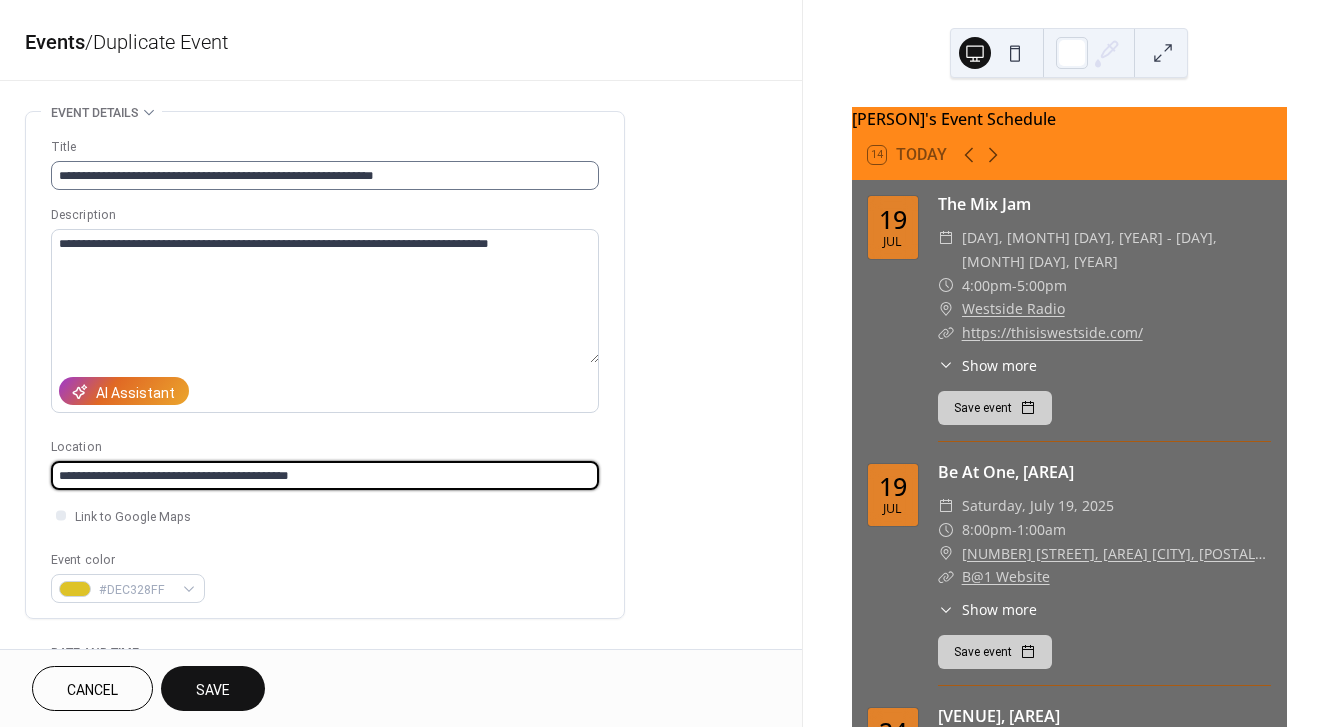 type on "**********" 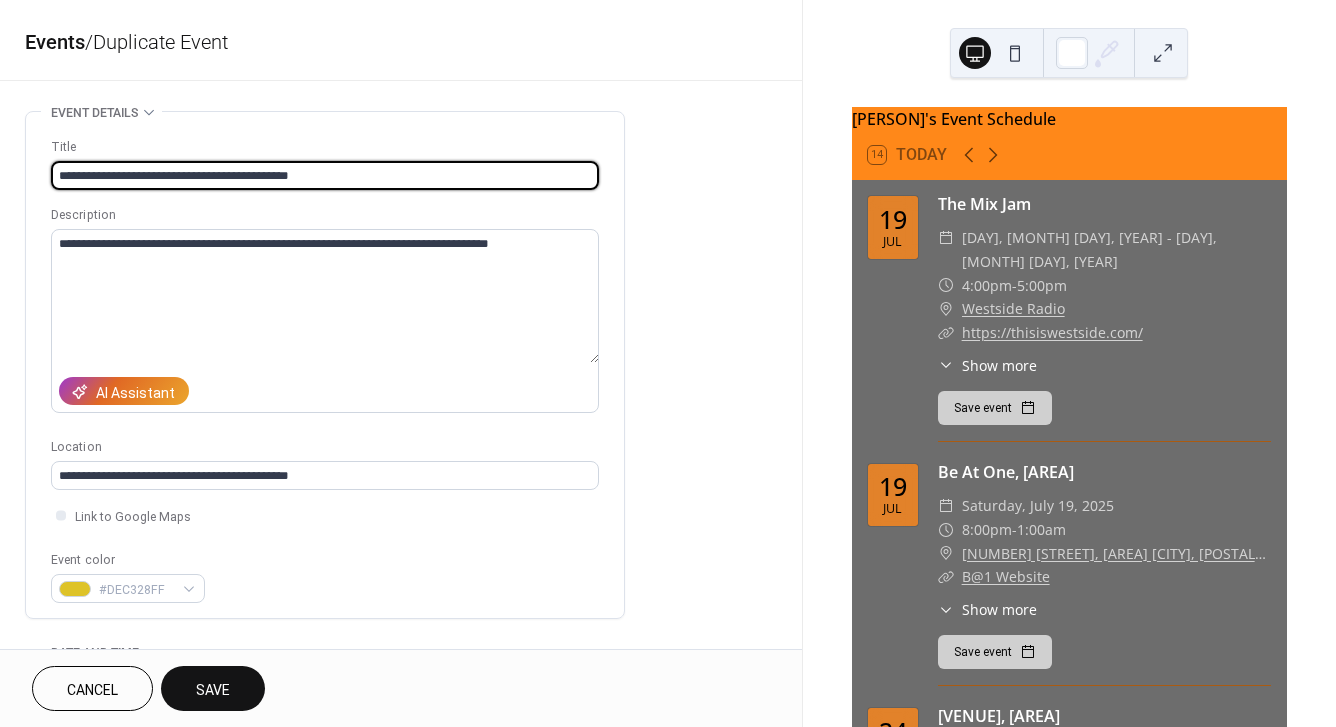drag, startPoint x: 338, startPoint y: 174, endPoint x: 458, endPoint y: 174, distance: 120 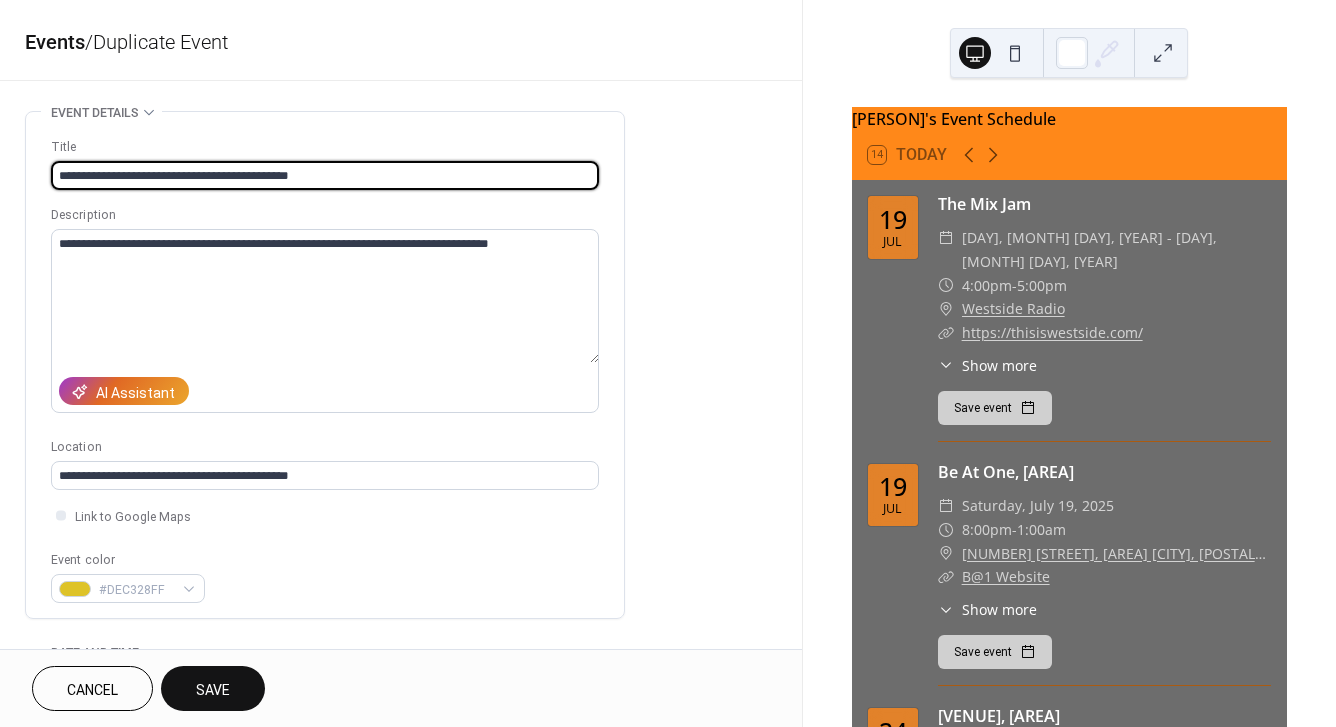 click on "**********" at bounding box center [325, 175] 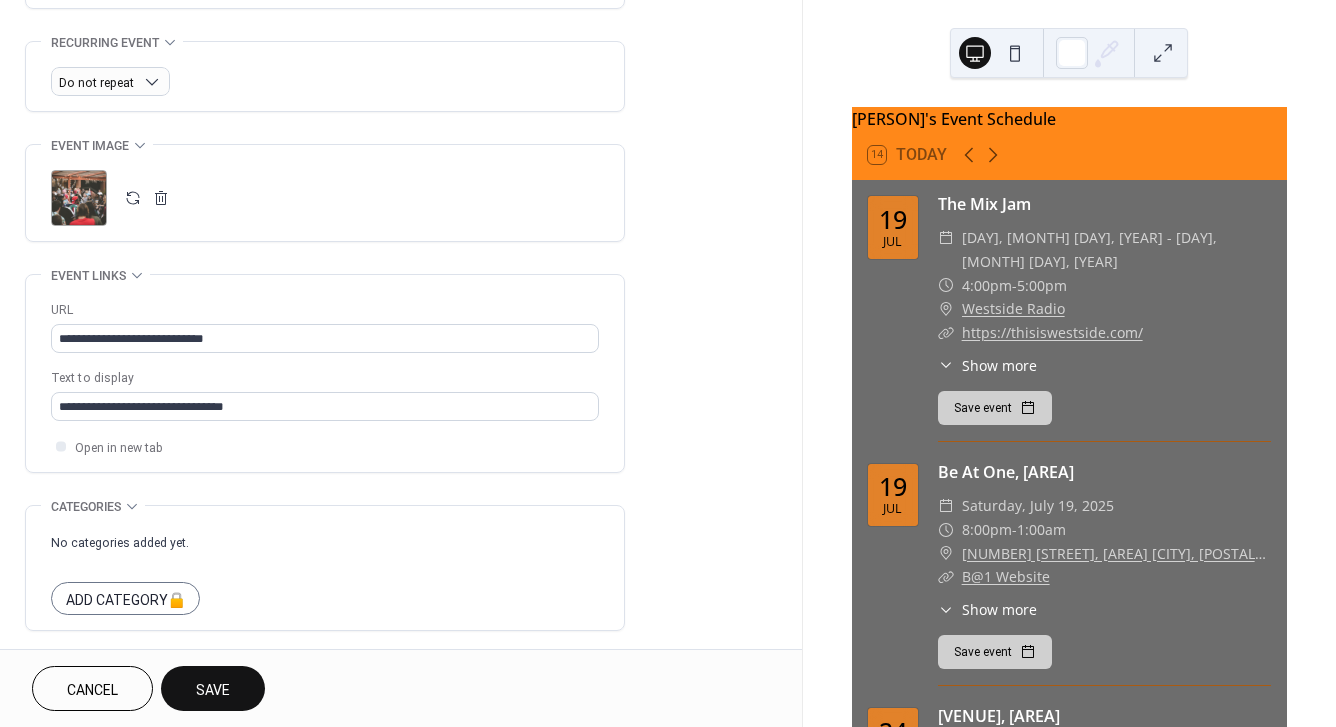 scroll, scrollTop: 921, scrollLeft: 0, axis: vertical 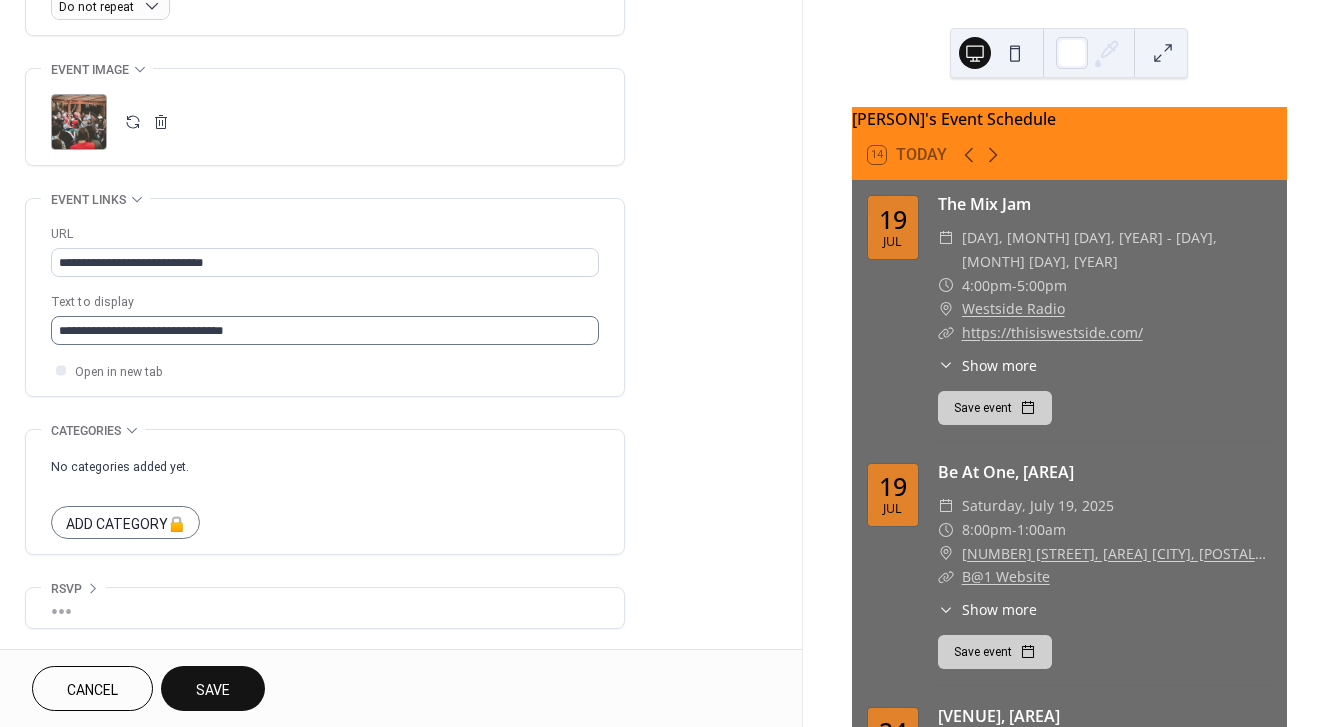 type on "**********" 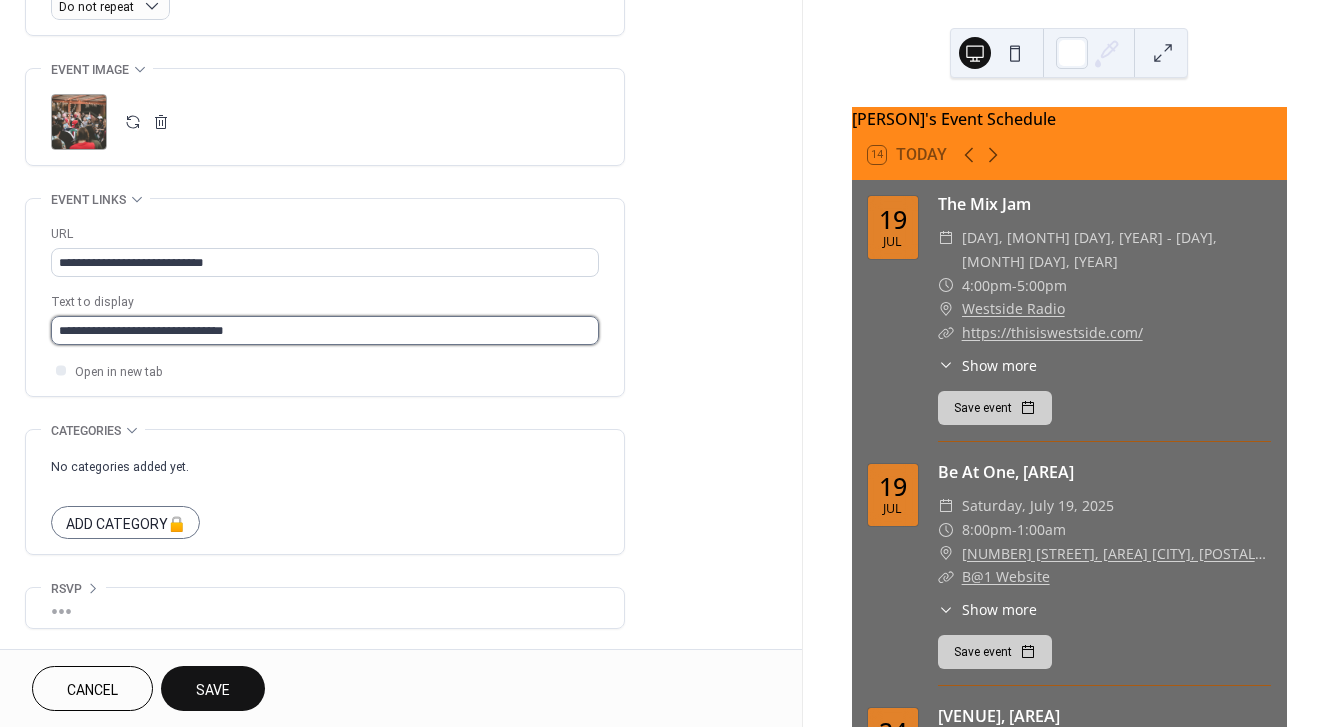 click on "**********" at bounding box center (325, 330) 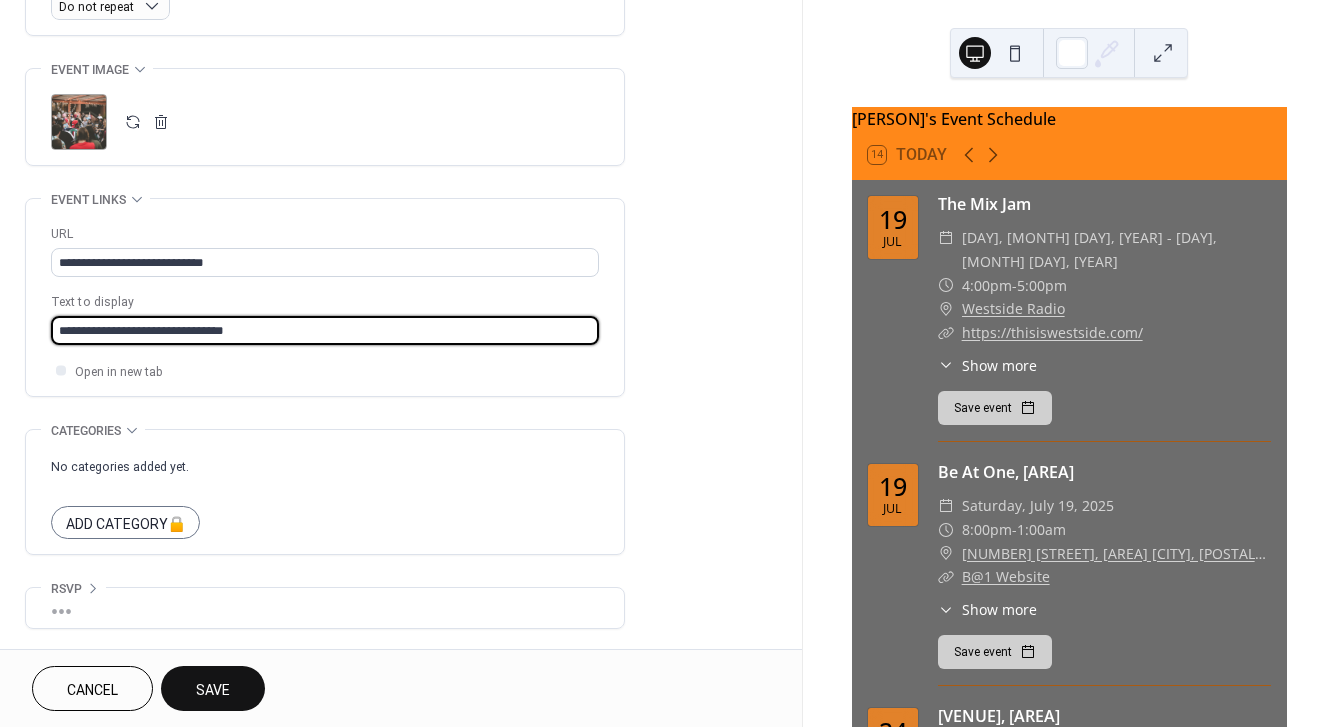 drag, startPoint x: 196, startPoint y: 328, endPoint x: -18, endPoint y: 338, distance: 214.23352 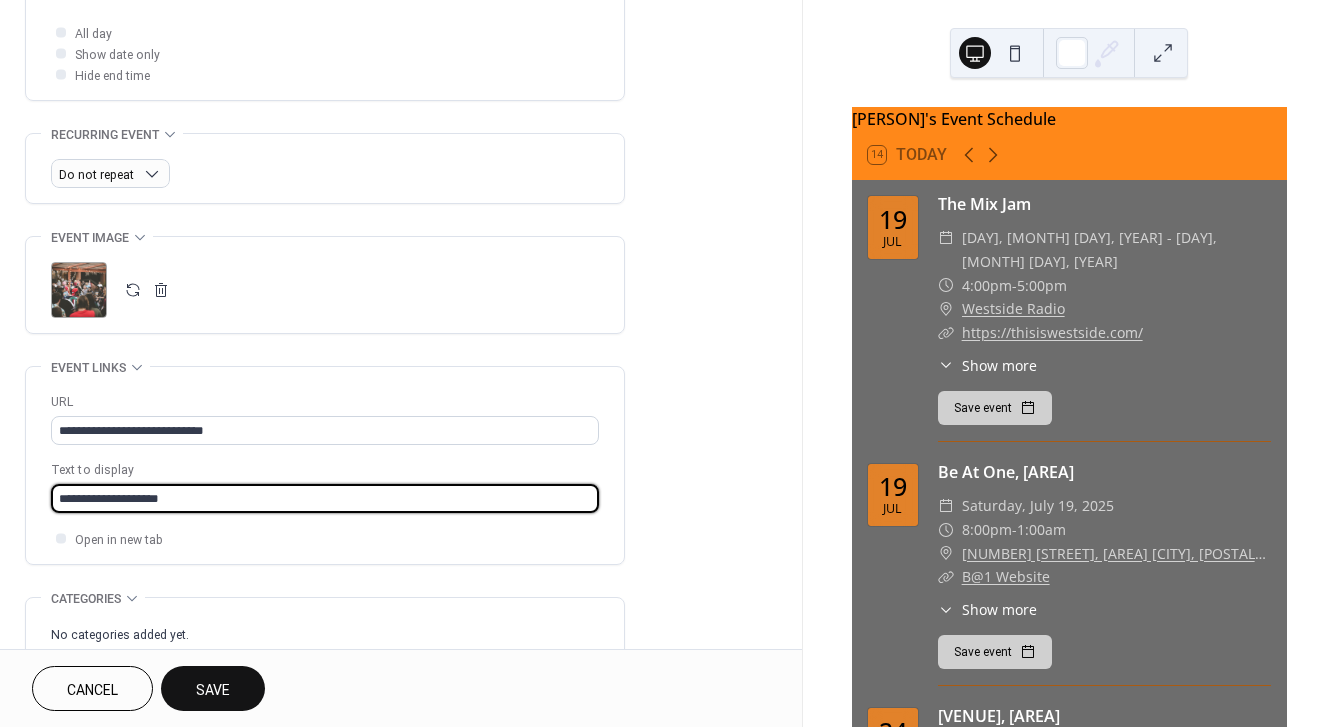 scroll, scrollTop: 921, scrollLeft: 0, axis: vertical 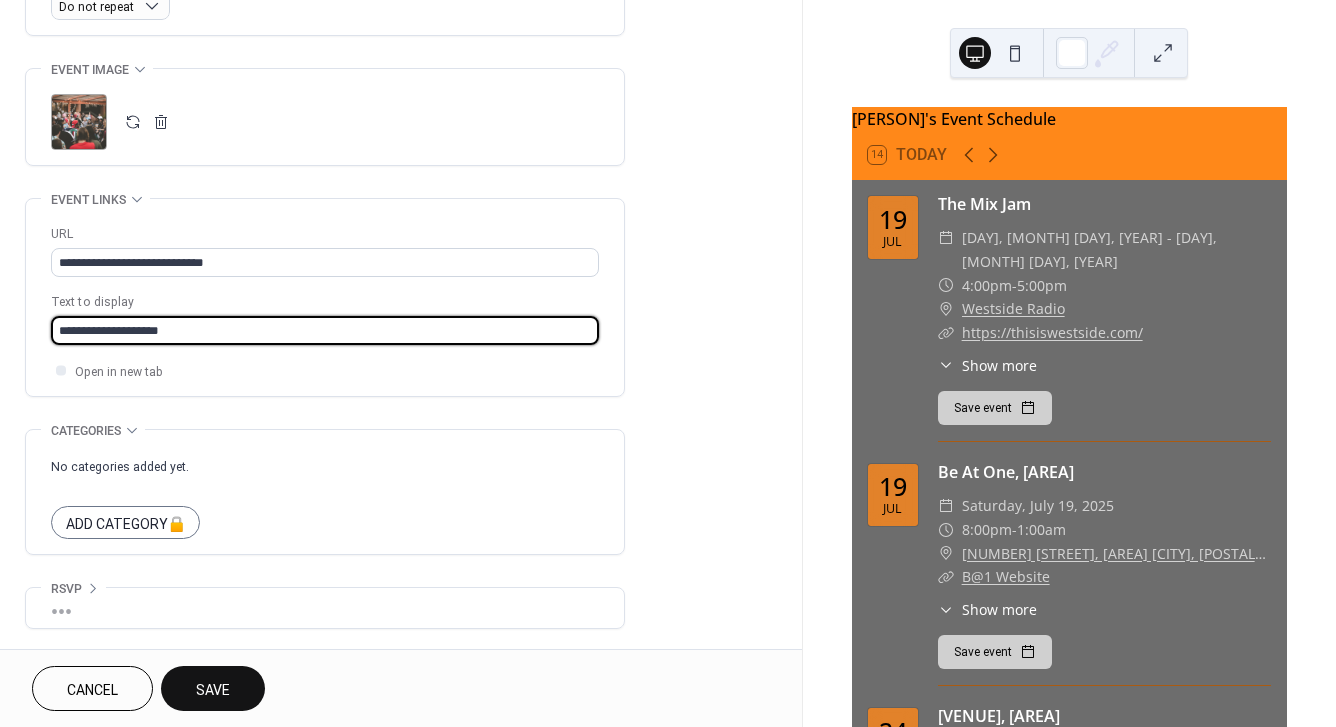 type on "**********" 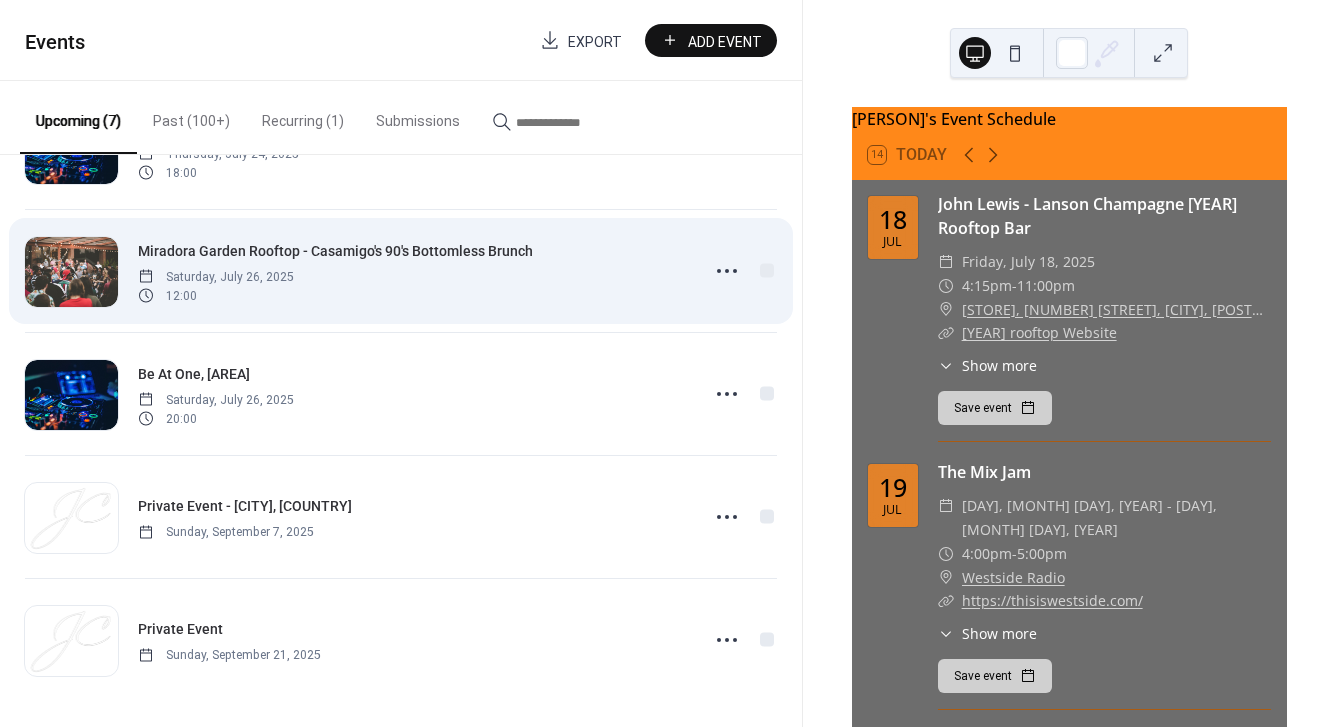 scroll, scrollTop: 348, scrollLeft: 0, axis: vertical 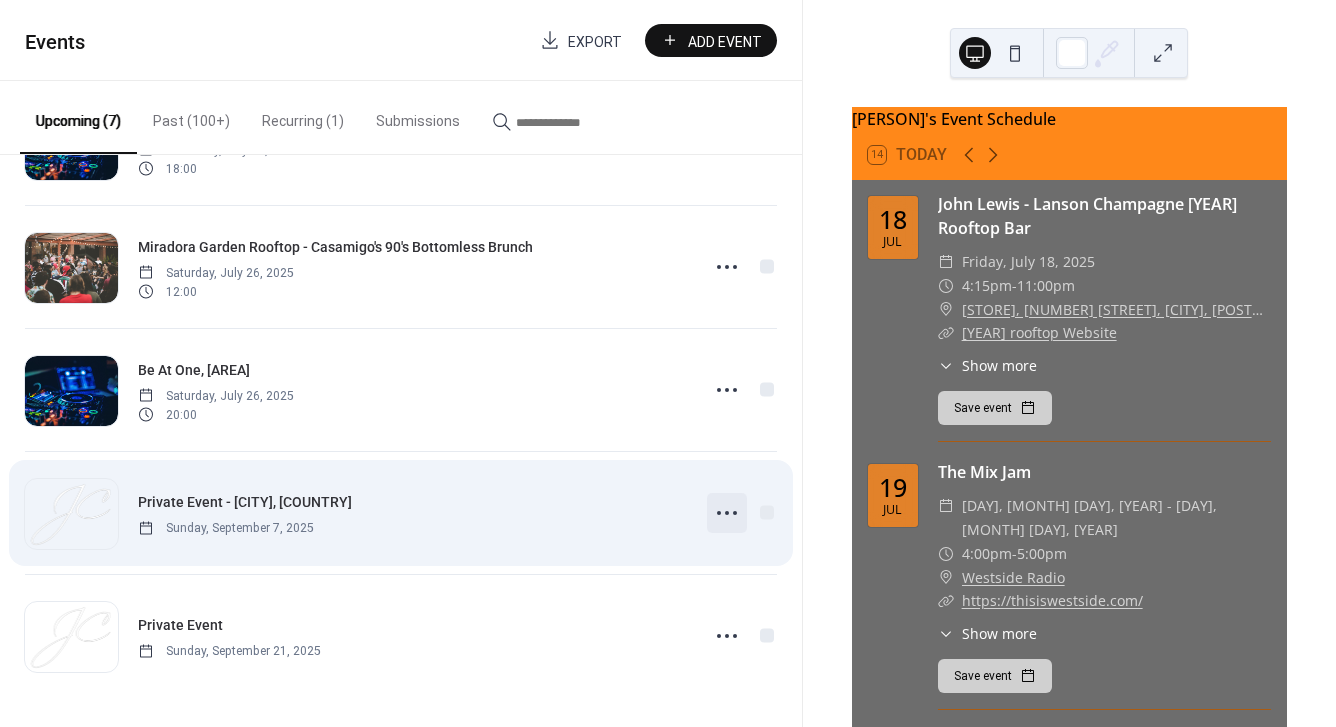 click 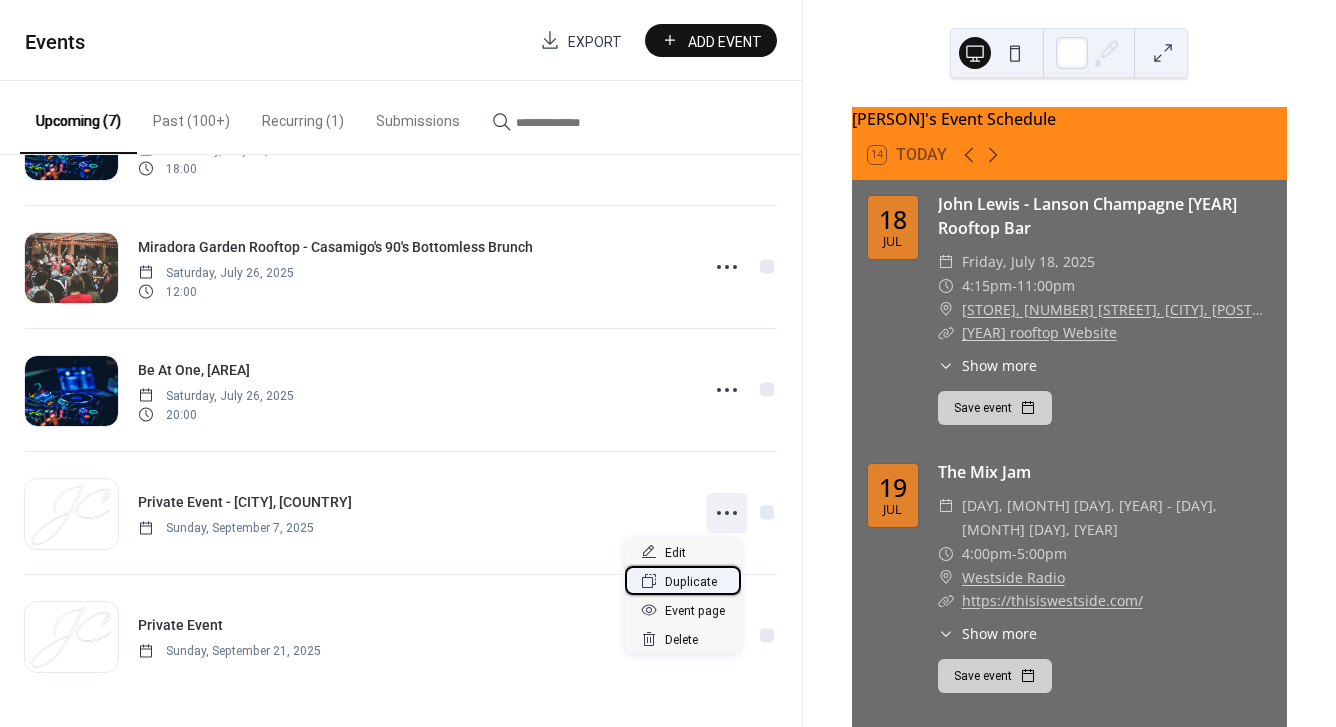 click on "Duplicate" at bounding box center (691, 582) 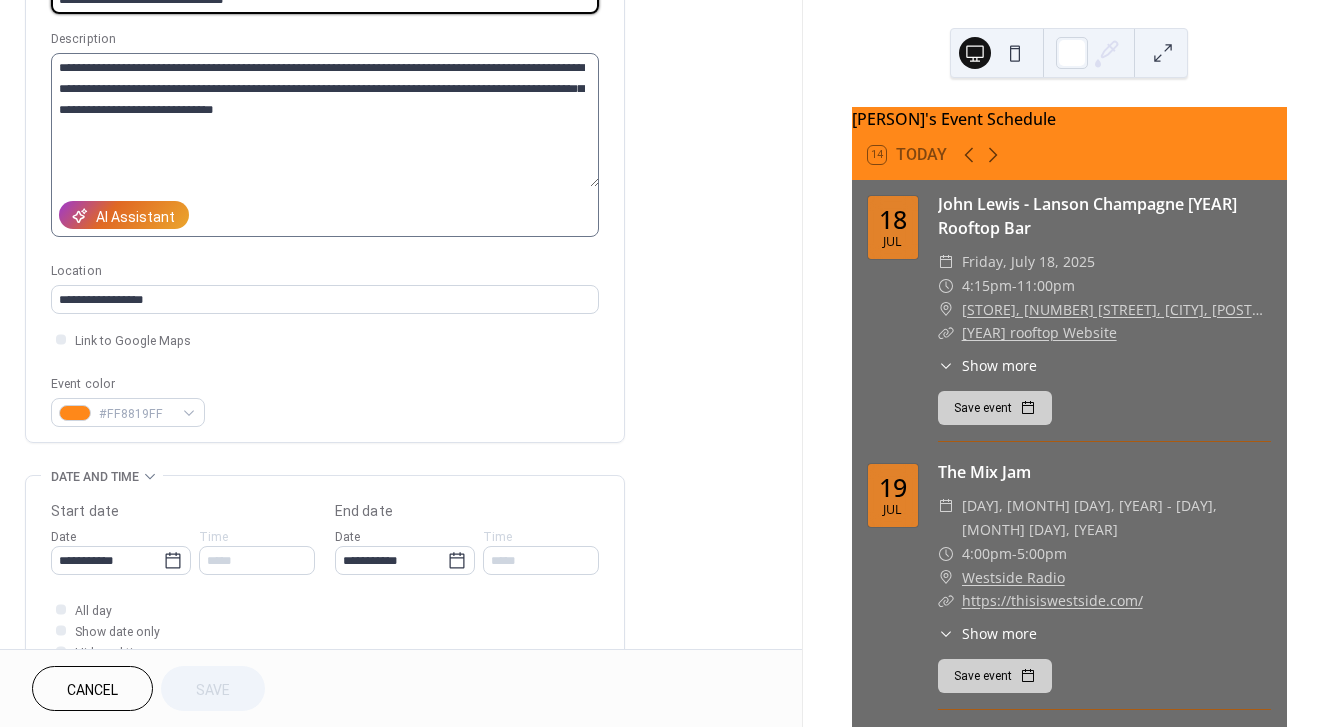 scroll, scrollTop: 43, scrollLeft: 0, axis: vertical 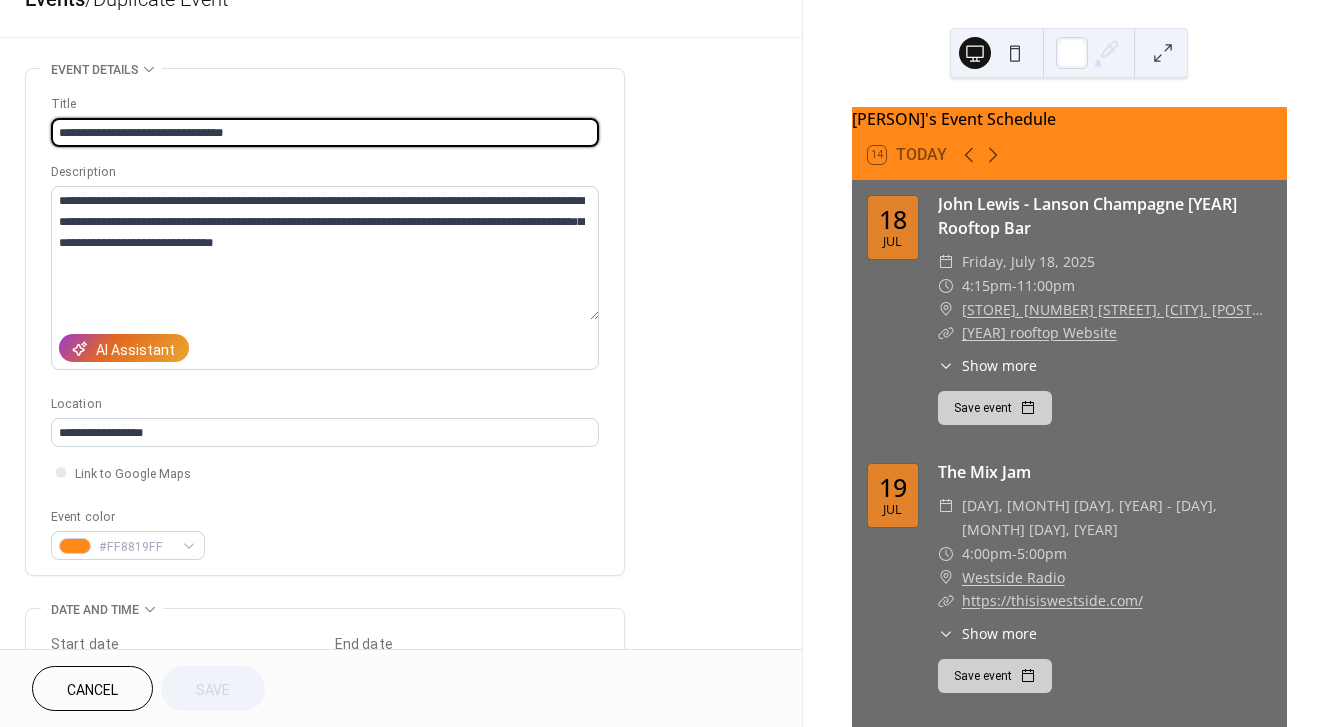 drag, startPoint x: 142, startPoint y: 133, endPoint x: 236, endPoint y: 138, distance: 94.13288 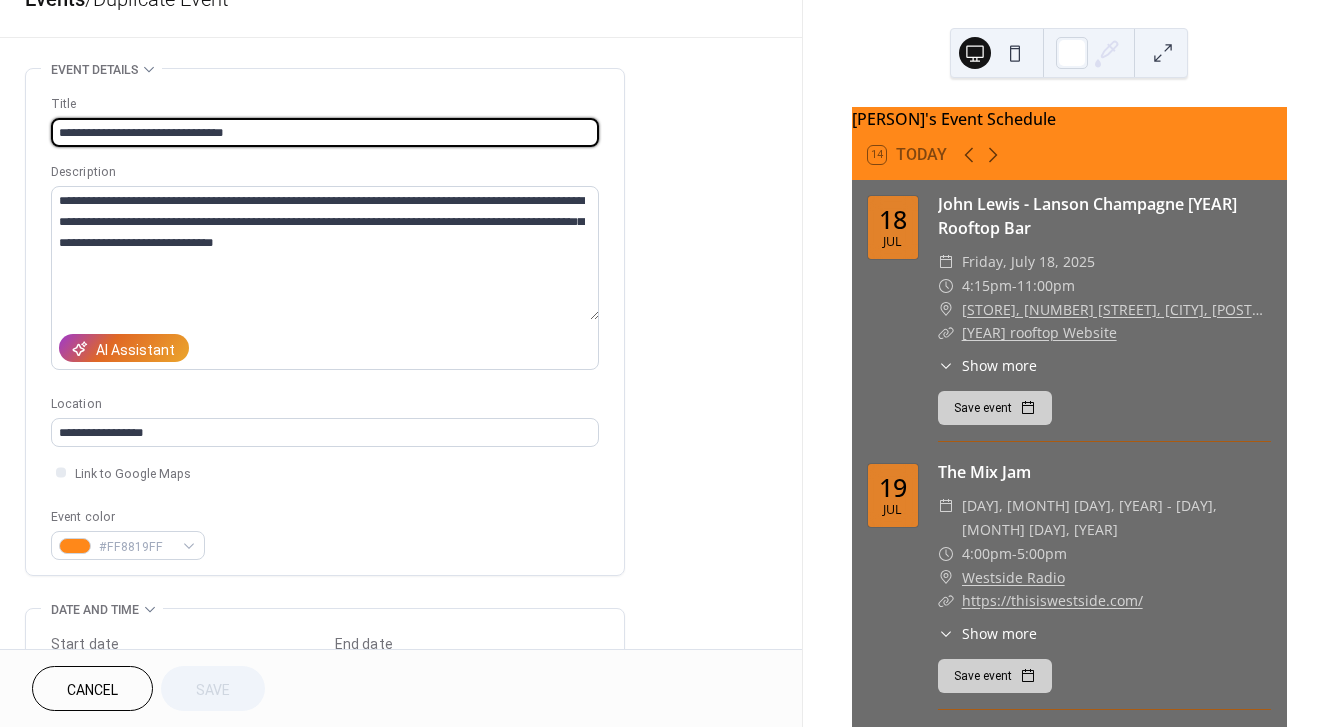 click on "**********" at bounding box center [325, 132] 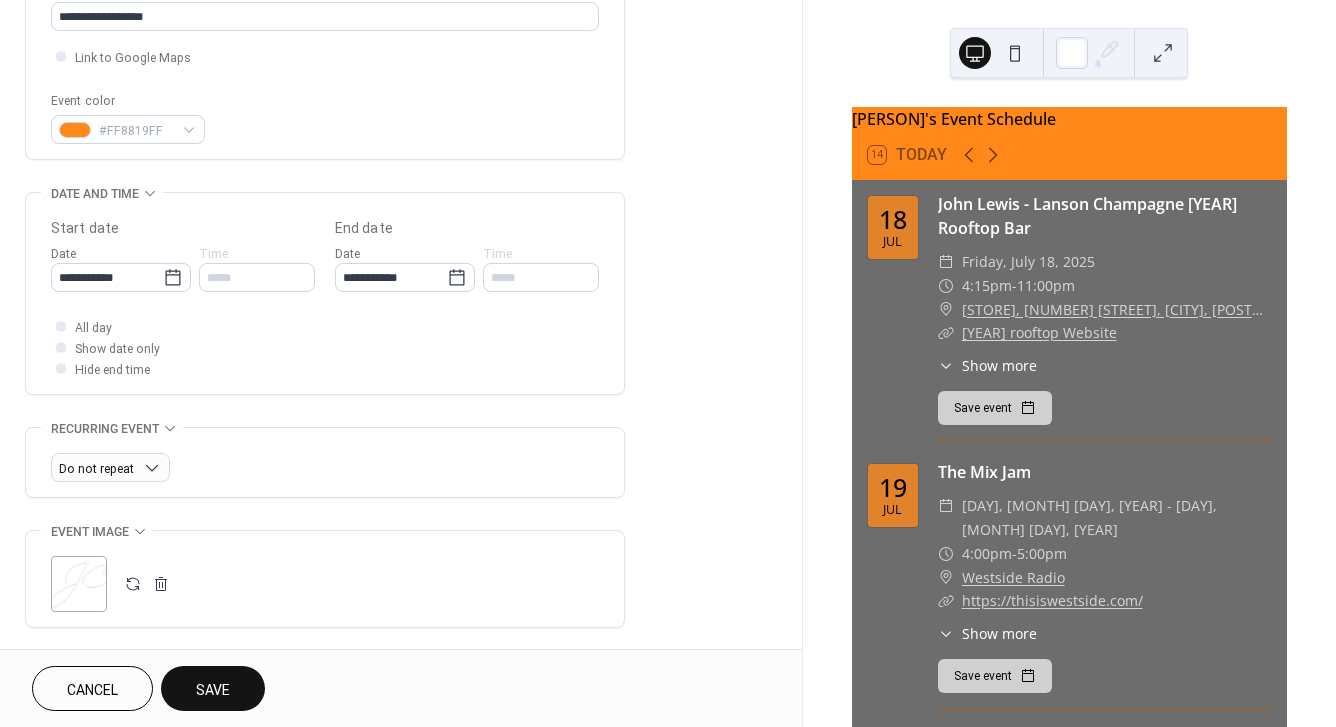 scroll, scrollTop: 463, scrollLeft: 0, axis: vertical 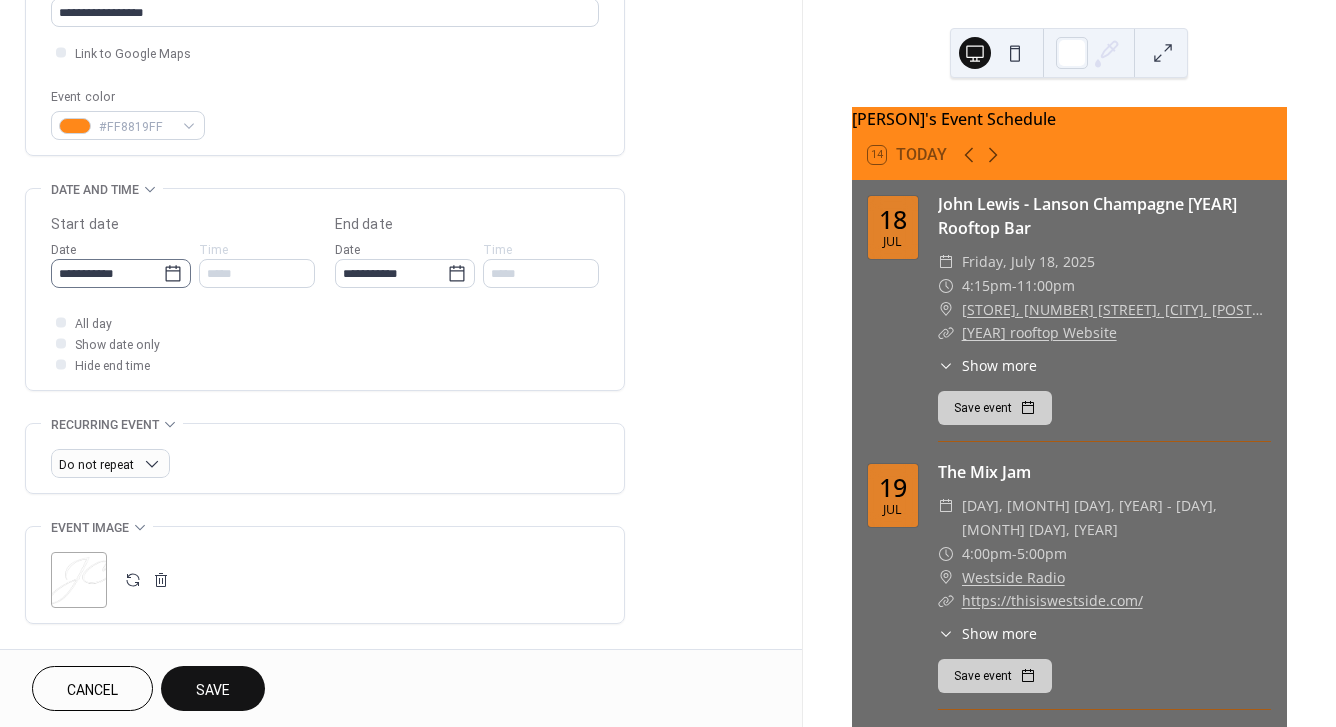 type on "**********" 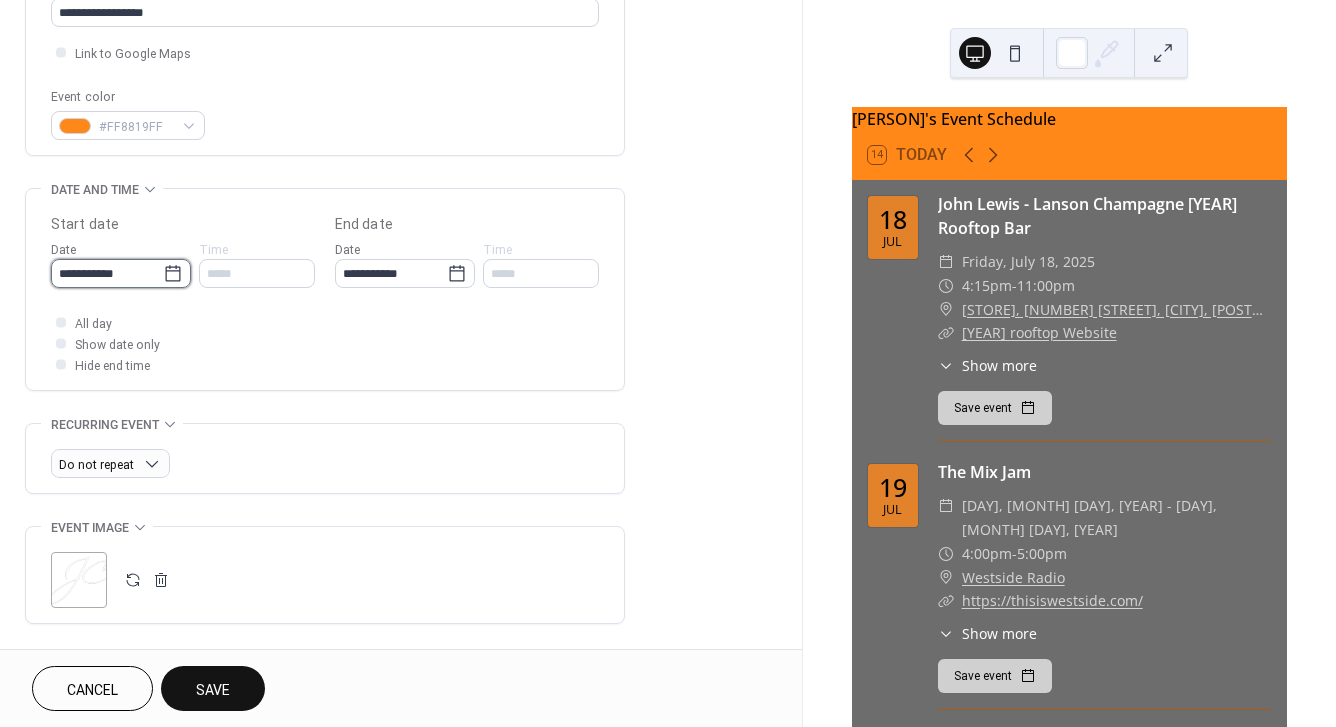click on "**********" at bounding box center [107, 273] 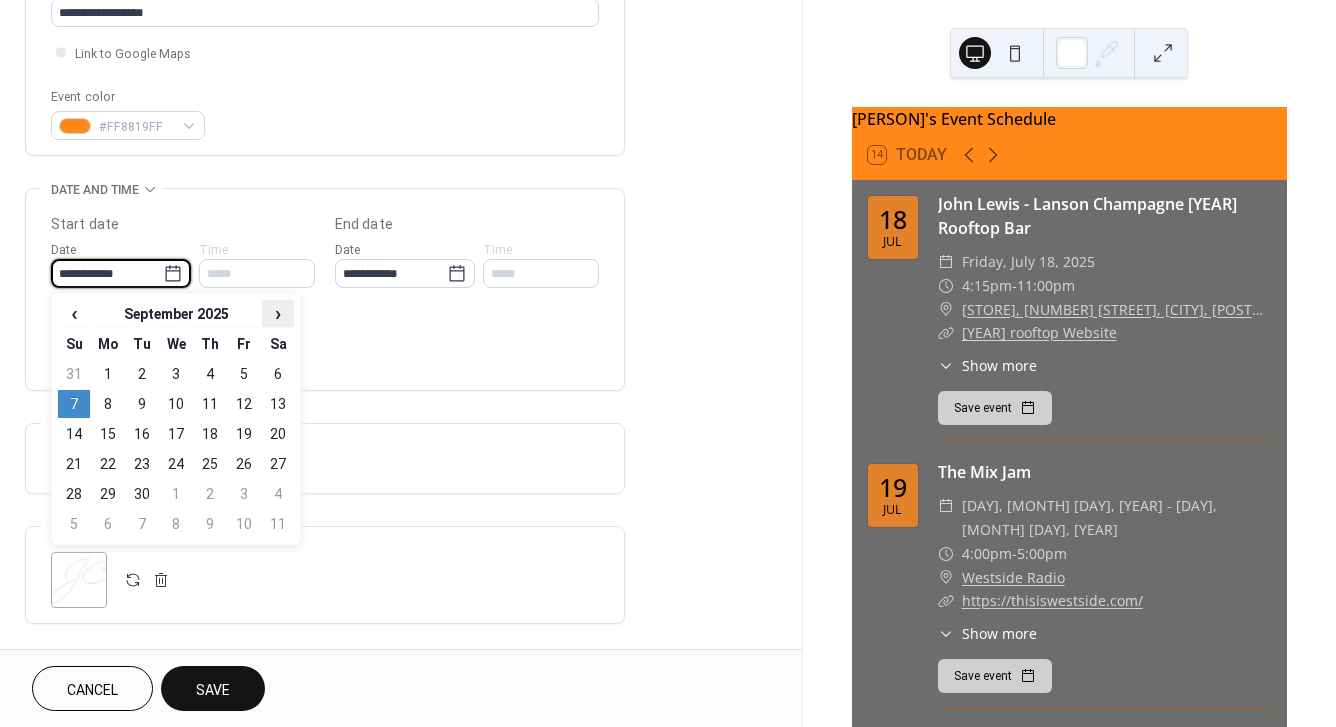 click on "›" at bounding box center (278, 313) 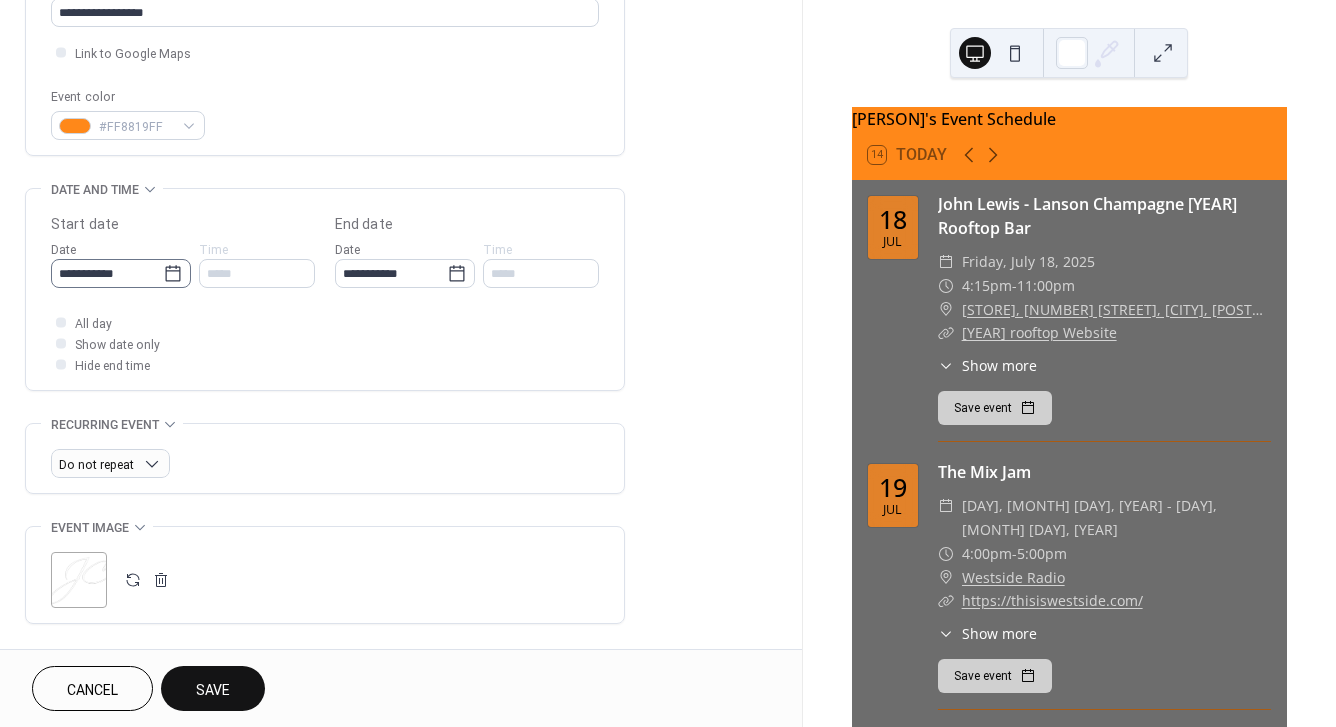 click 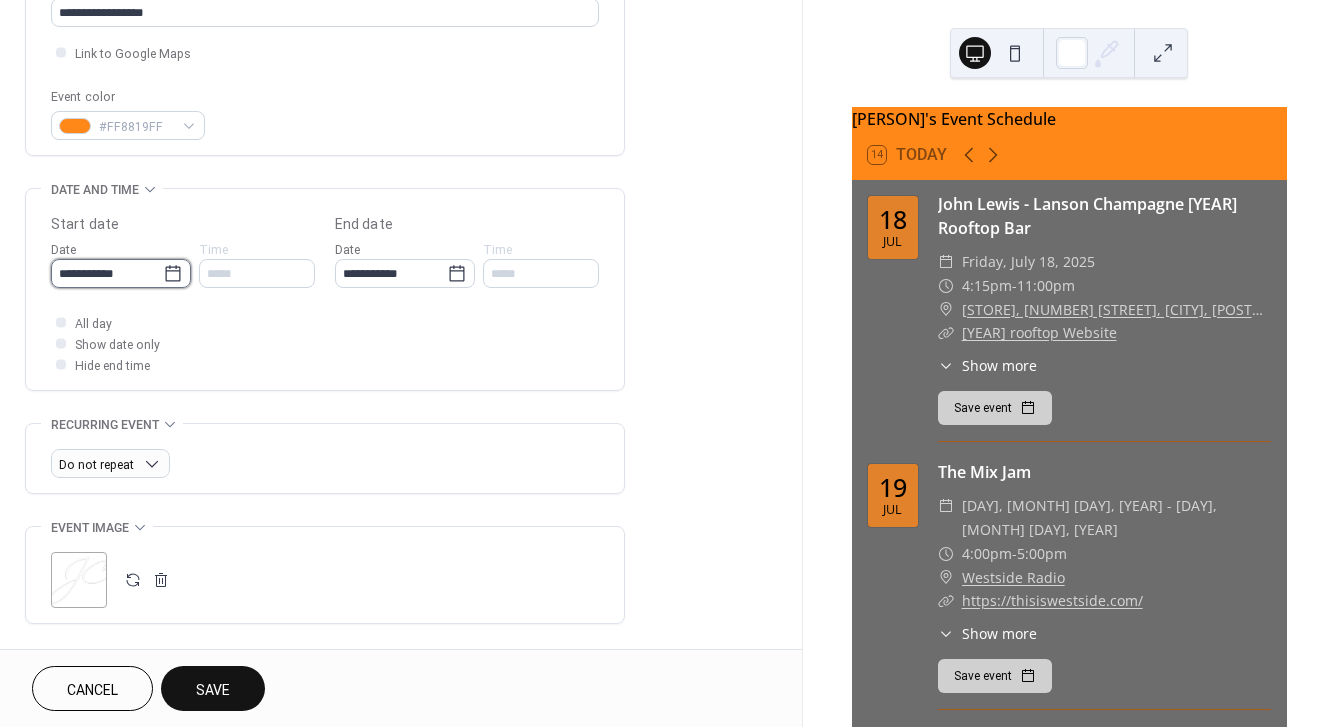 click on "**********" at bounding box center (107, 273) 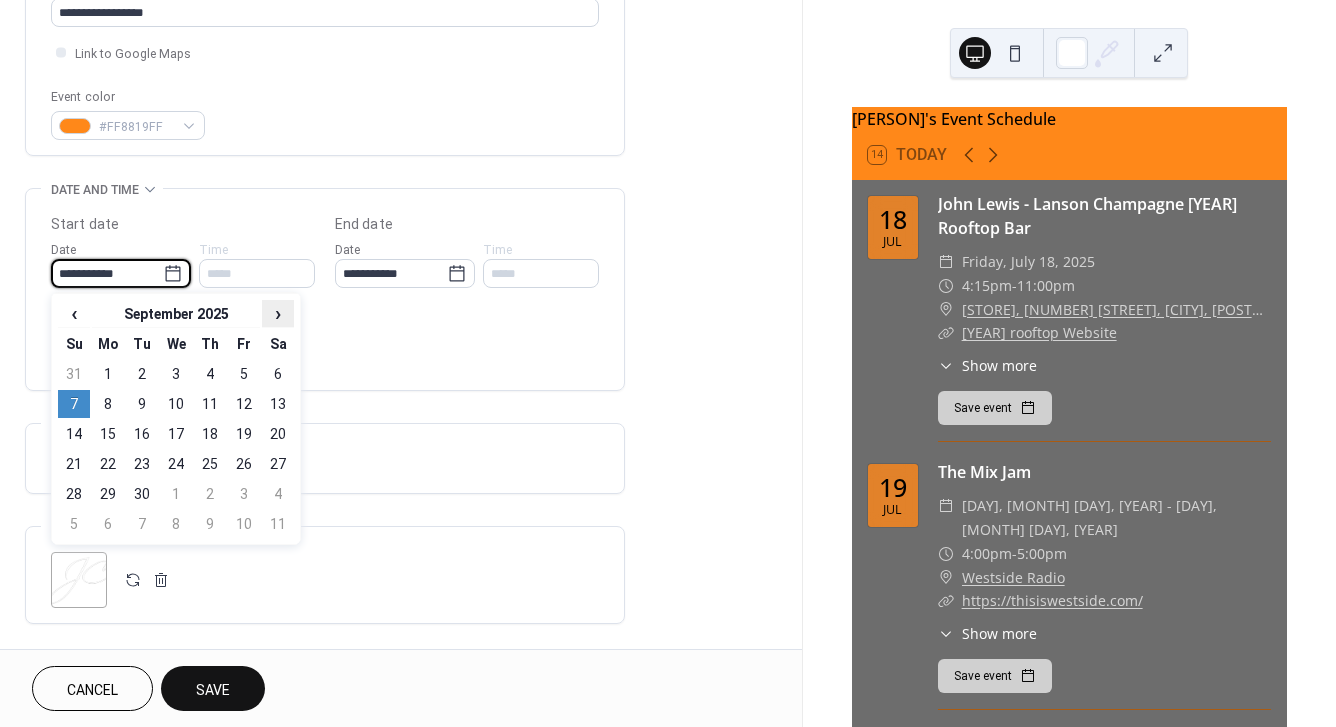 click on "›" at bounding box center [278, 313] 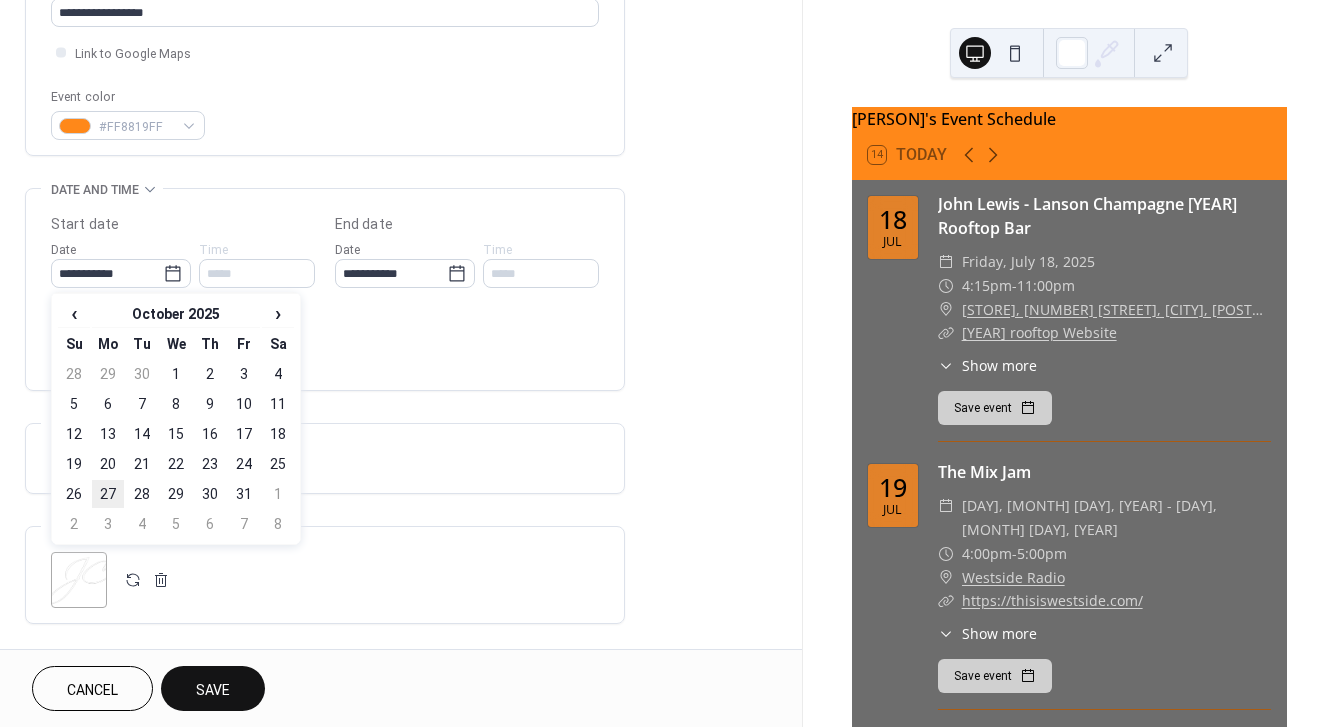 click on "27" at bounding box center [108, 494] 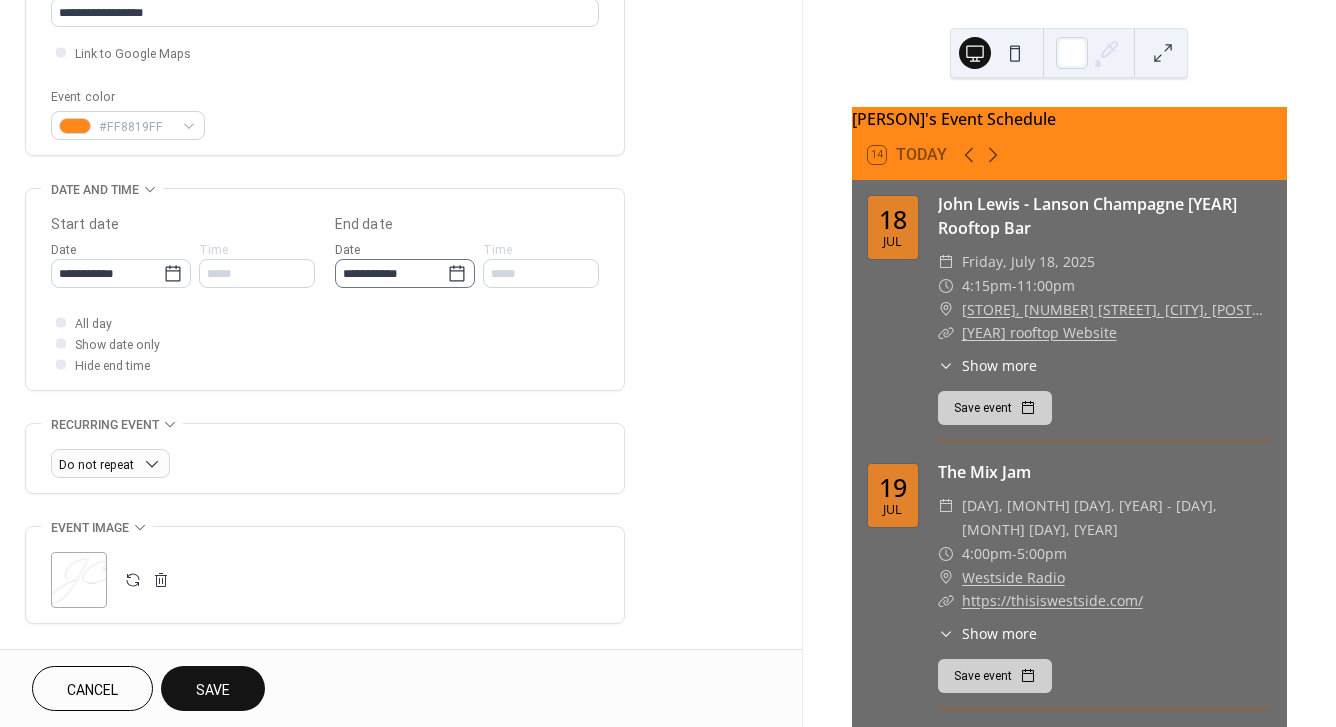 click 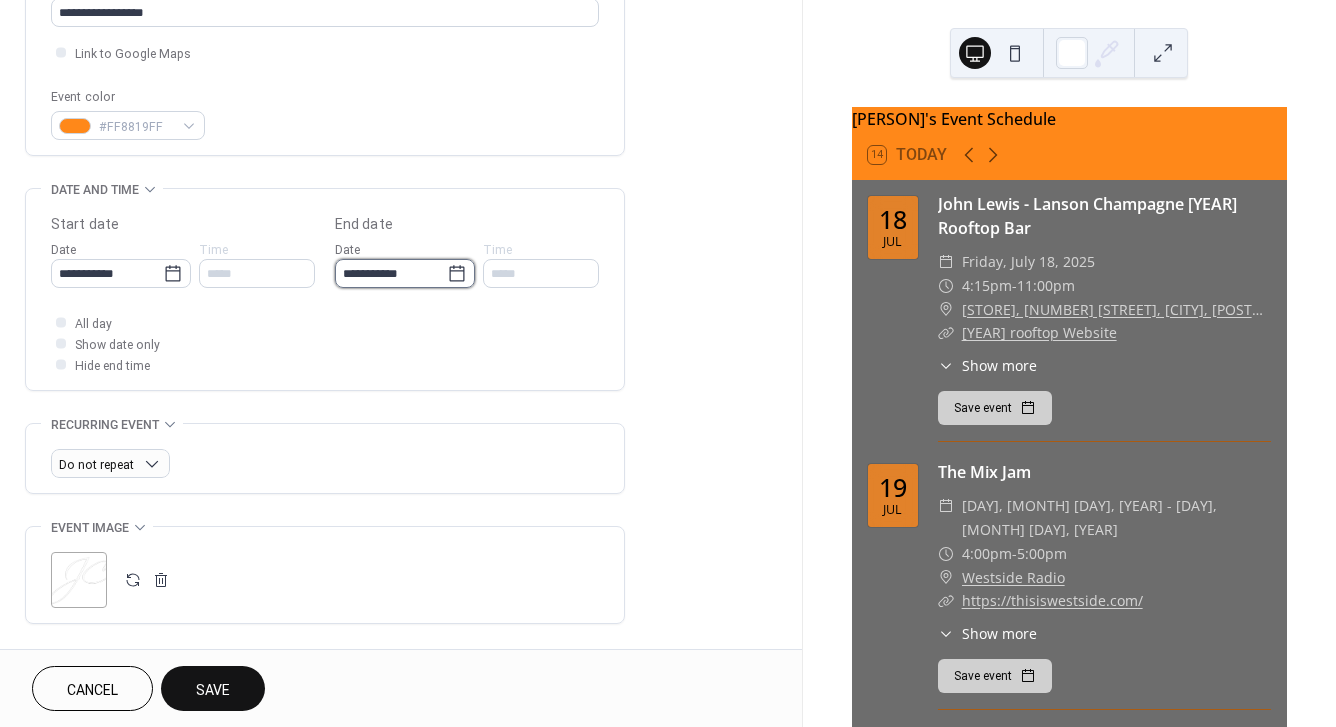 click on "**********" at bounding box center [391, 273] 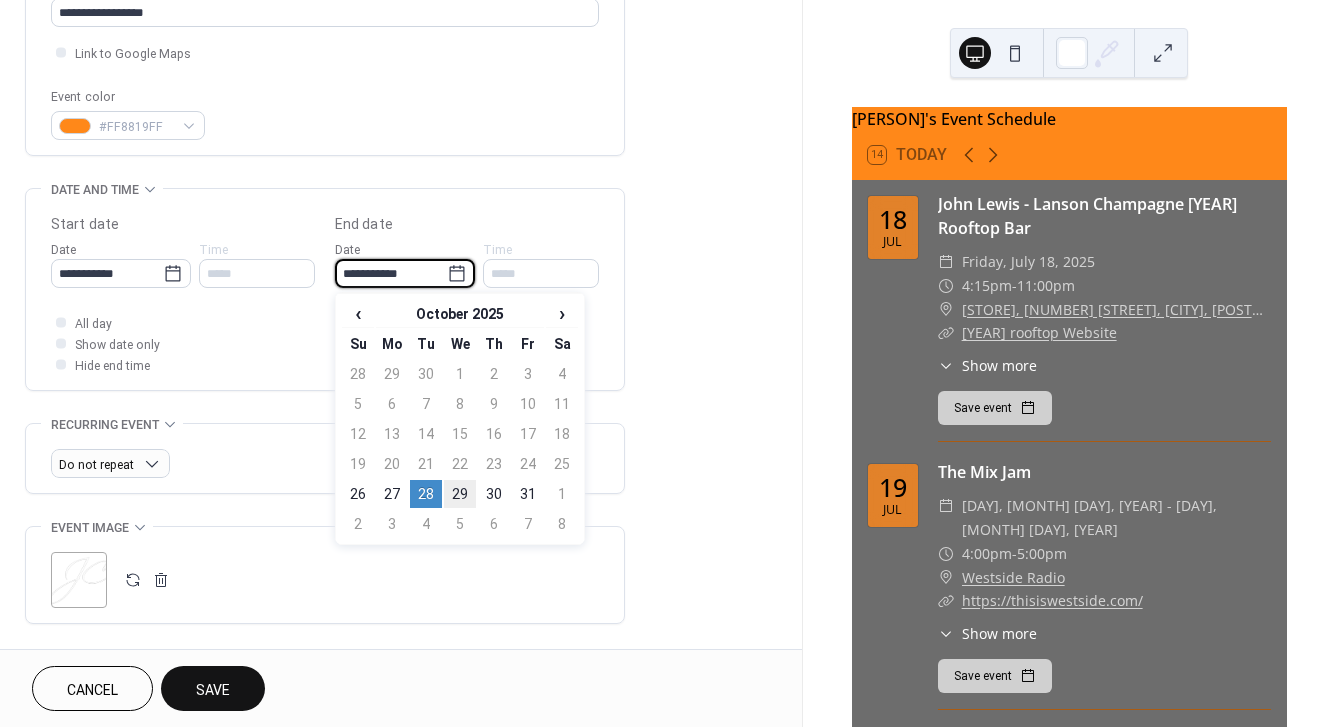 click on "29" at bounding box center (460, 494) 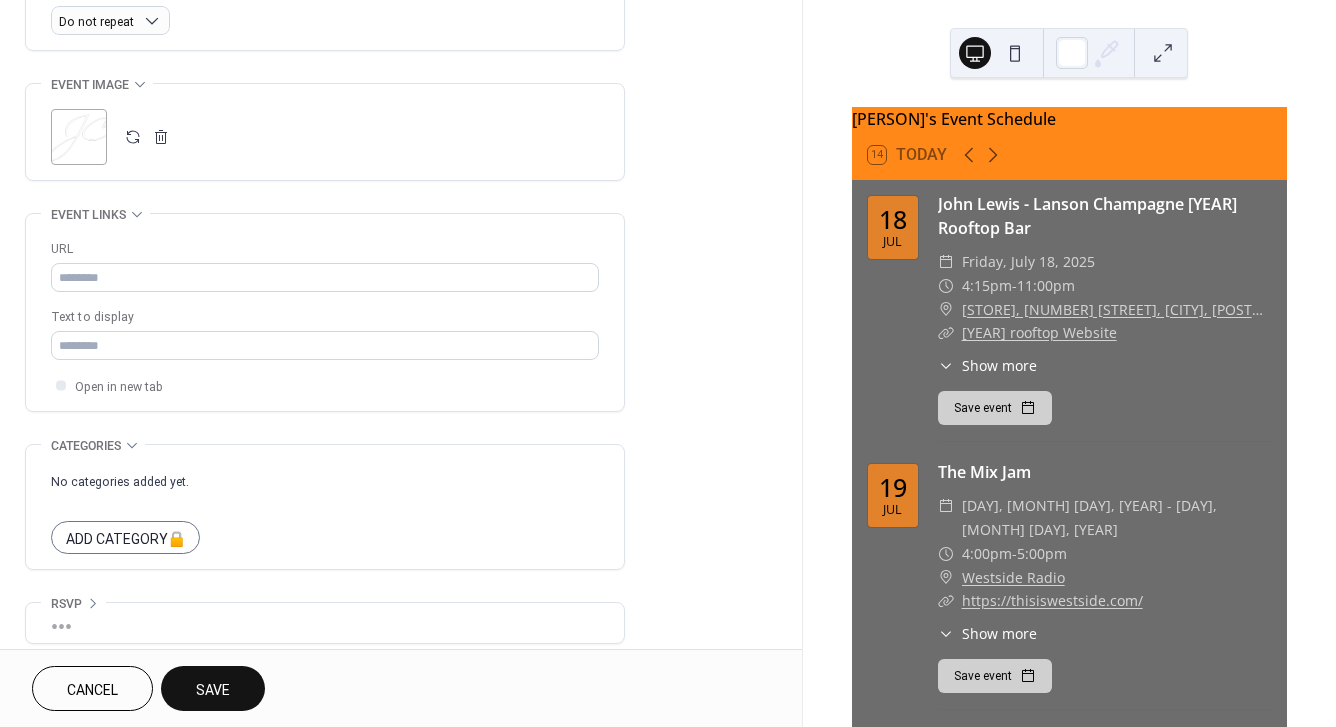 scroll, scrollTop: 921, scrollLeft: 0, axis: vertical 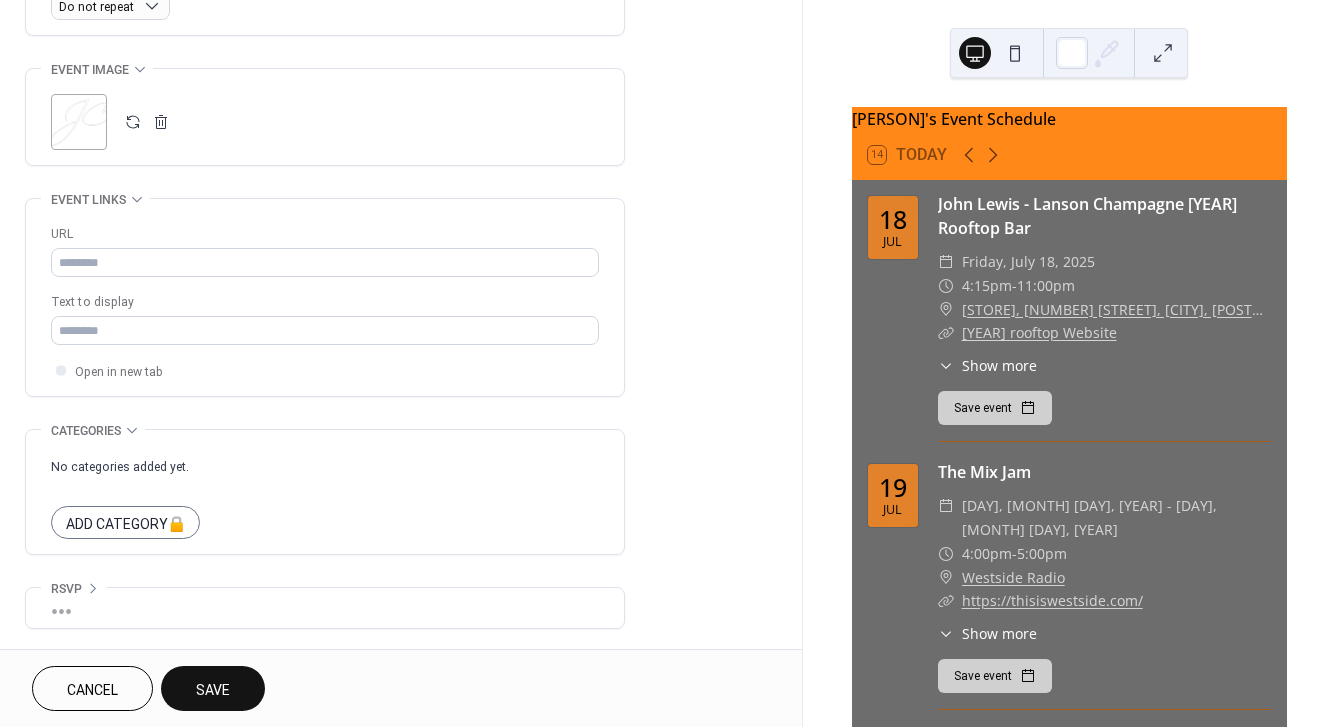 click on "Save" at bounding box center (213, 690) 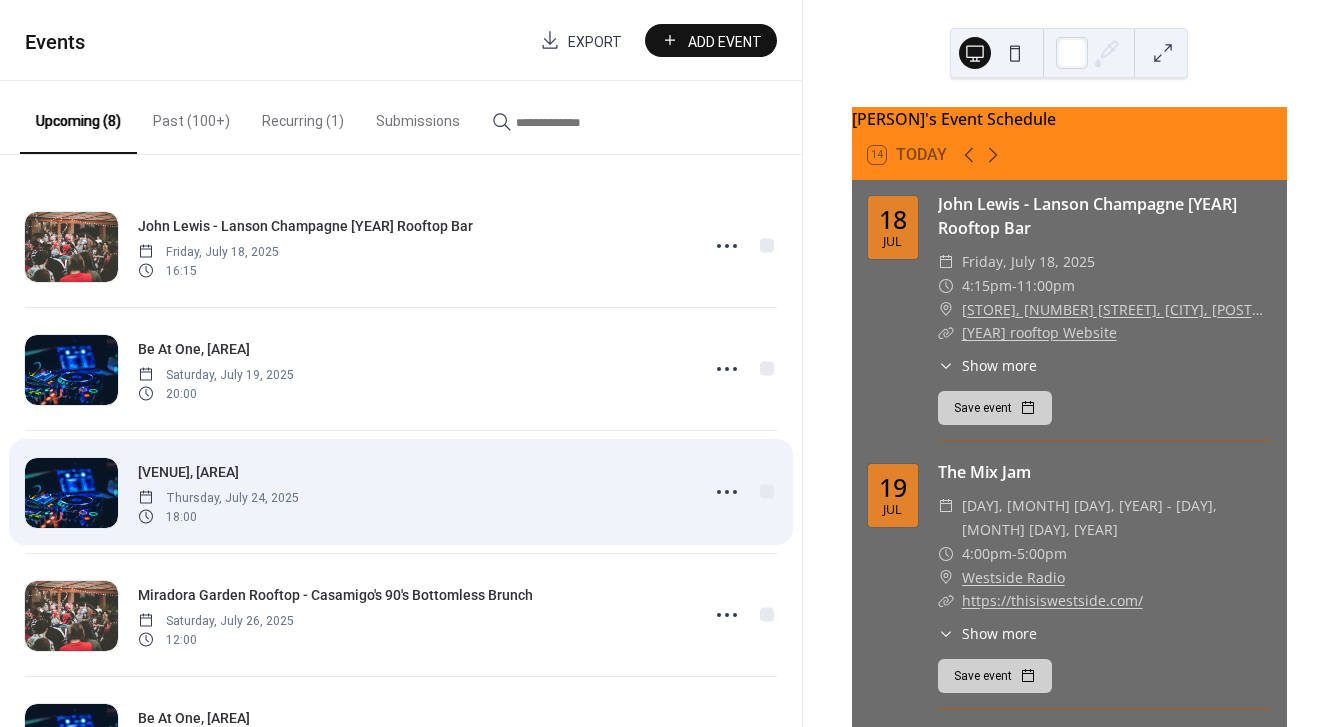 scroll, scrollTop: 471, scrollLeft: 0, axis: vertical 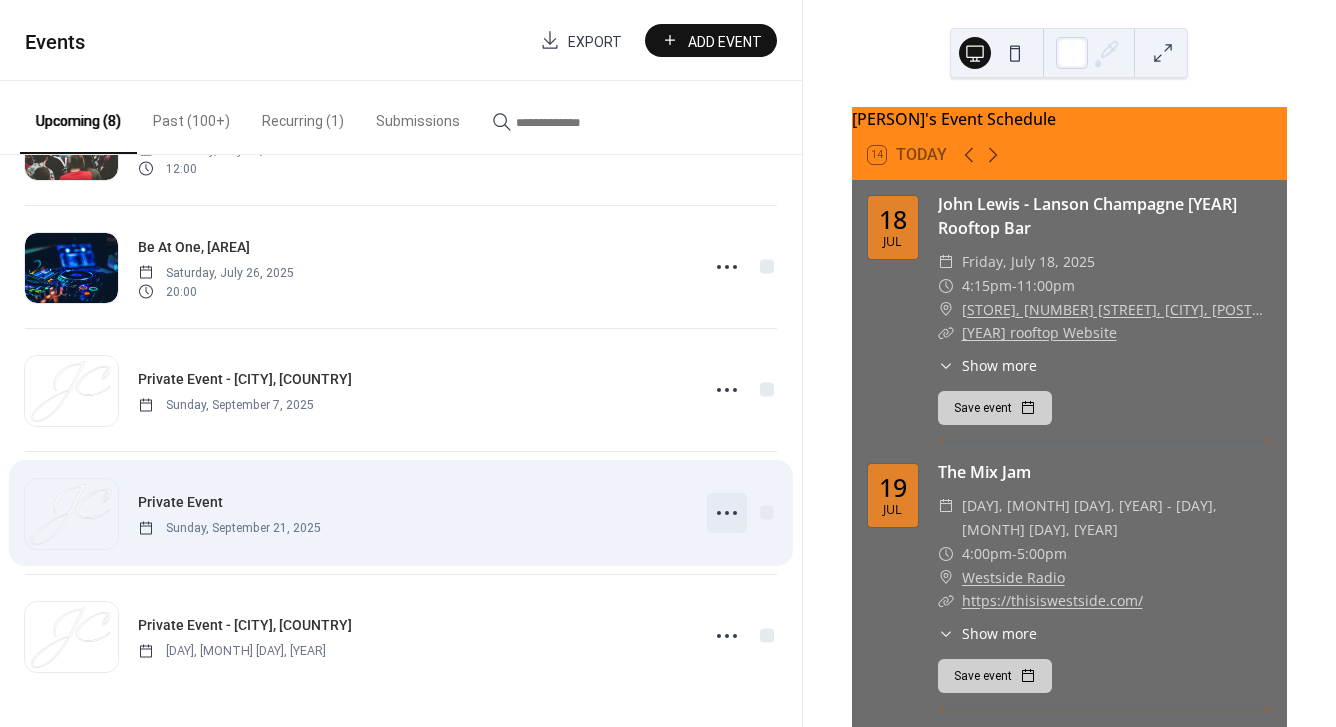 click 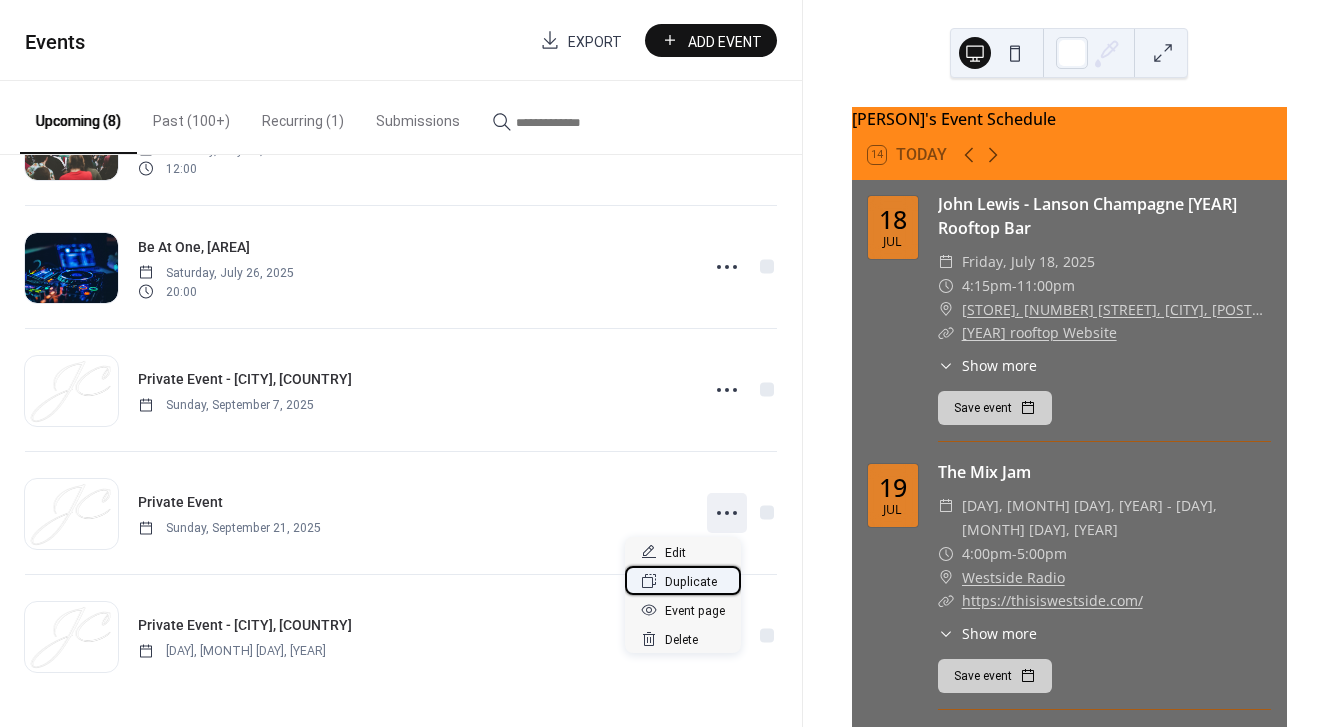 click on "Duplicate" at bounding box center (691, 582) 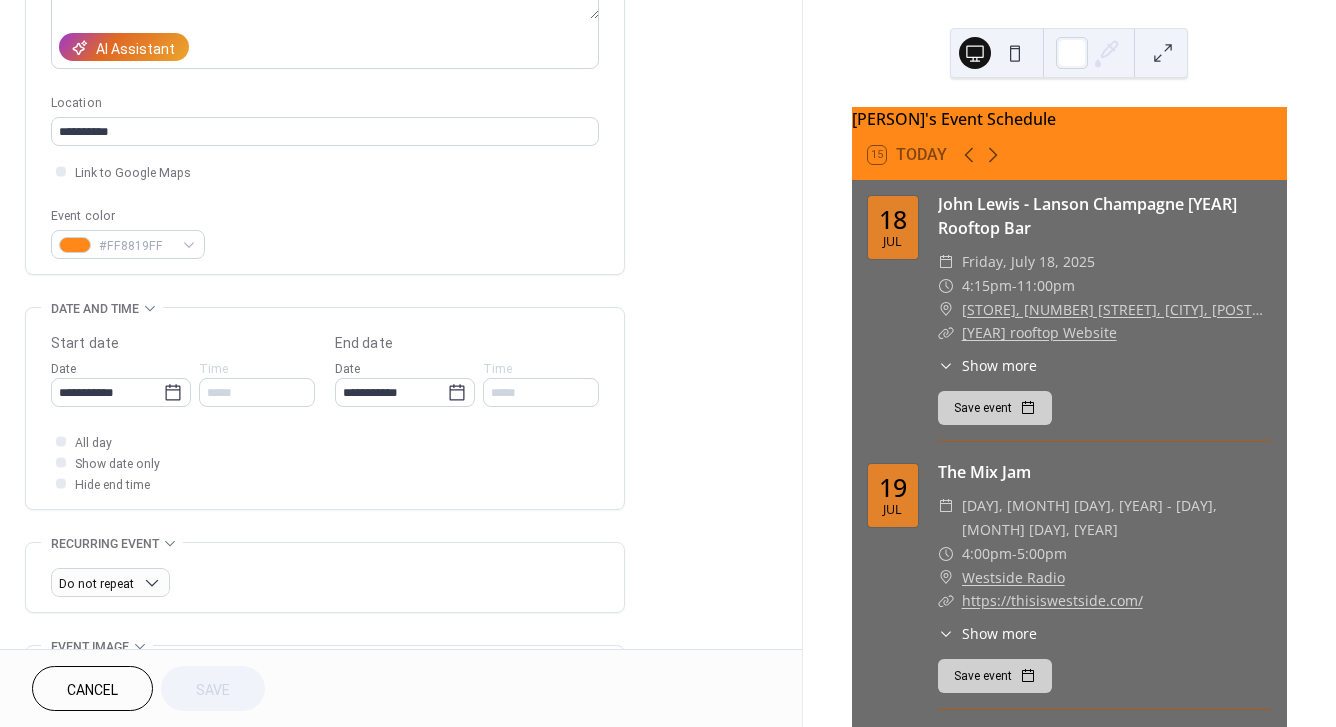 scroll, scrollTop: 358, scrollLeft: 0, axis: vertical 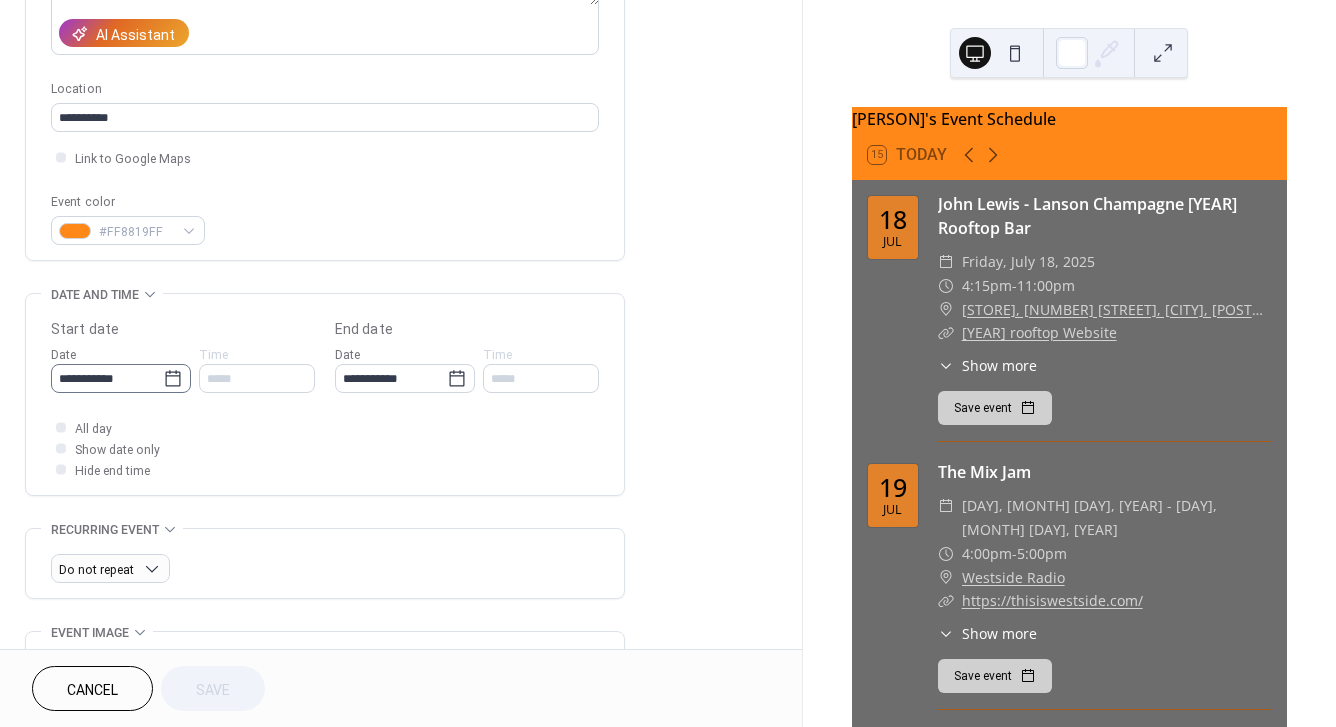 click 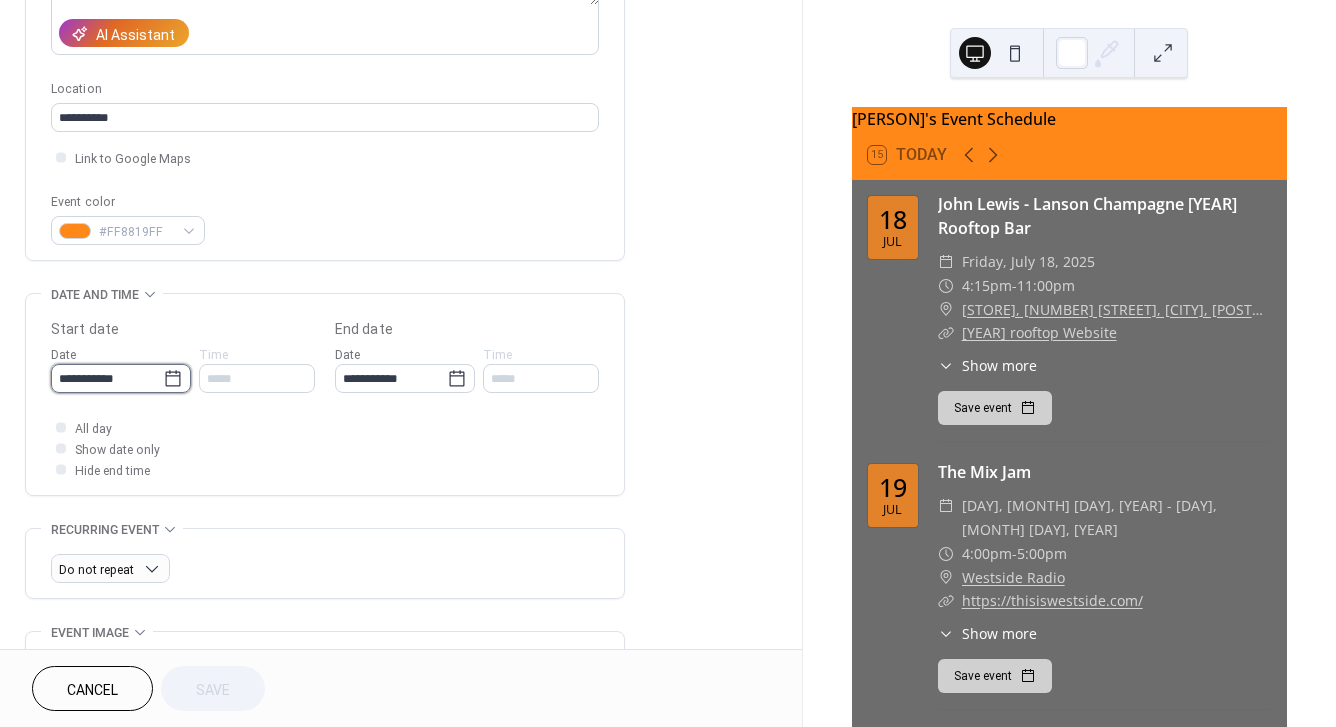 click on "**********" at bounding box center [107, 378] 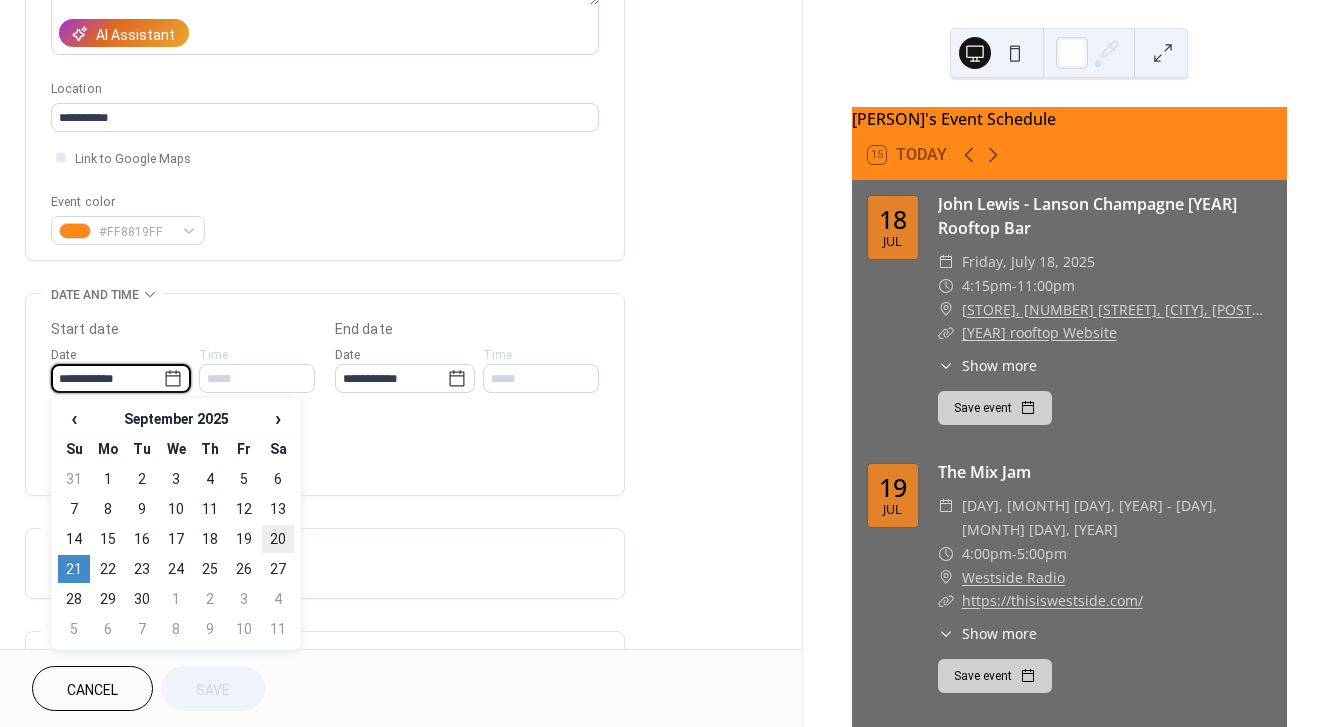 click on "20" at bounding box center [278, 539] 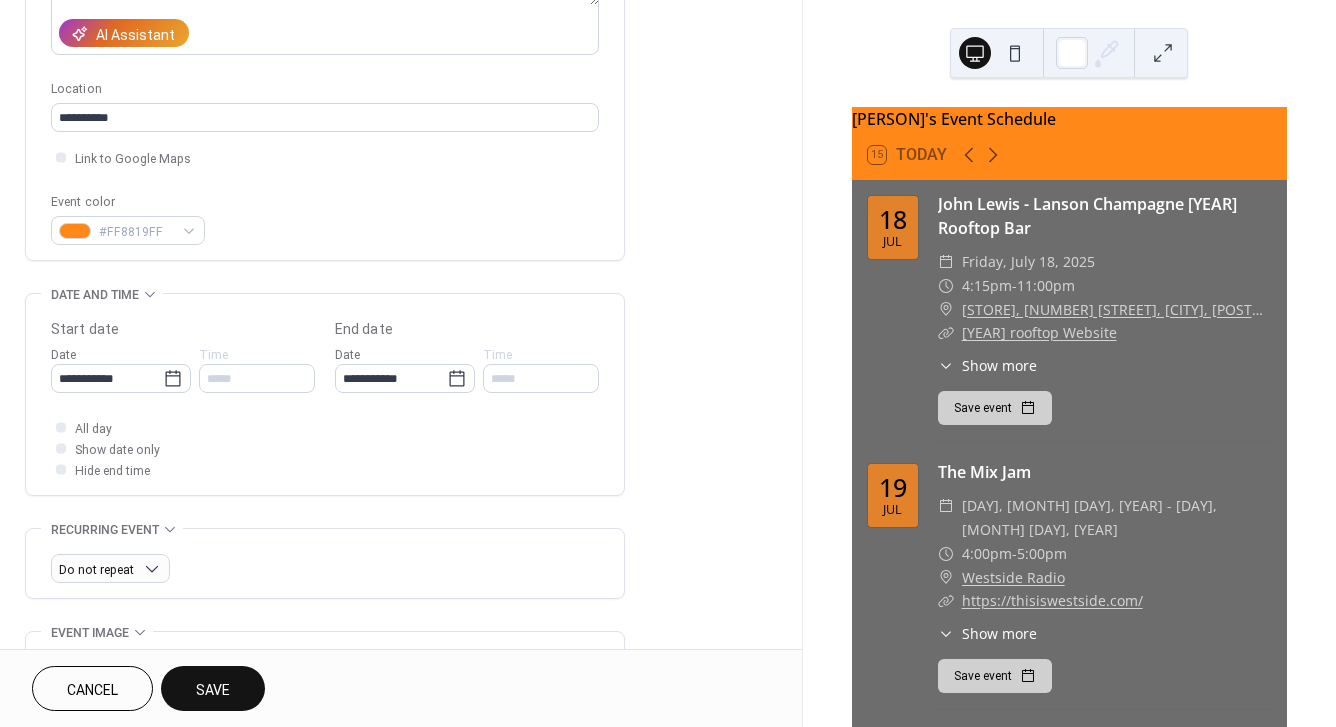 click on "Save" at bounding box center (213, 688) 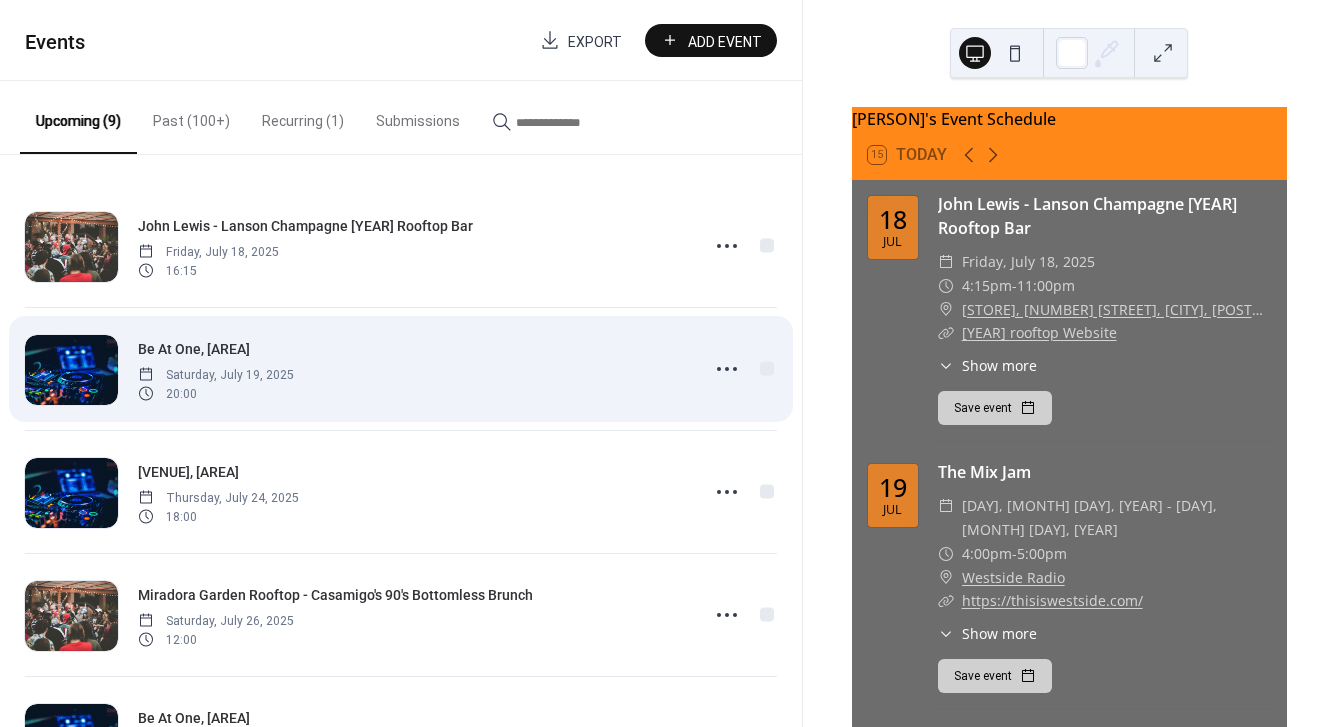 scroll, scrollTop: 594, scrollLeft: 0, axis: vertical 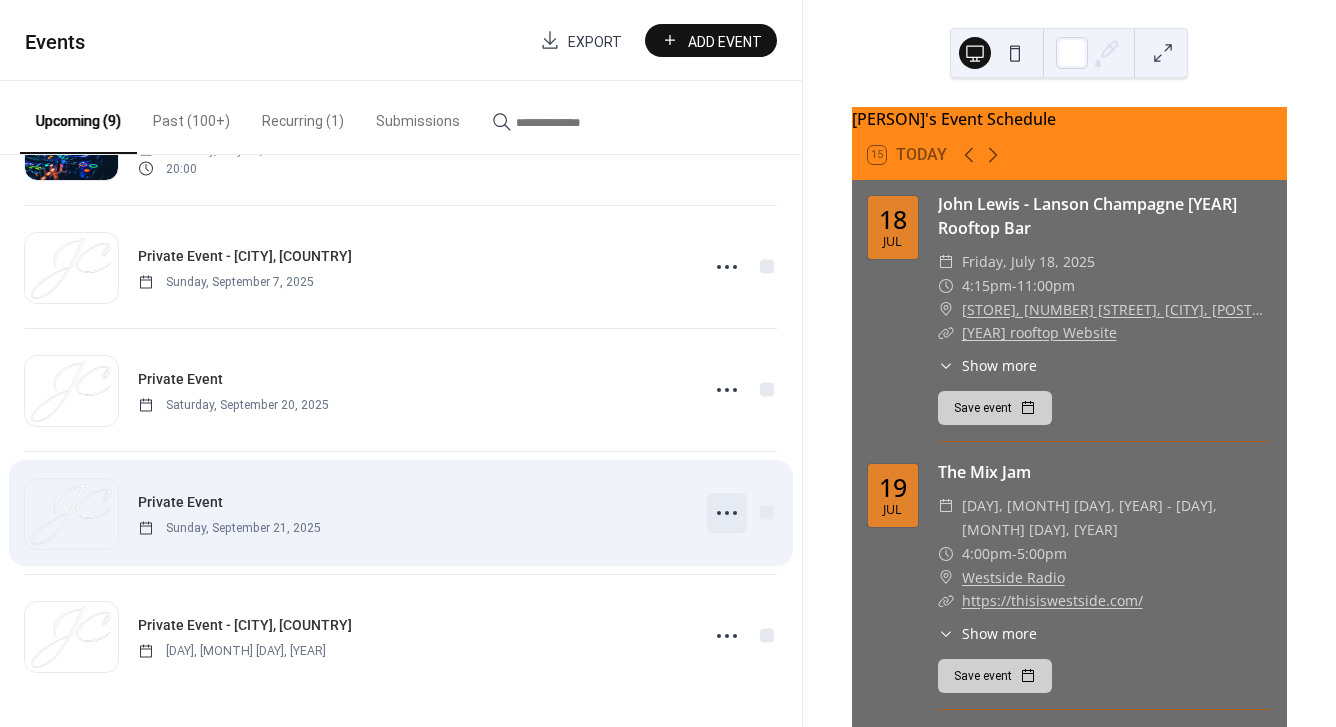 click 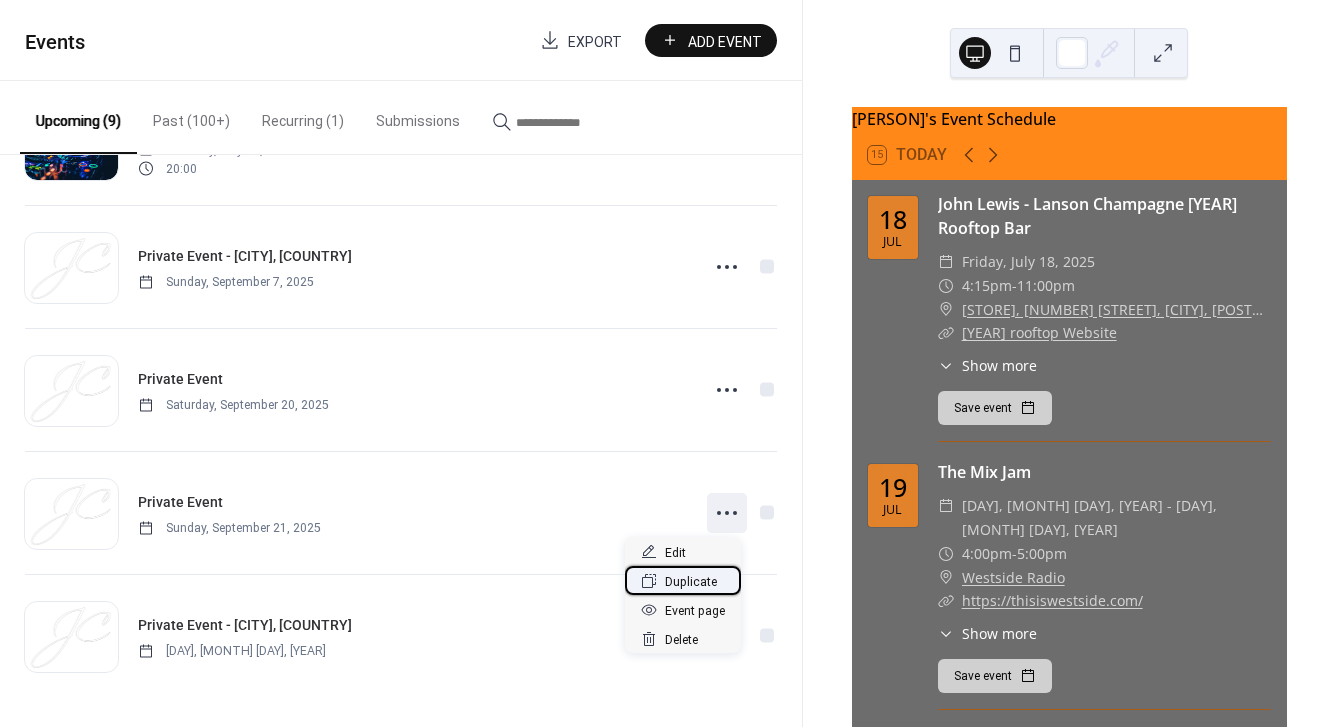 click on "Duplicate" at bounding box center [691, 582] 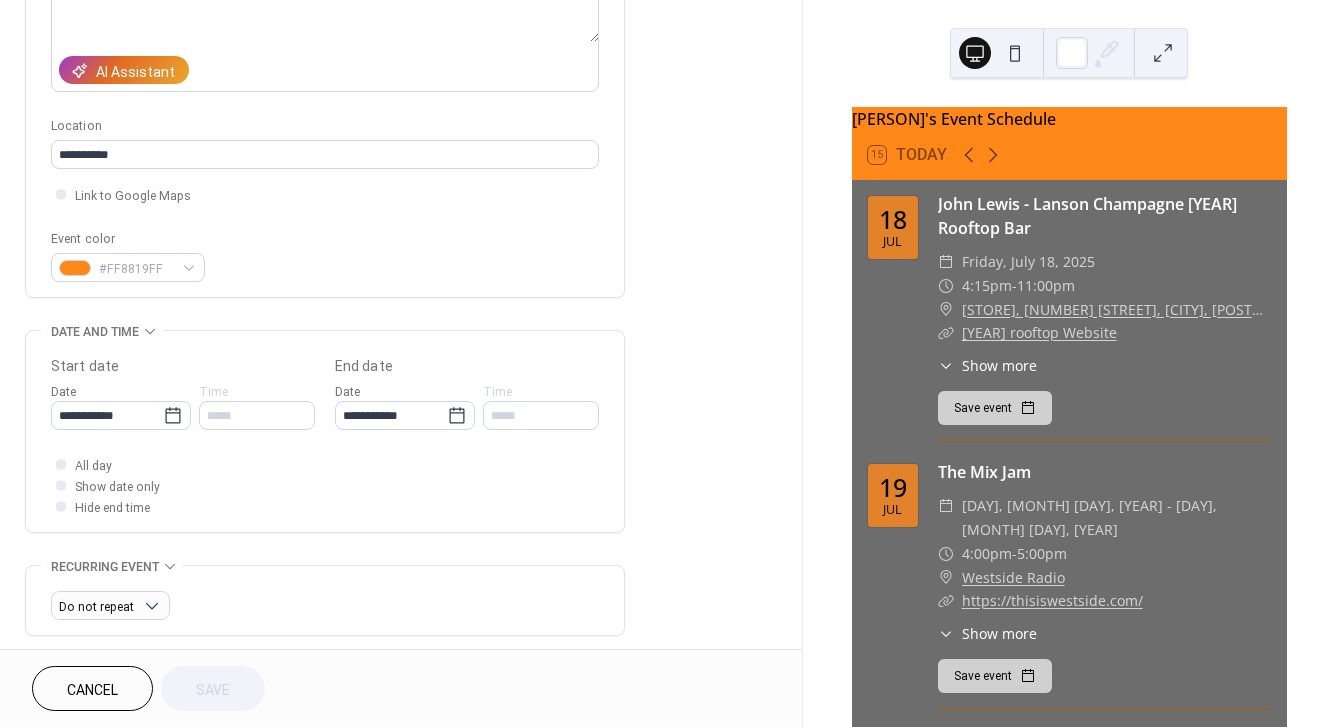 scroll, scrollTop: 333, scrollLeft: 0, axis: vertical 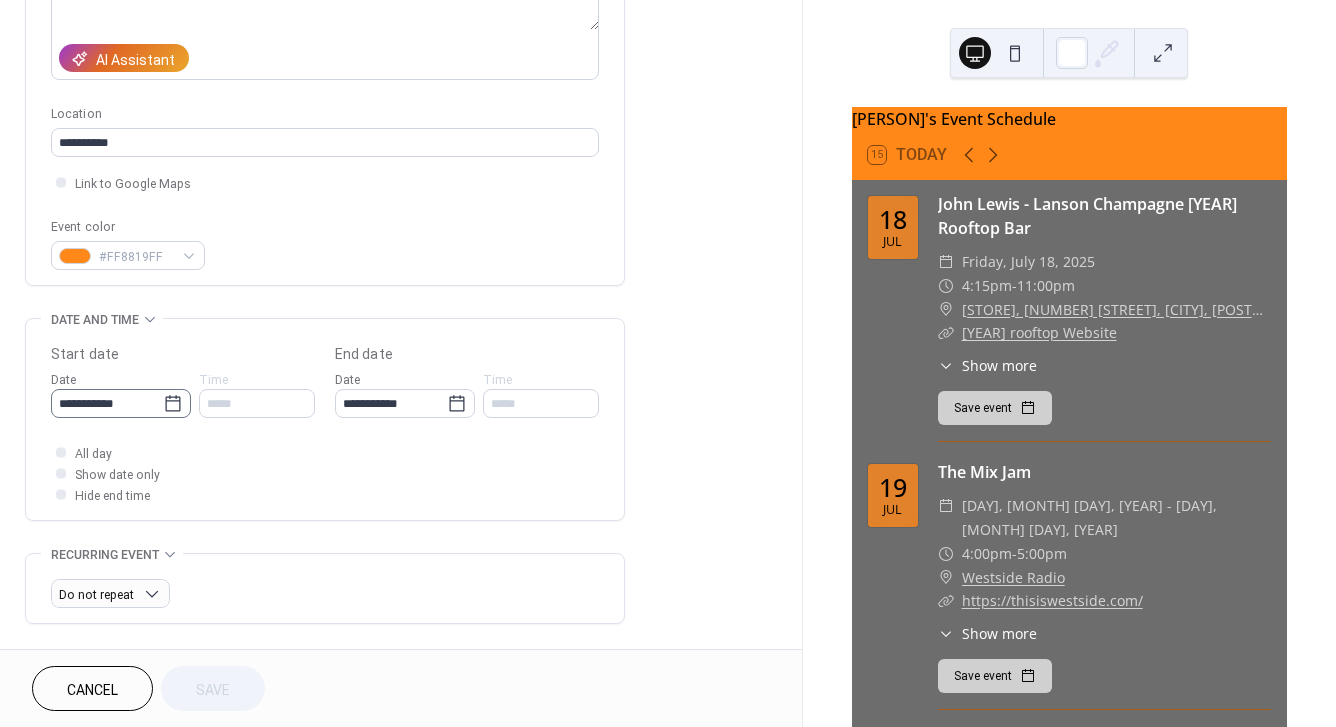 click 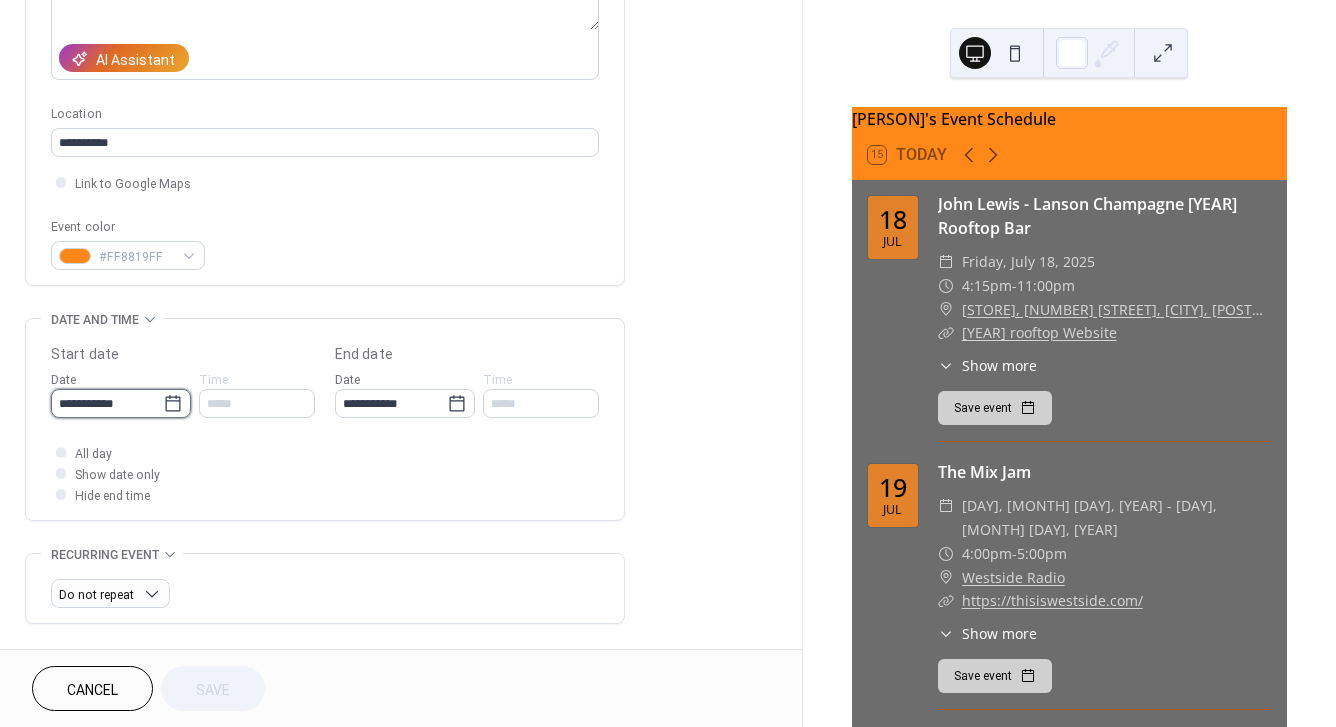 click on "**********" at bounding box center (107, 403) 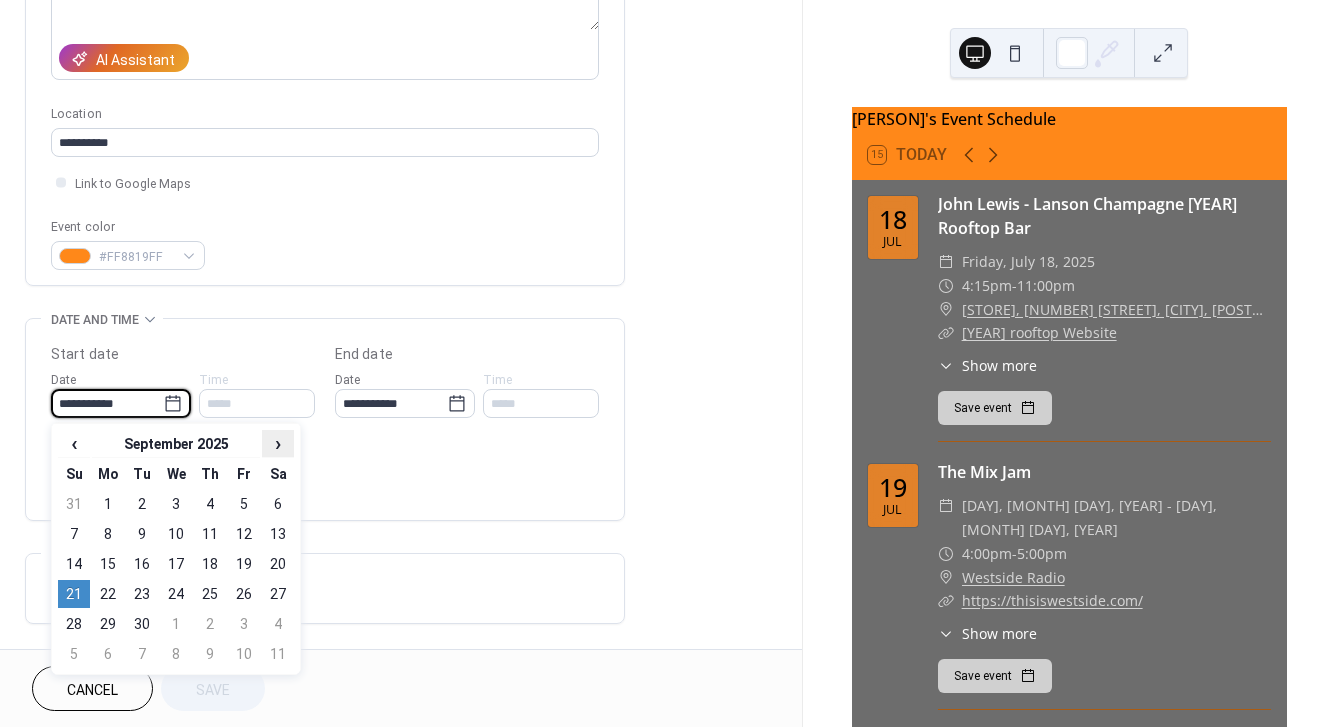 click on "›" at bounding box center (278, 443) 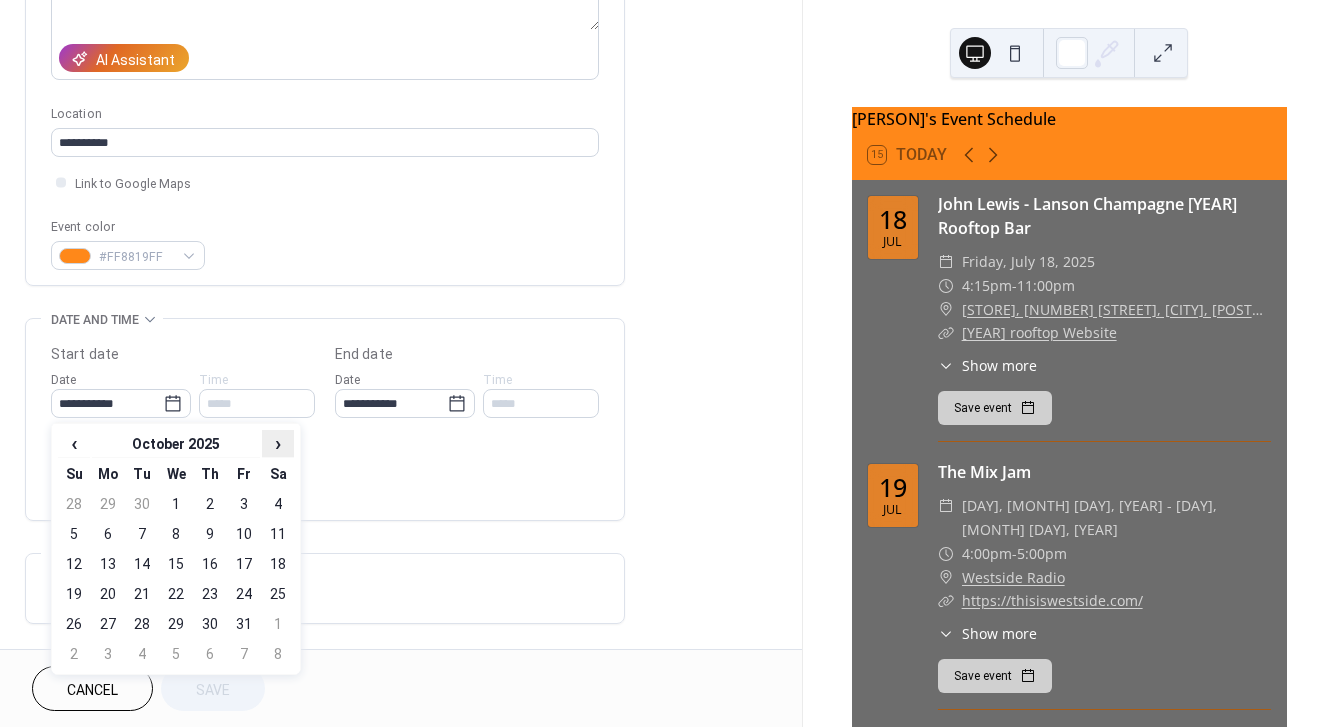 click on "›" at bounding box center (278, 443) 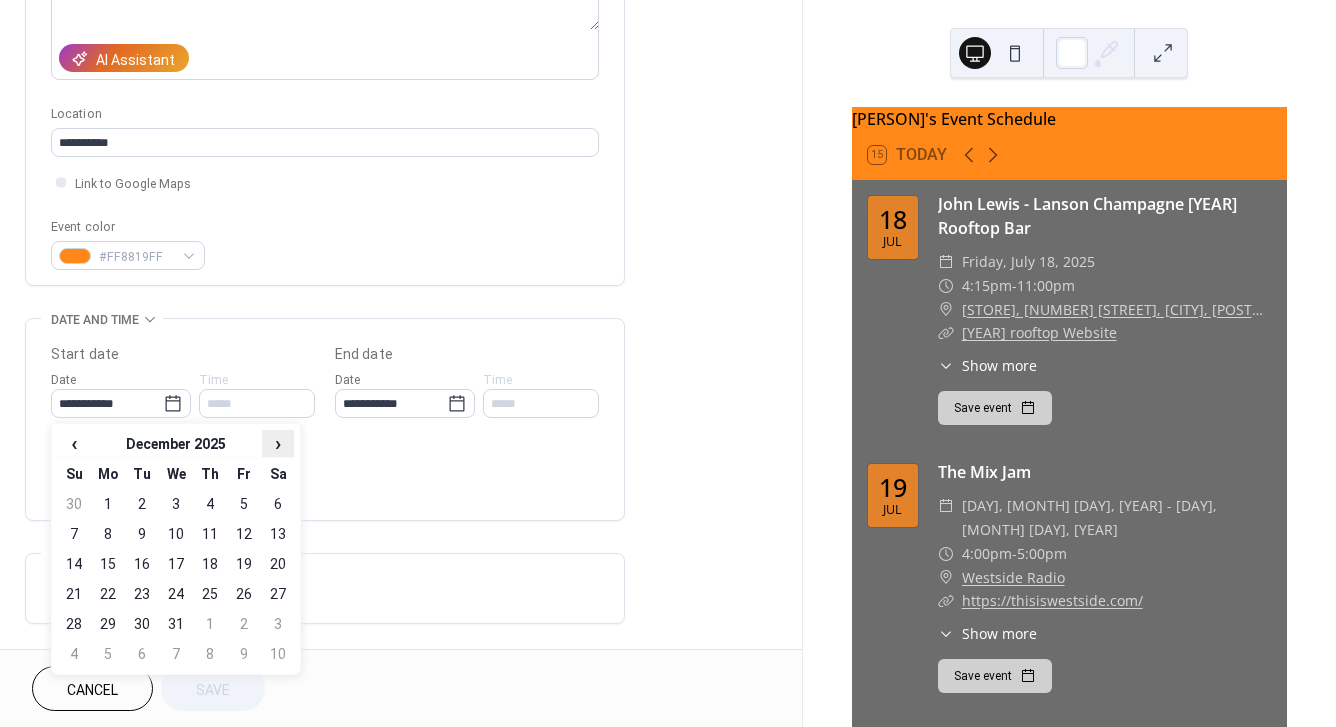 click on "›" at bounding box center (278, 443) 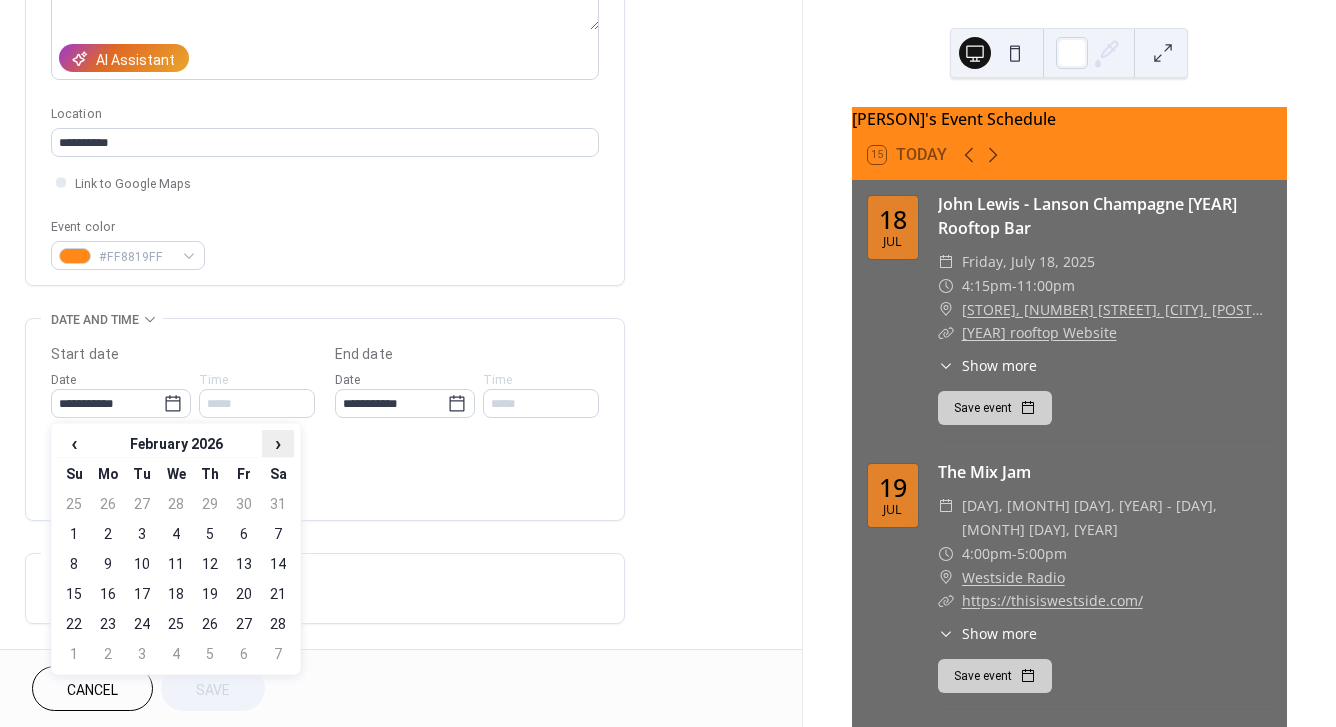 click on "›" at bounding box center (278, 443) 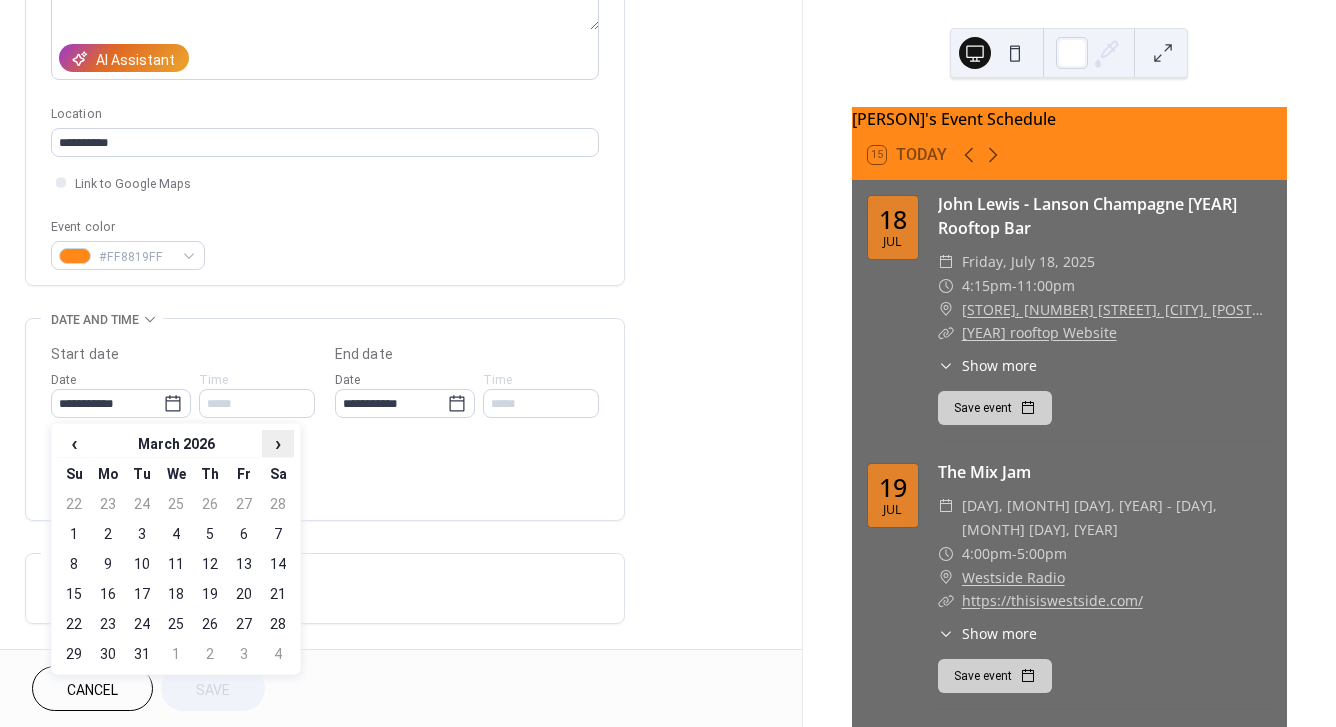 click on "›" at bounding box center [278, 443] 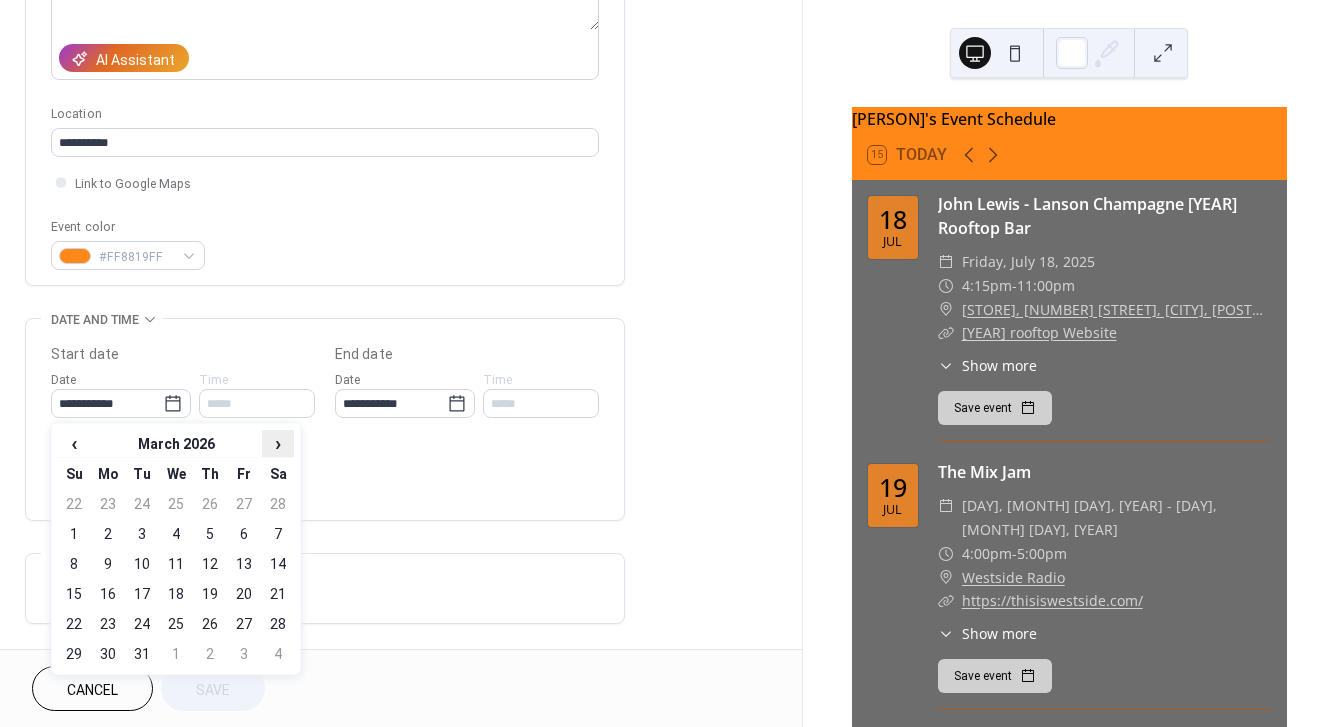 click on "›" at bounding box center (278, 443) 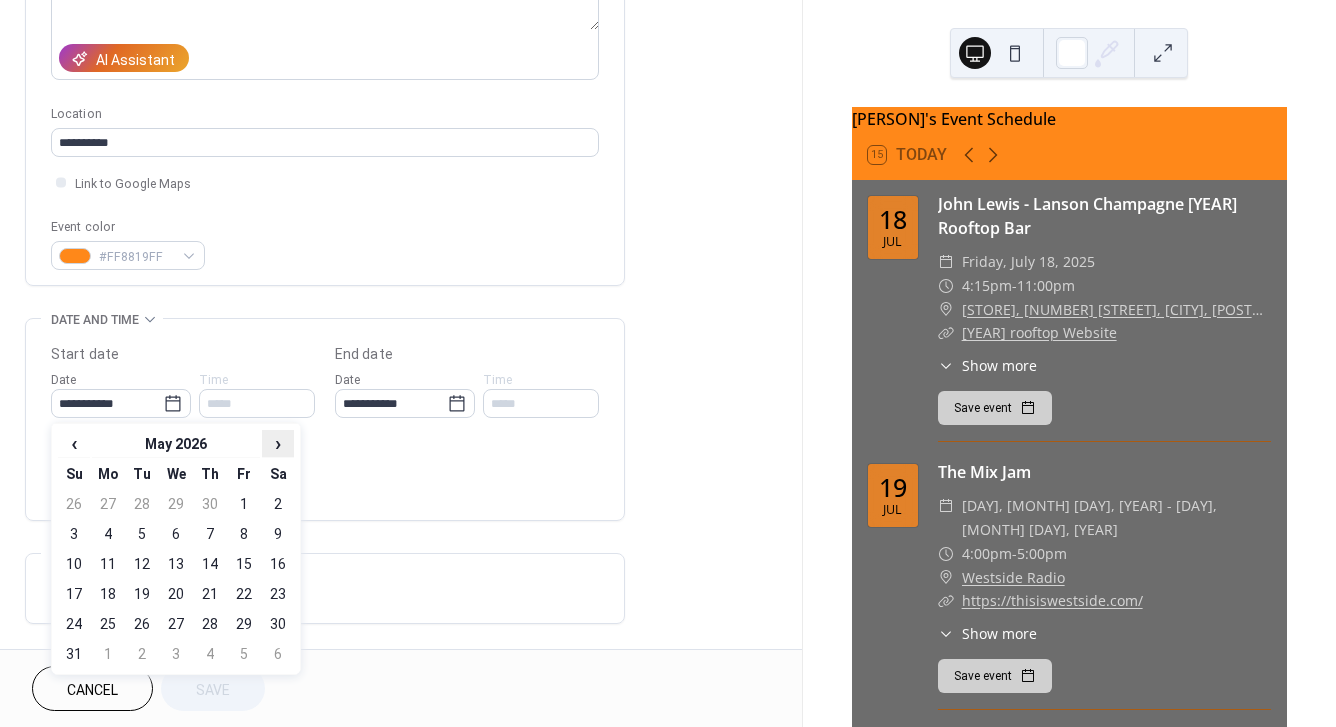 click on "›" at bounding box center [278, 443] 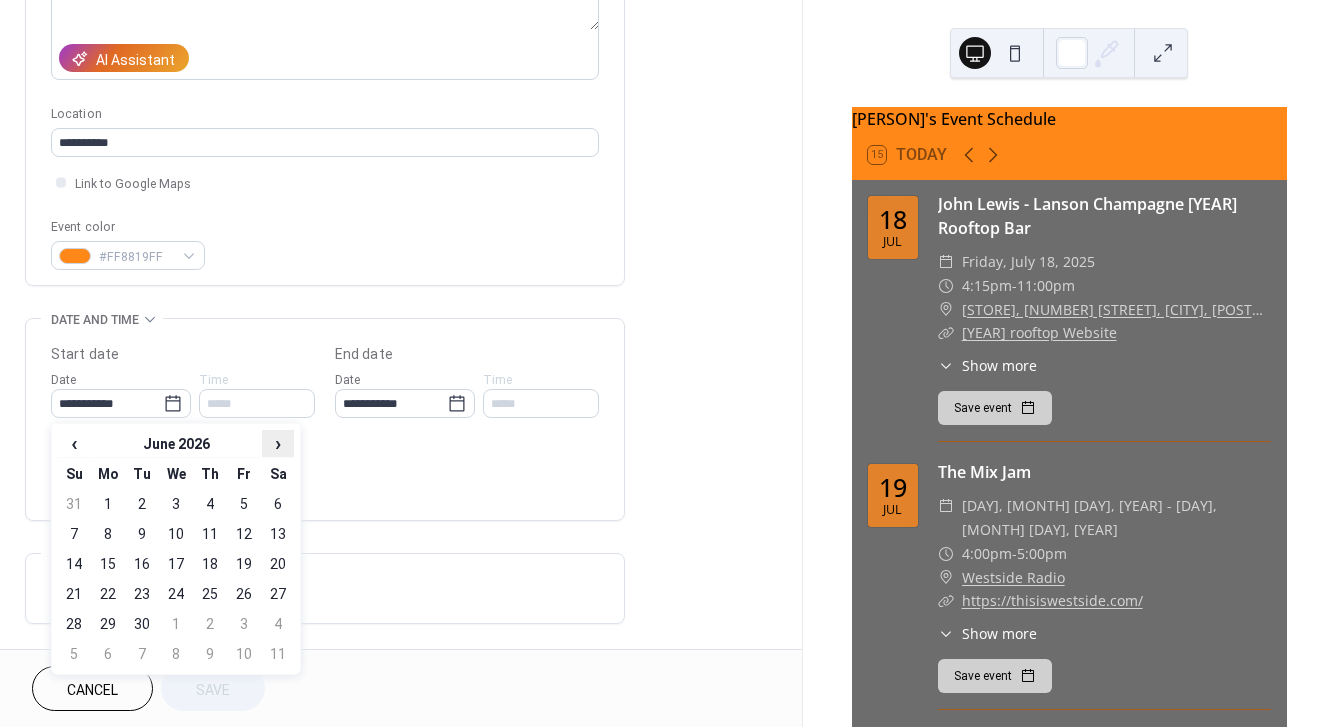 click on "›" at bounding box center [278, 443] 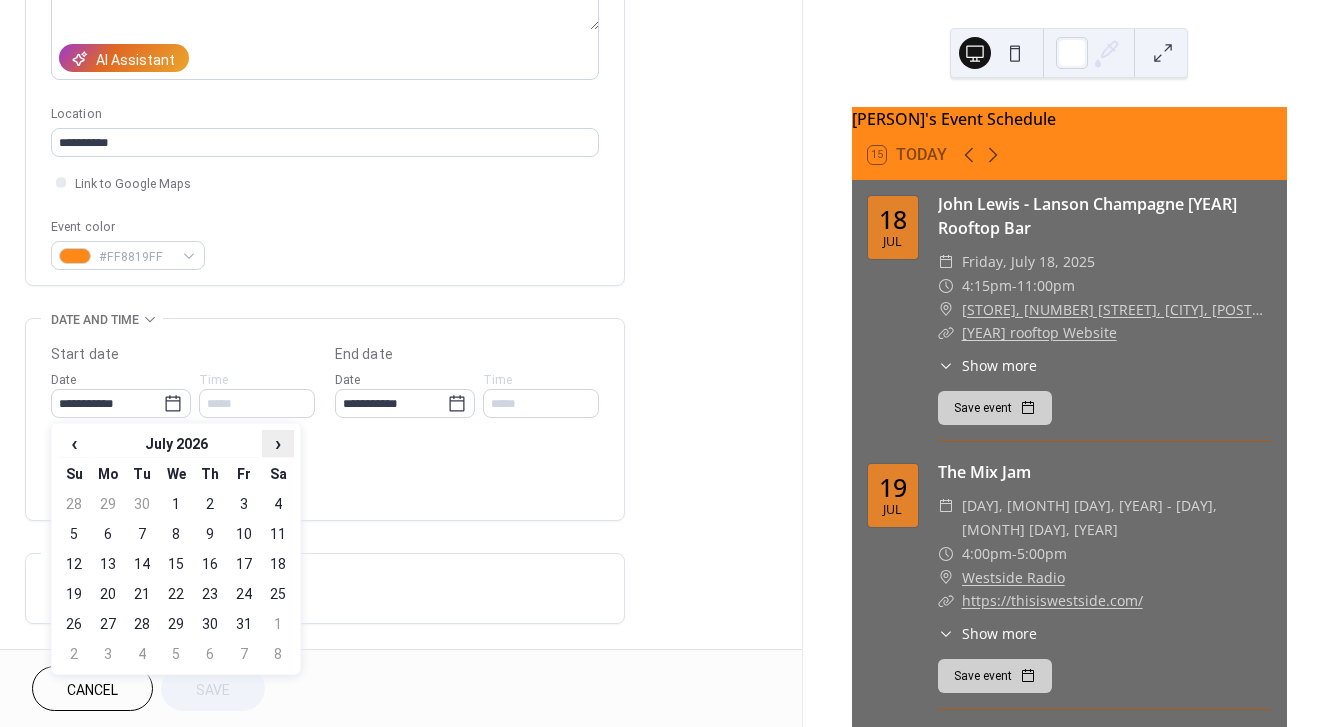 click on "›" at bounding box center [278, 443] 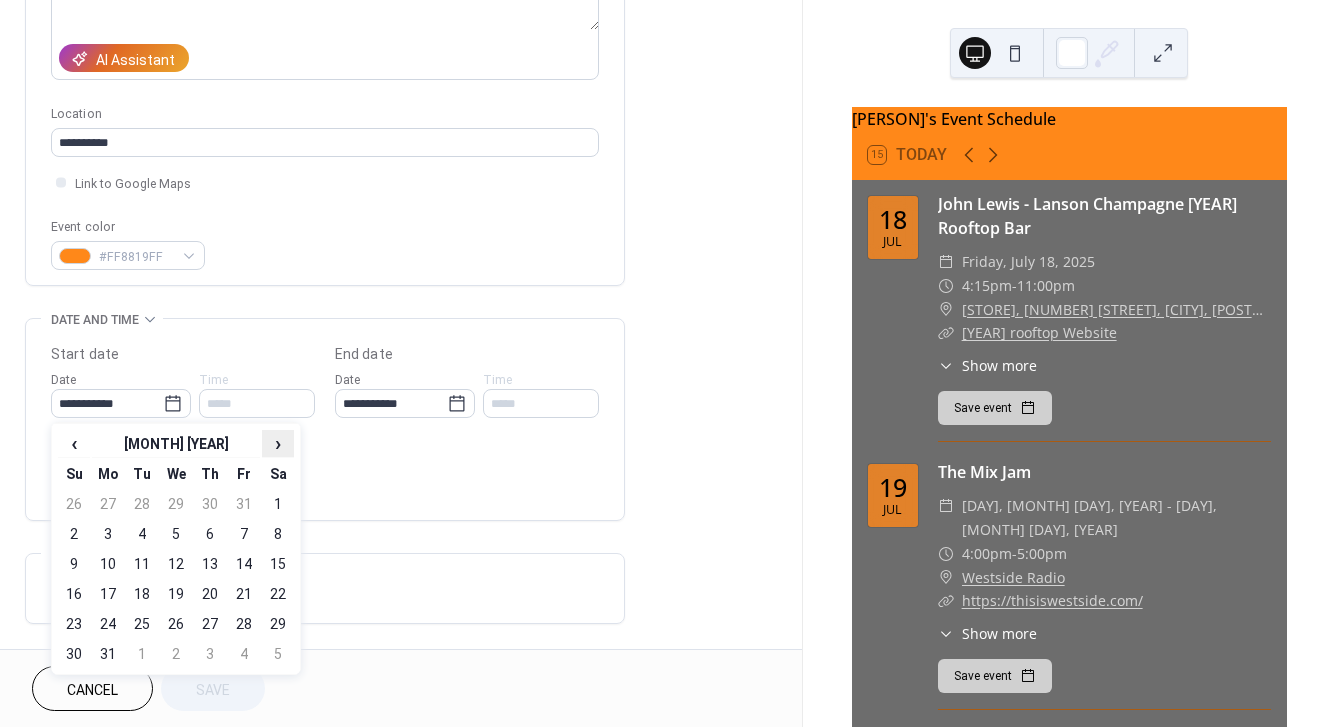 click on "›" at bounding box center (278, 443) 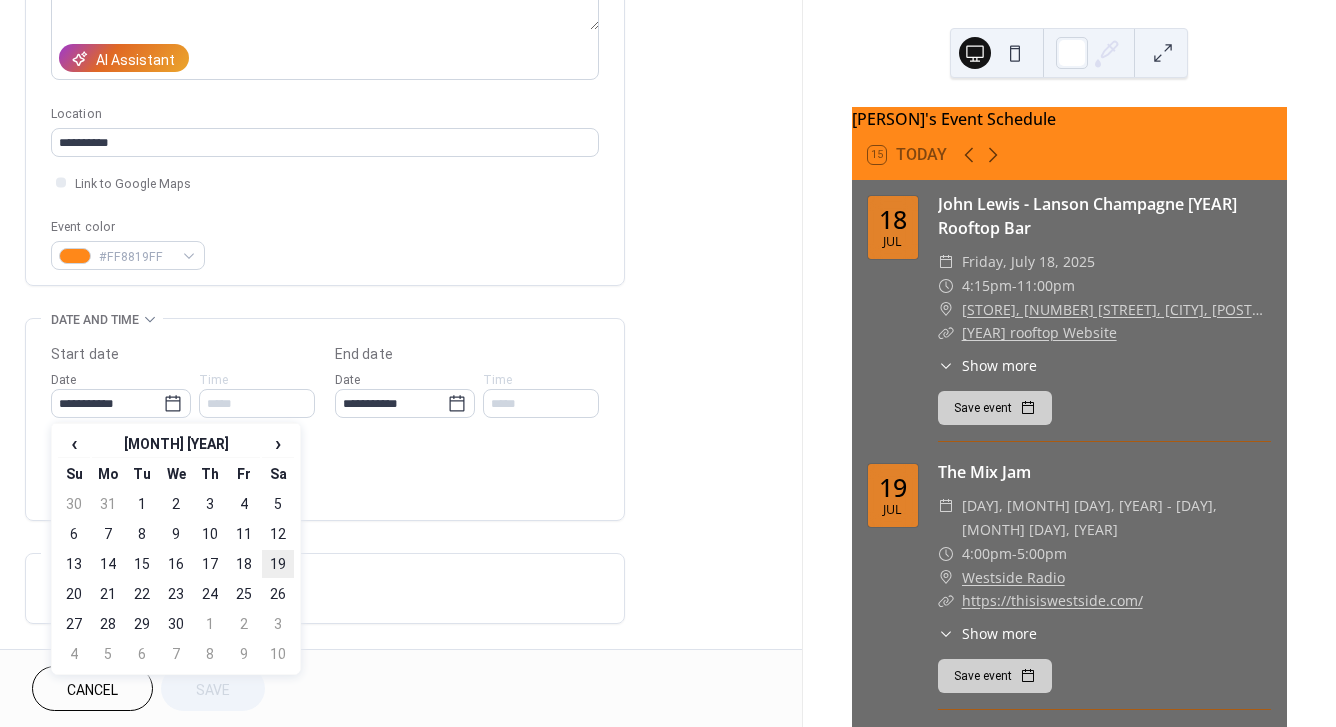 click on "19" at bounding box center [278, 564] 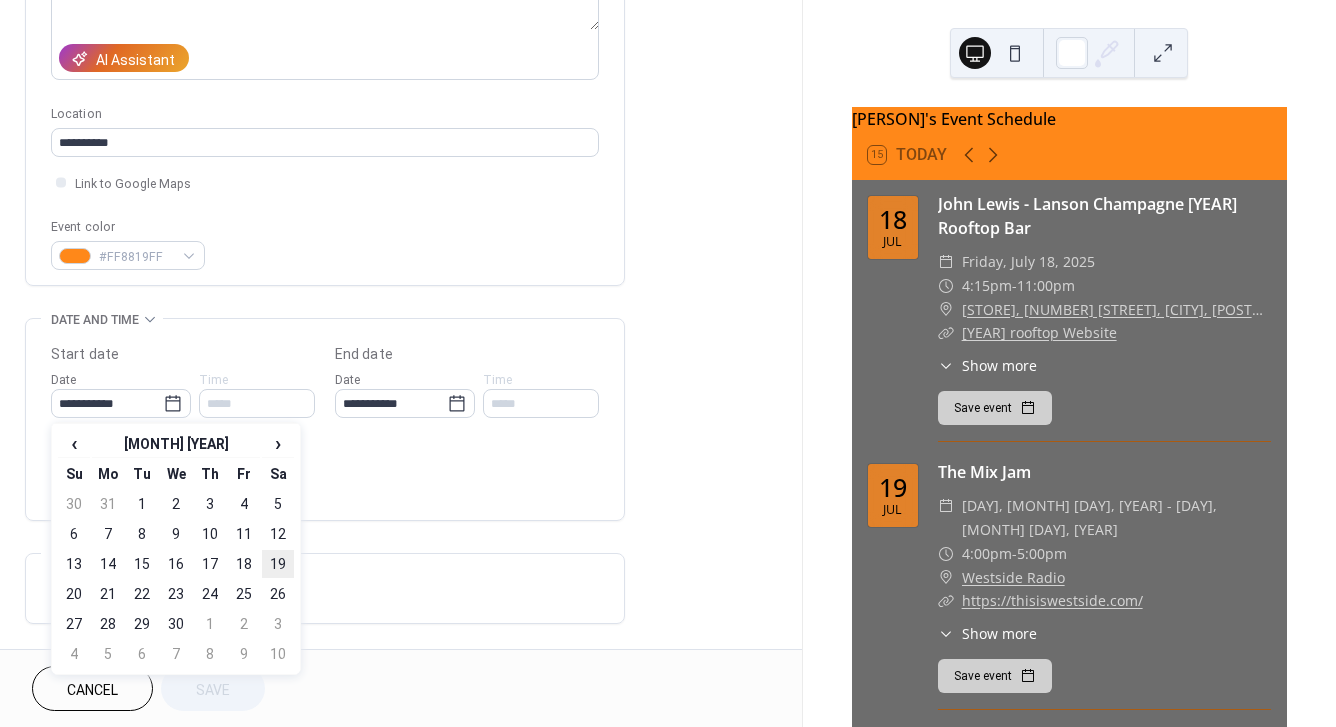 type on "**********" 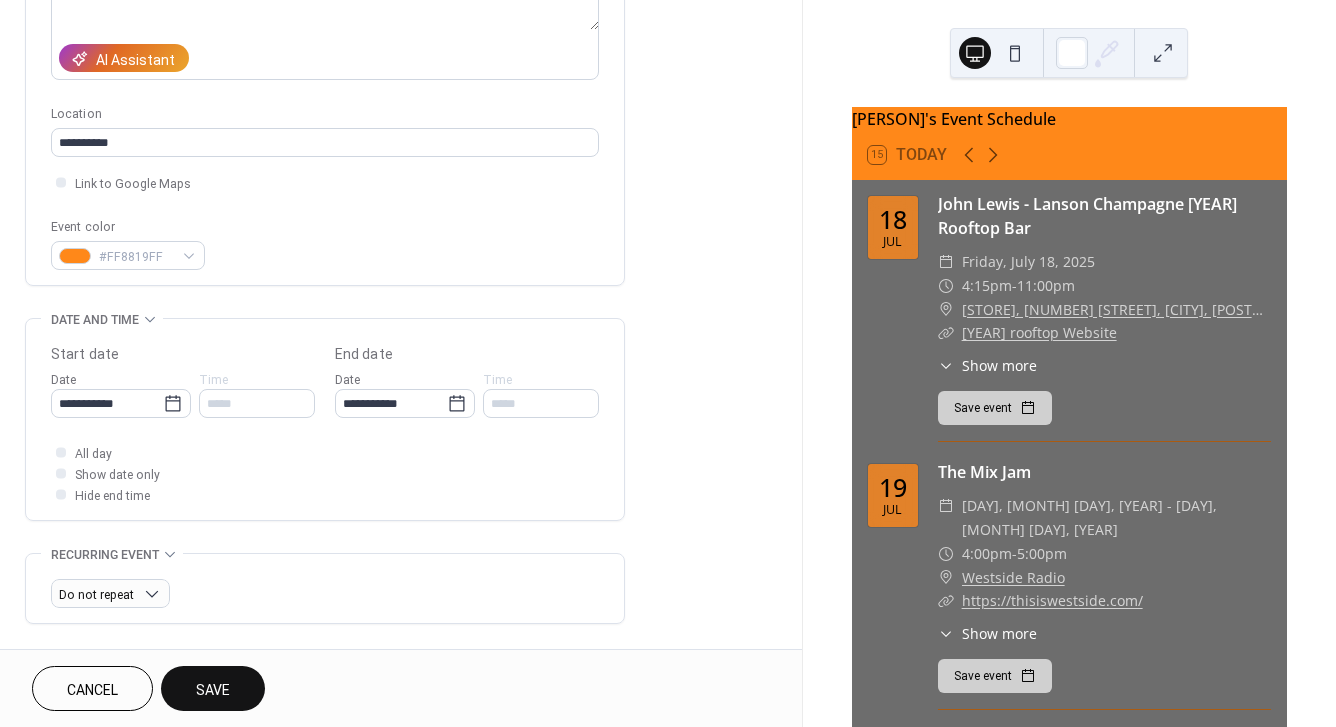 click on "Save" at bounding box center (213, 690) 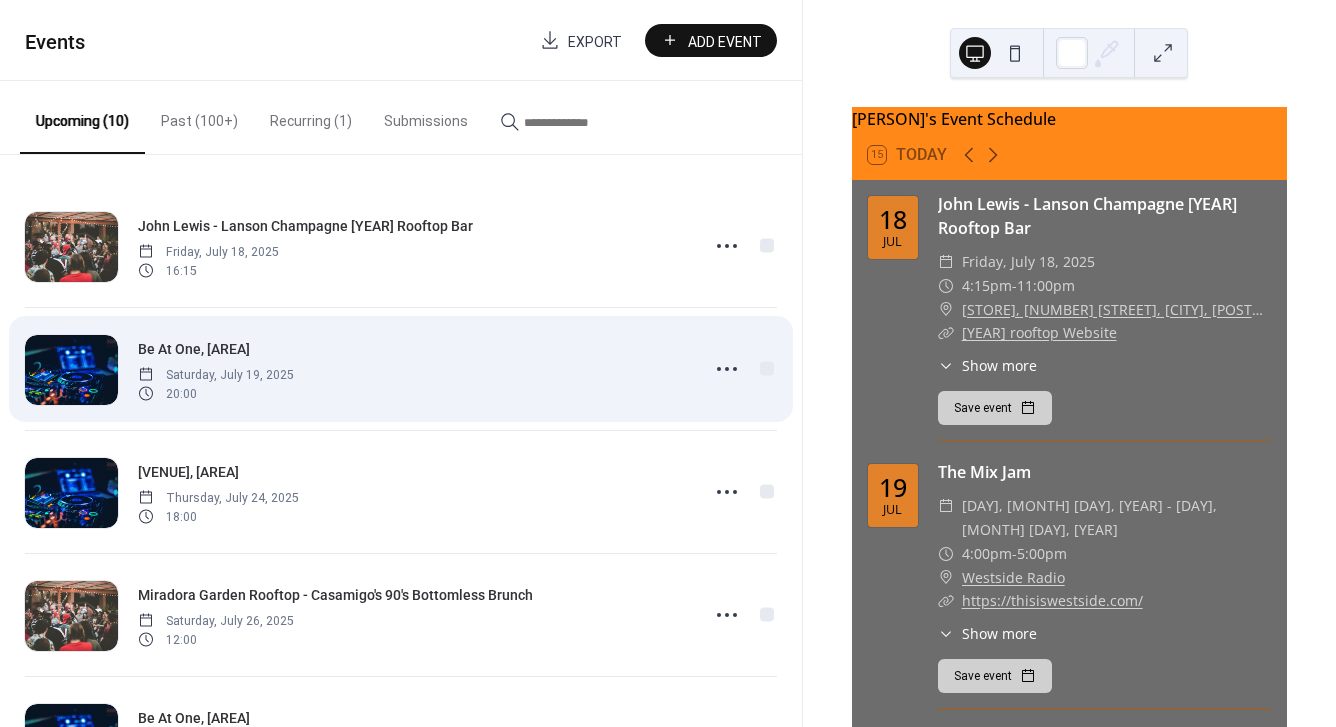 scroll, scrollTop: 717, scrollLeft: 0, axis: vertical 